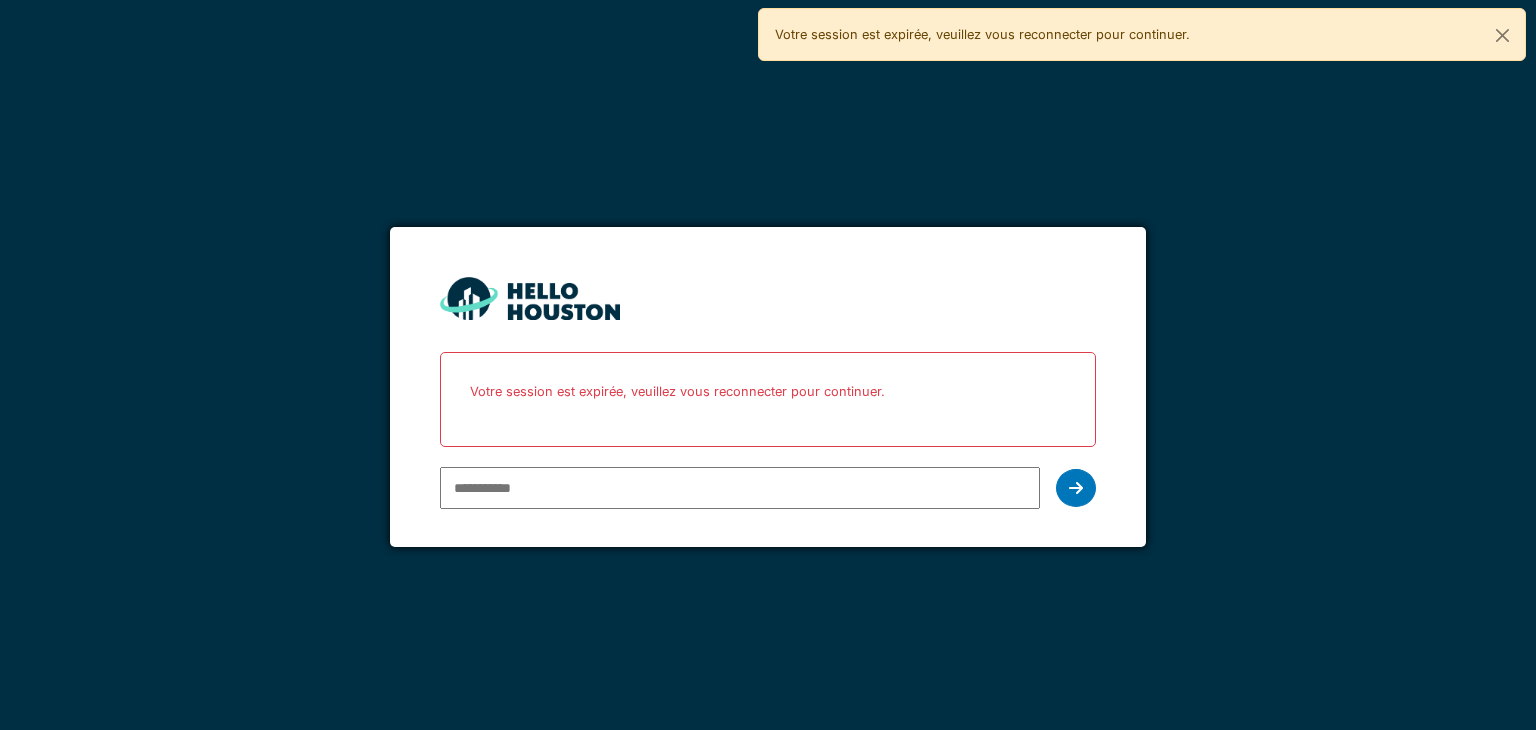 scroll, scrollTop: 0, scrollLeft: 0, axis: both 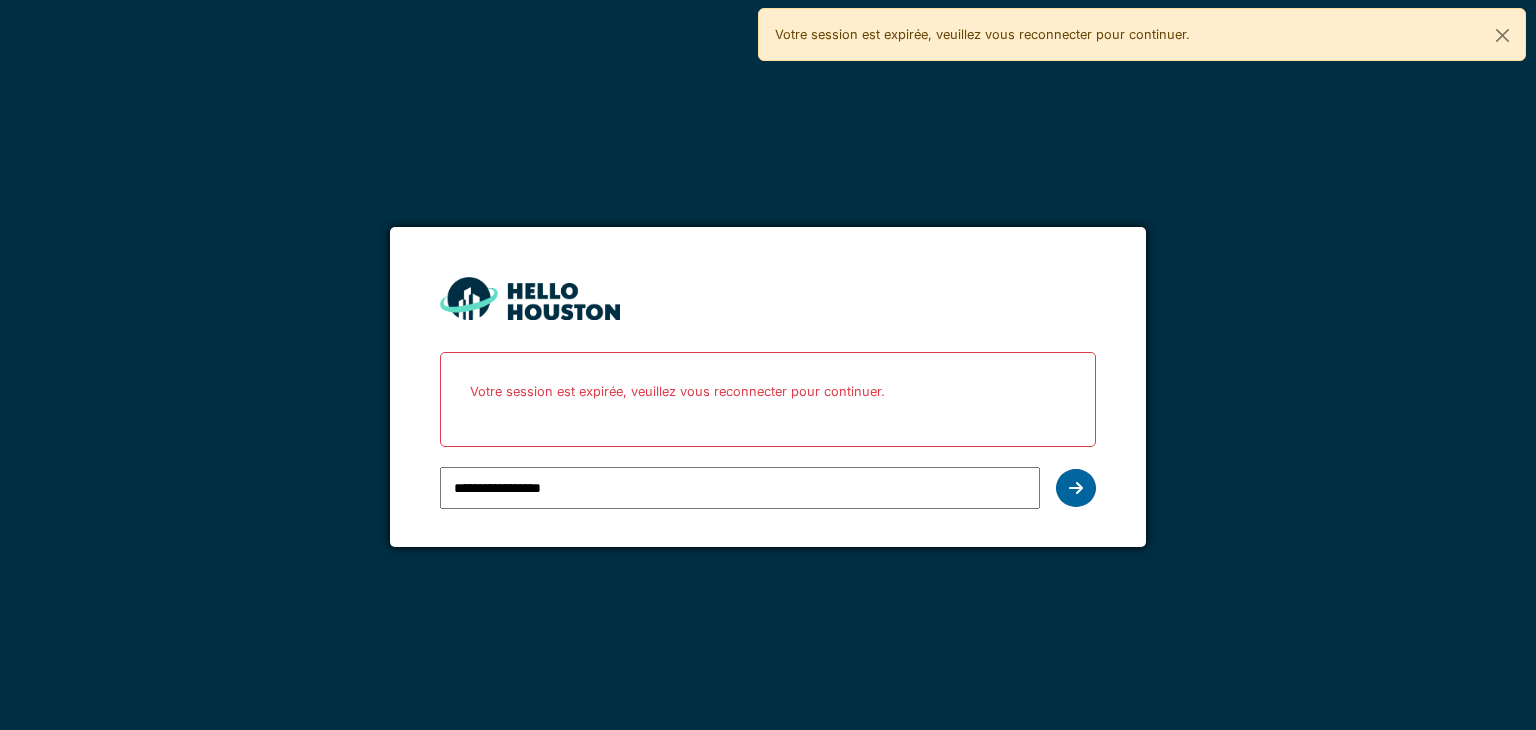 click at bounding box center (1076, 488) 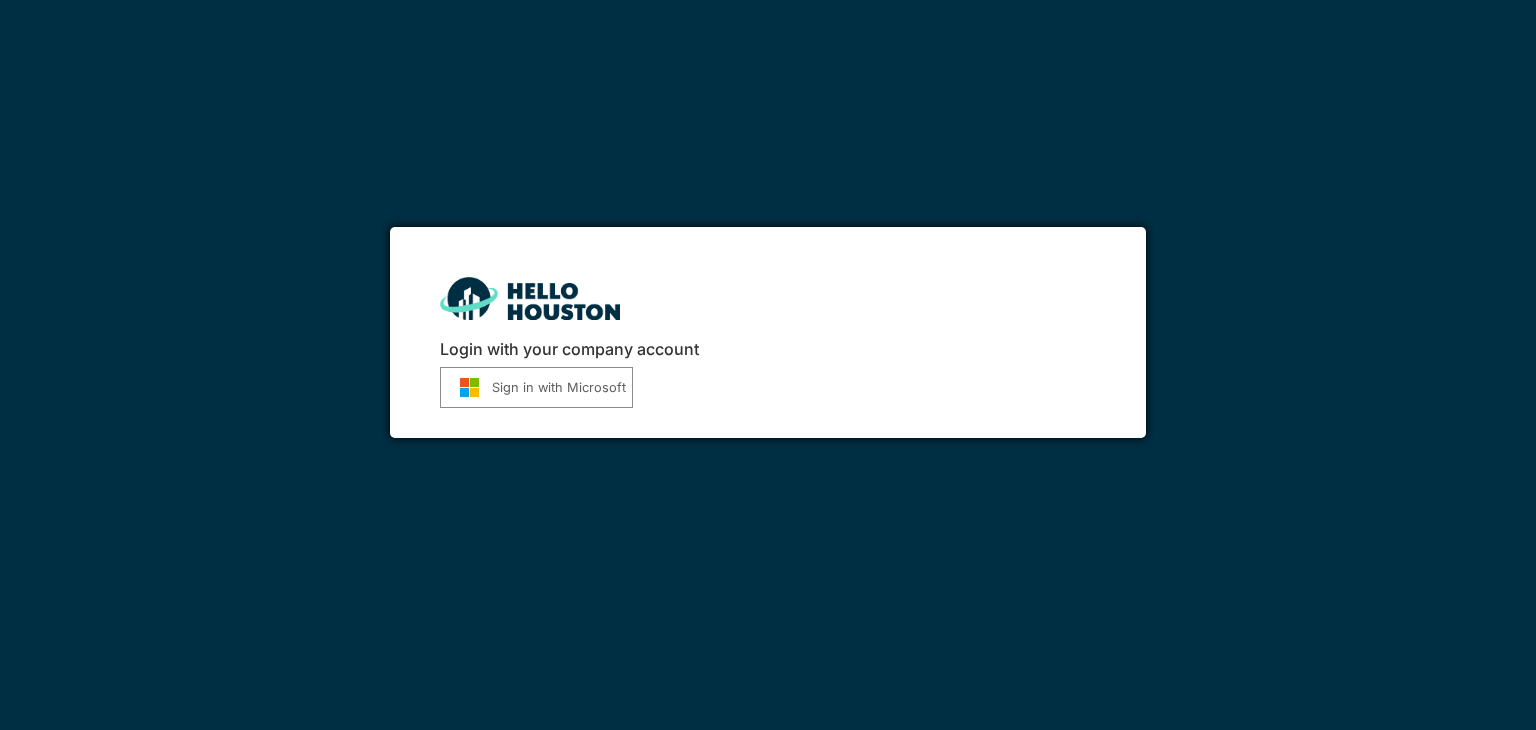 scroll, scrollTop: 0, scrollLeft: 0, axis: both 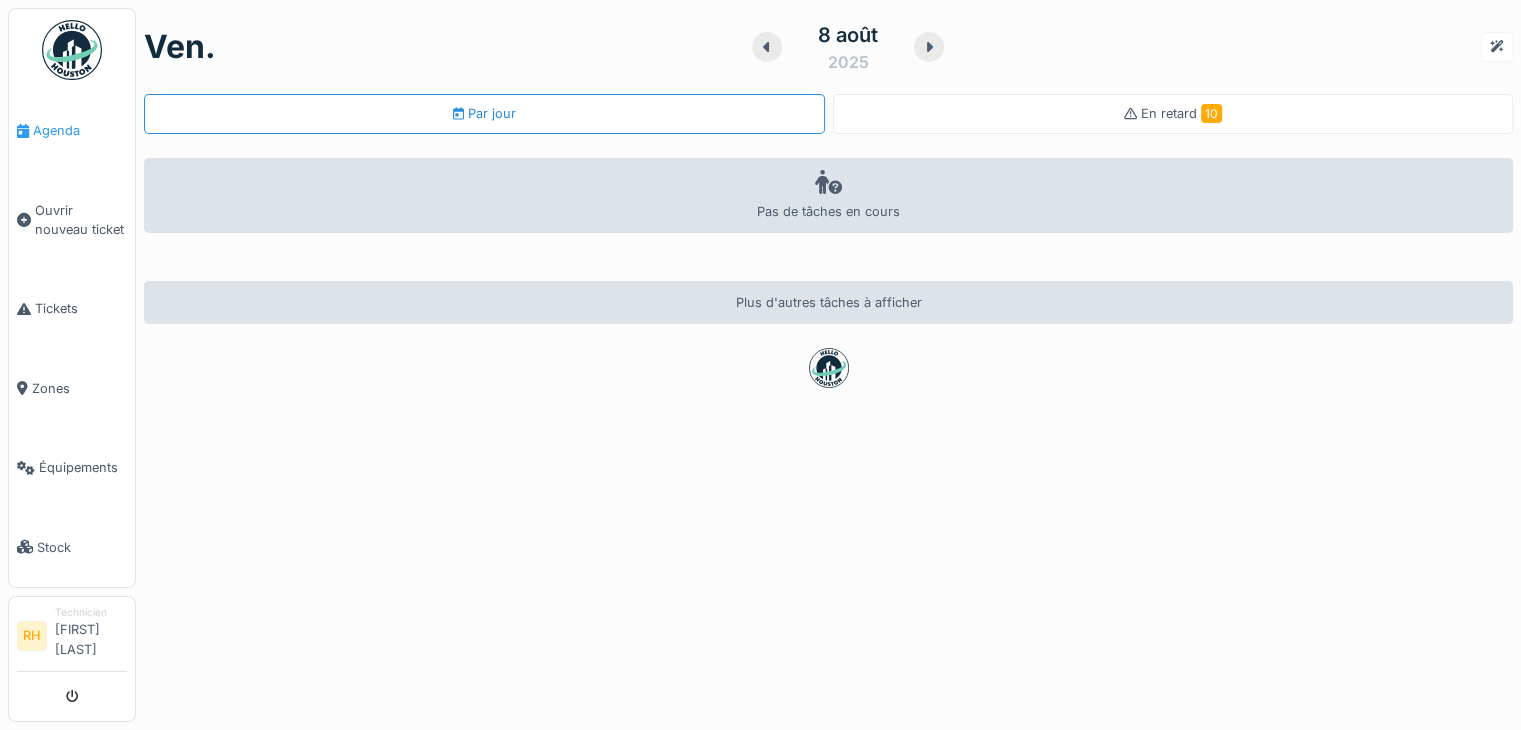 click at bounding box center [23, 131] 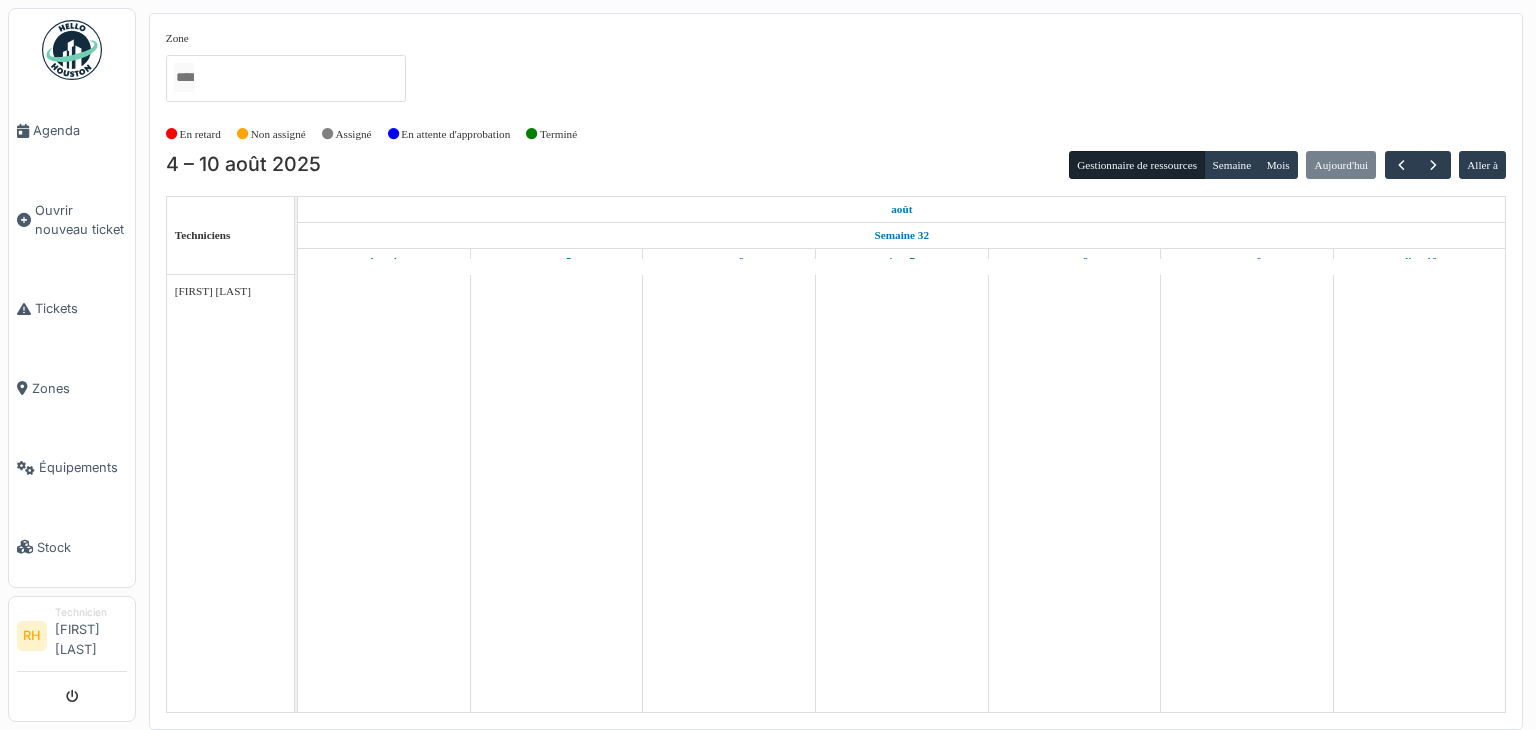 scroll, scrollTop: 0, scrollLeft: 0, axis: both 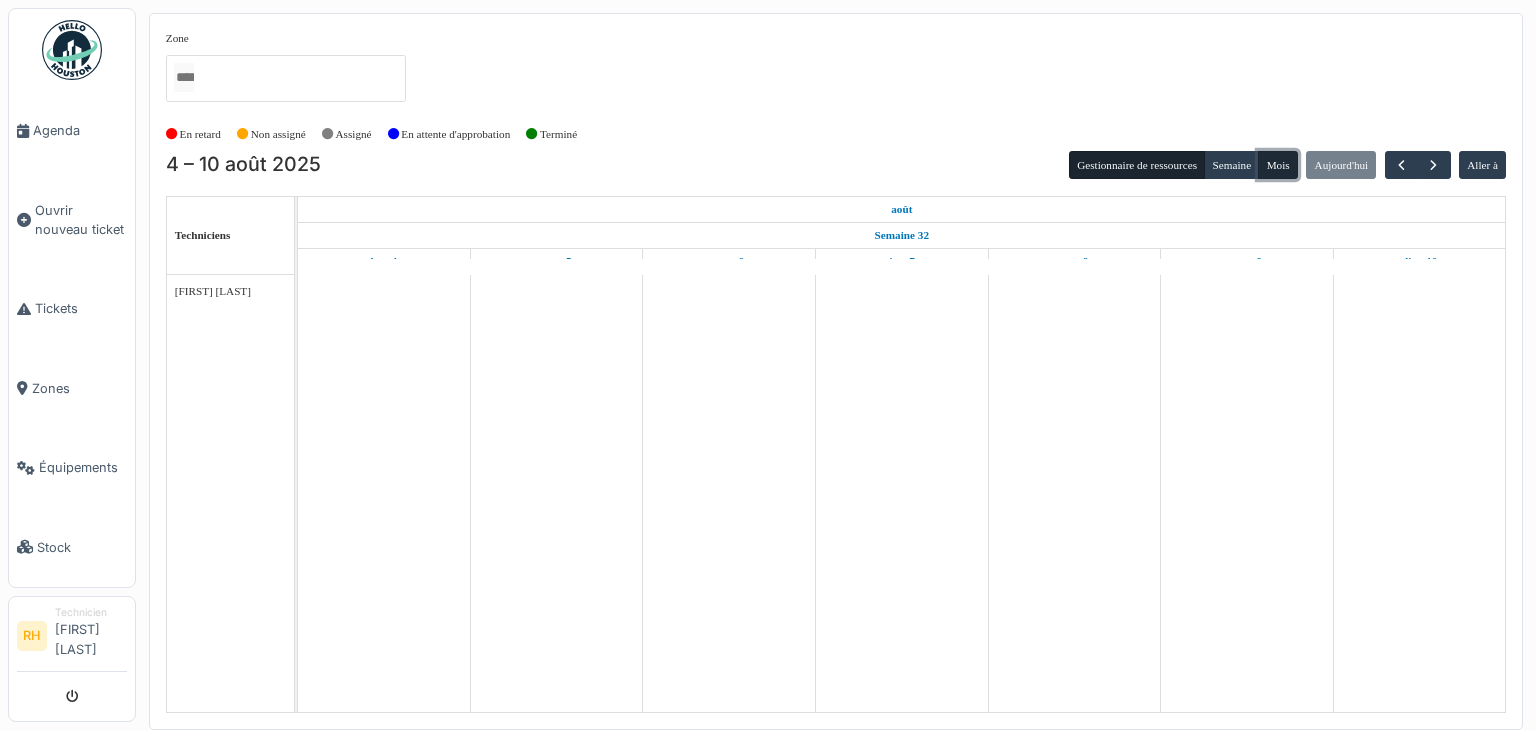 click on "Mois" at bounding box center (1278, 165) 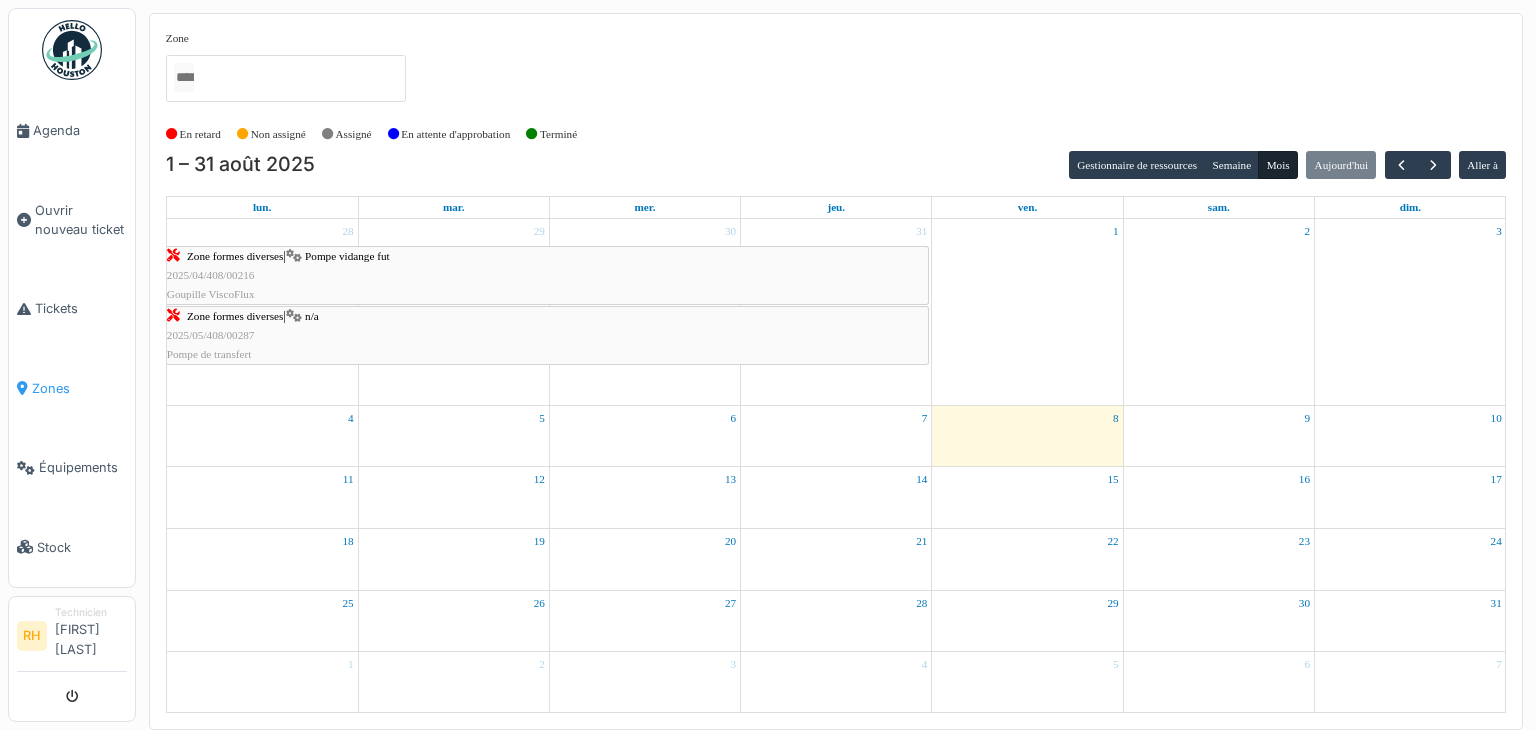 click on "Zones" at bounding box center [79, 388] 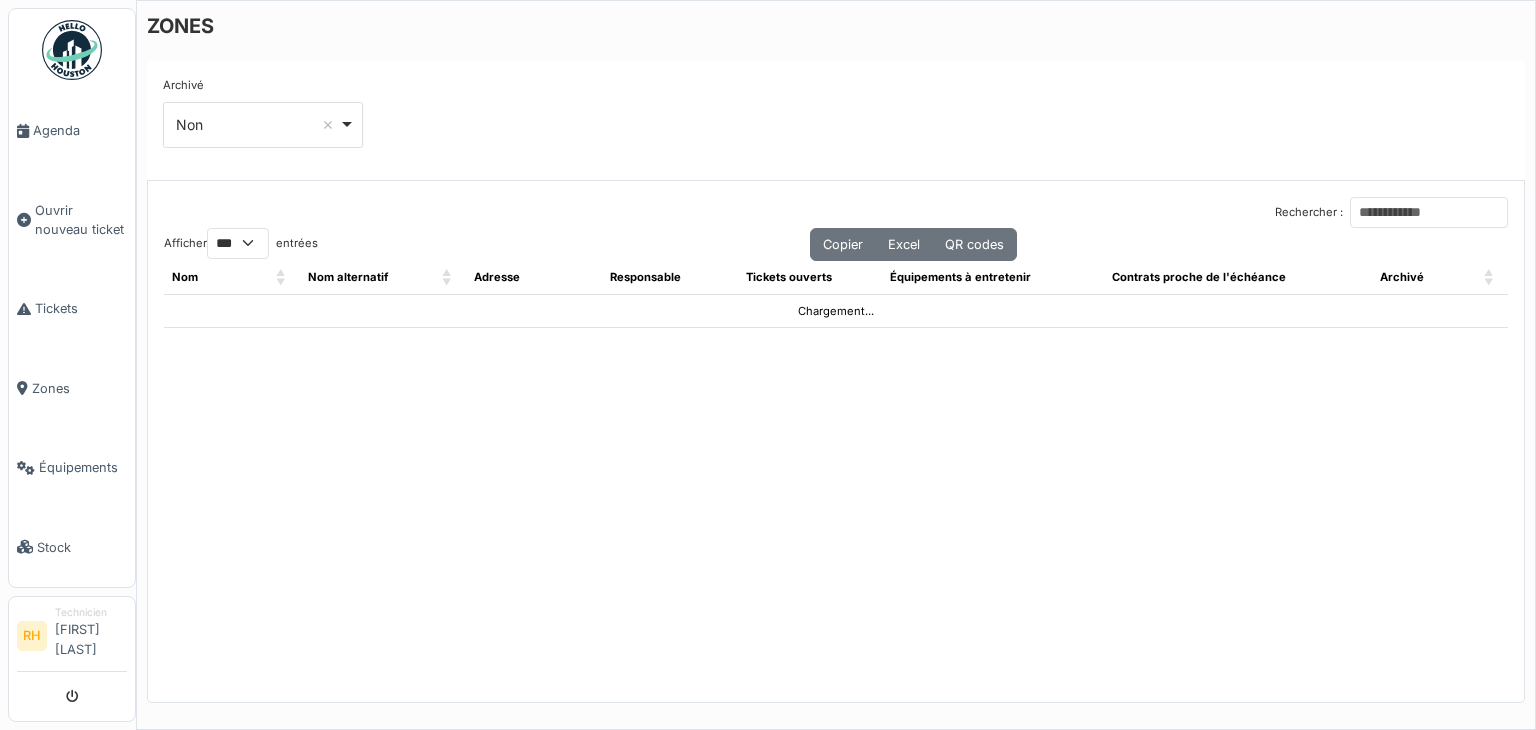select on "***" 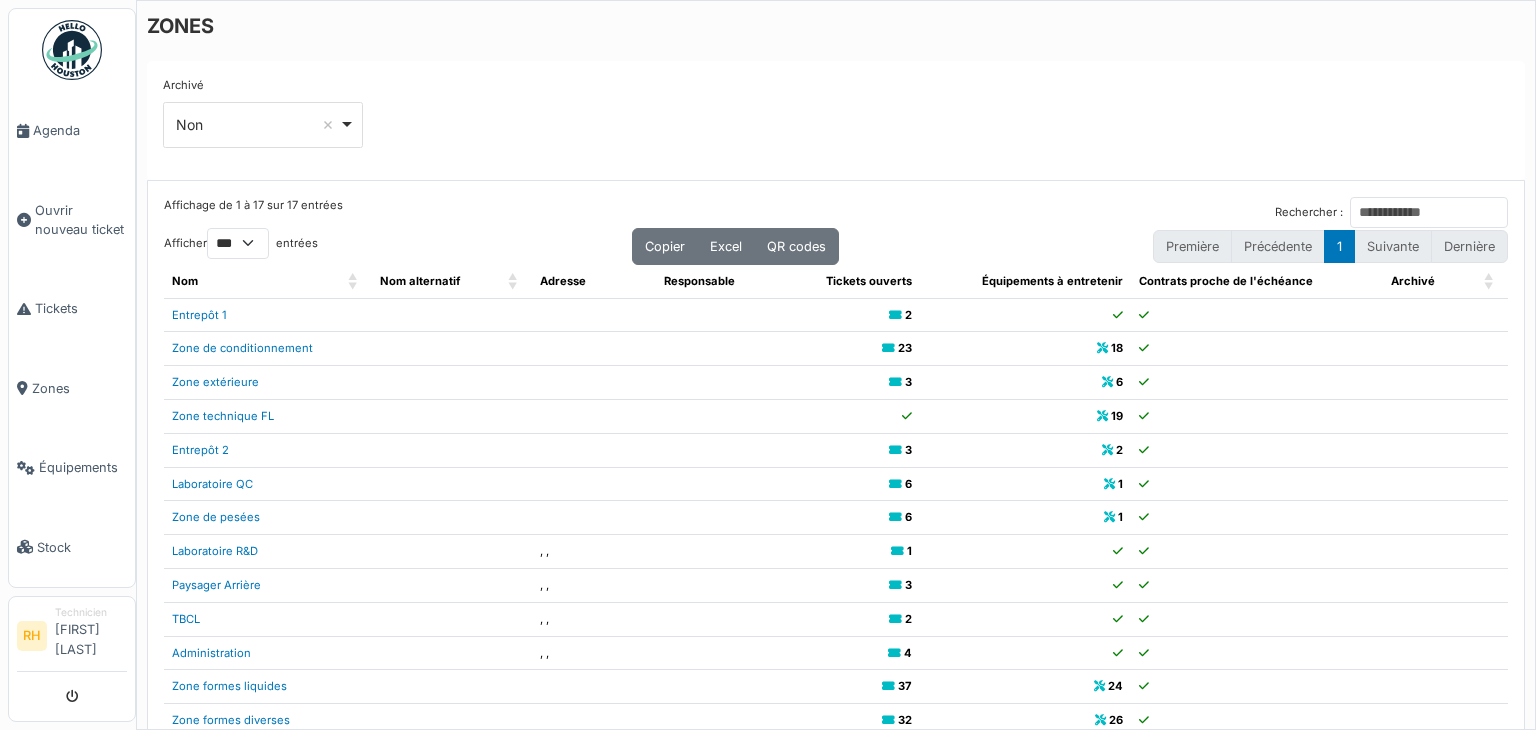 scroll, scrollTop: 40, scrollLeft: 0, axis: vertical 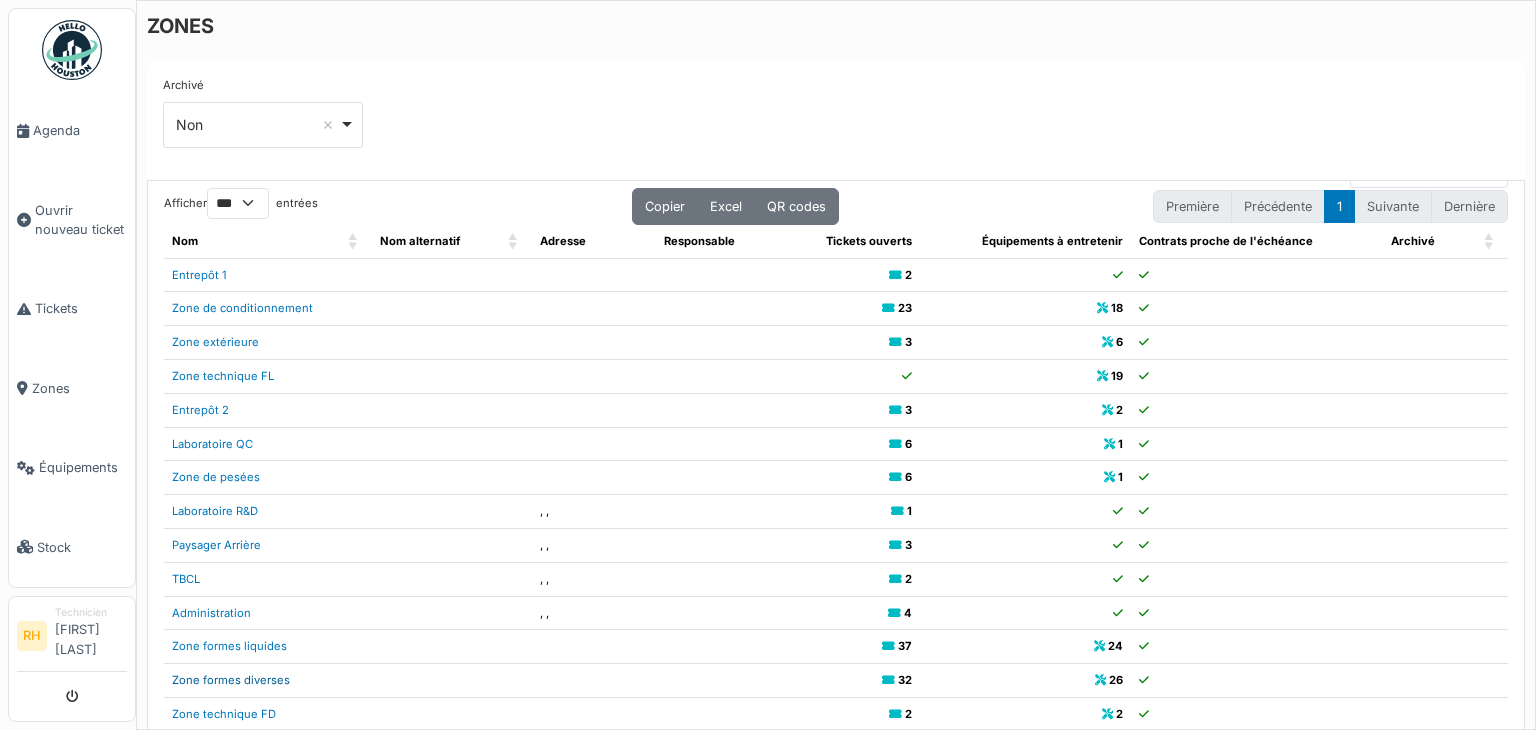click on "Zone formes diverses" at bounding box center (231, 680) 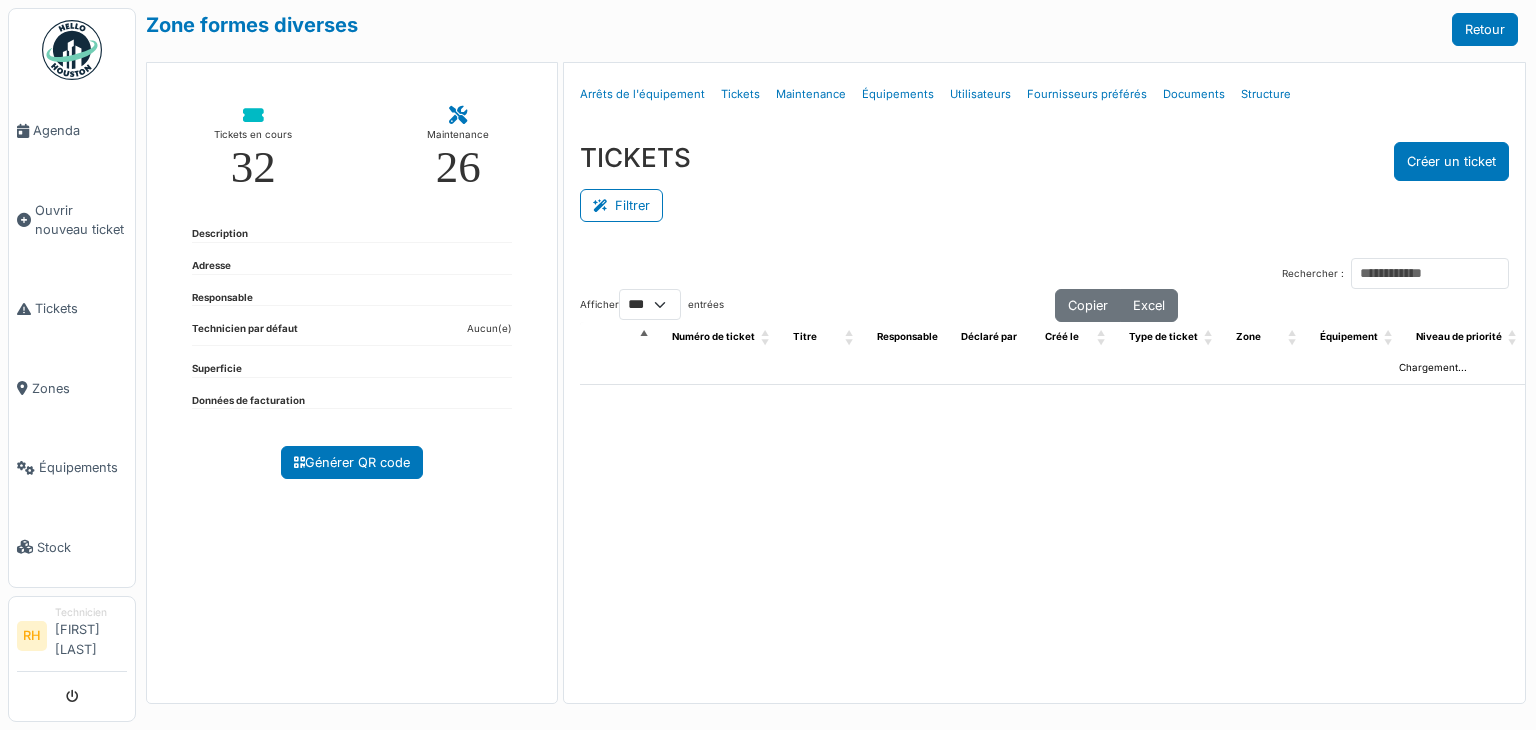 select on "***" 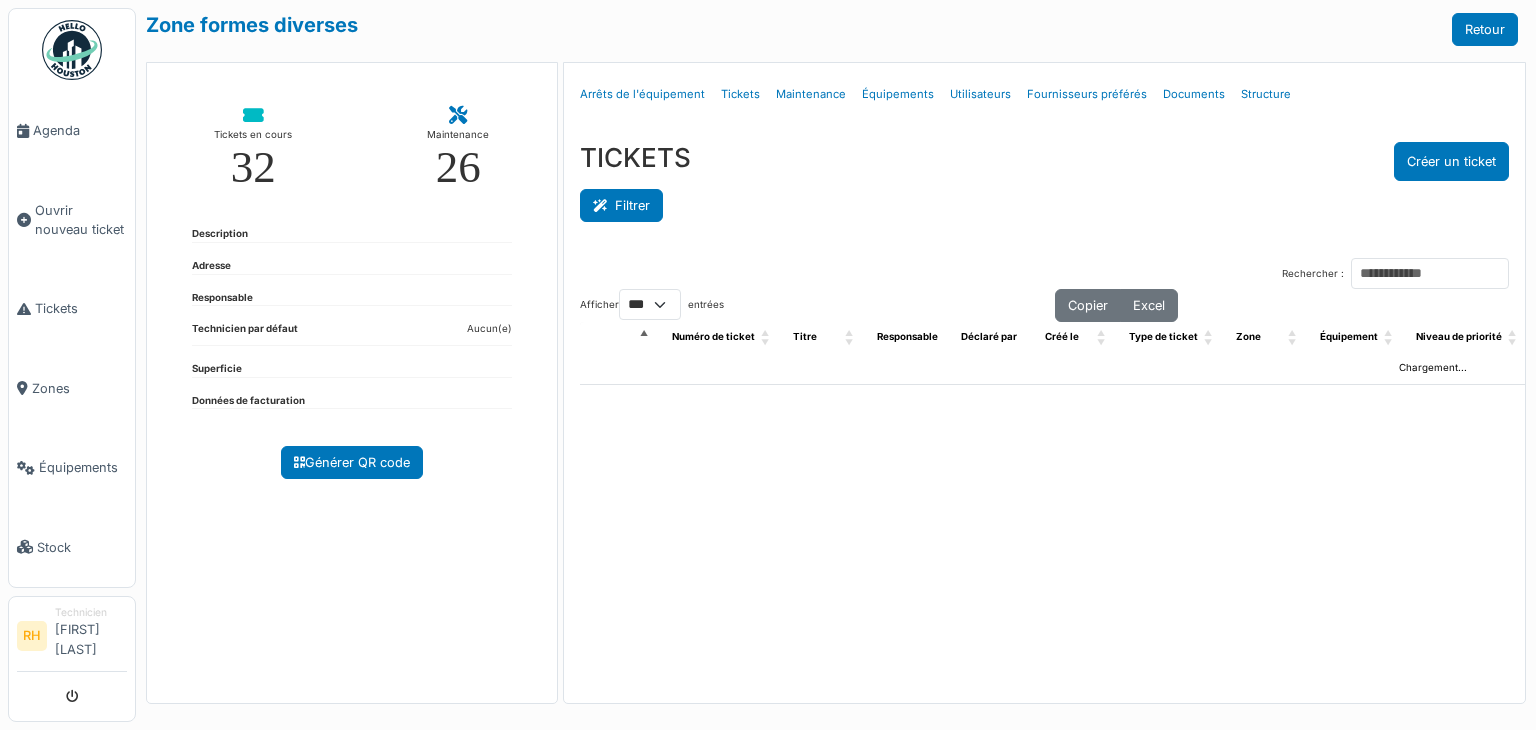 scroll, scrollTop: 0, scrollLeft: 0, axis: both 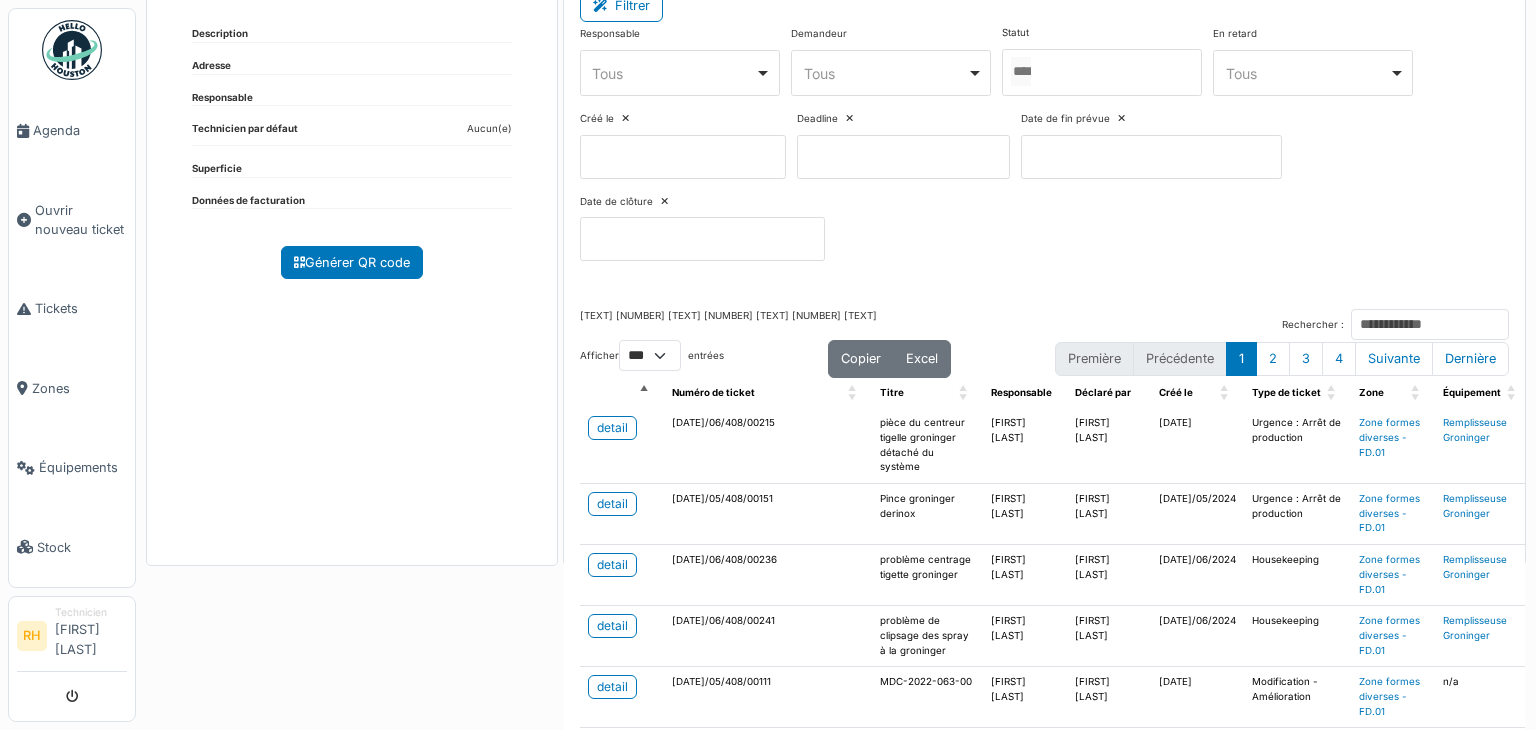click at bounding box center (1102, 72) 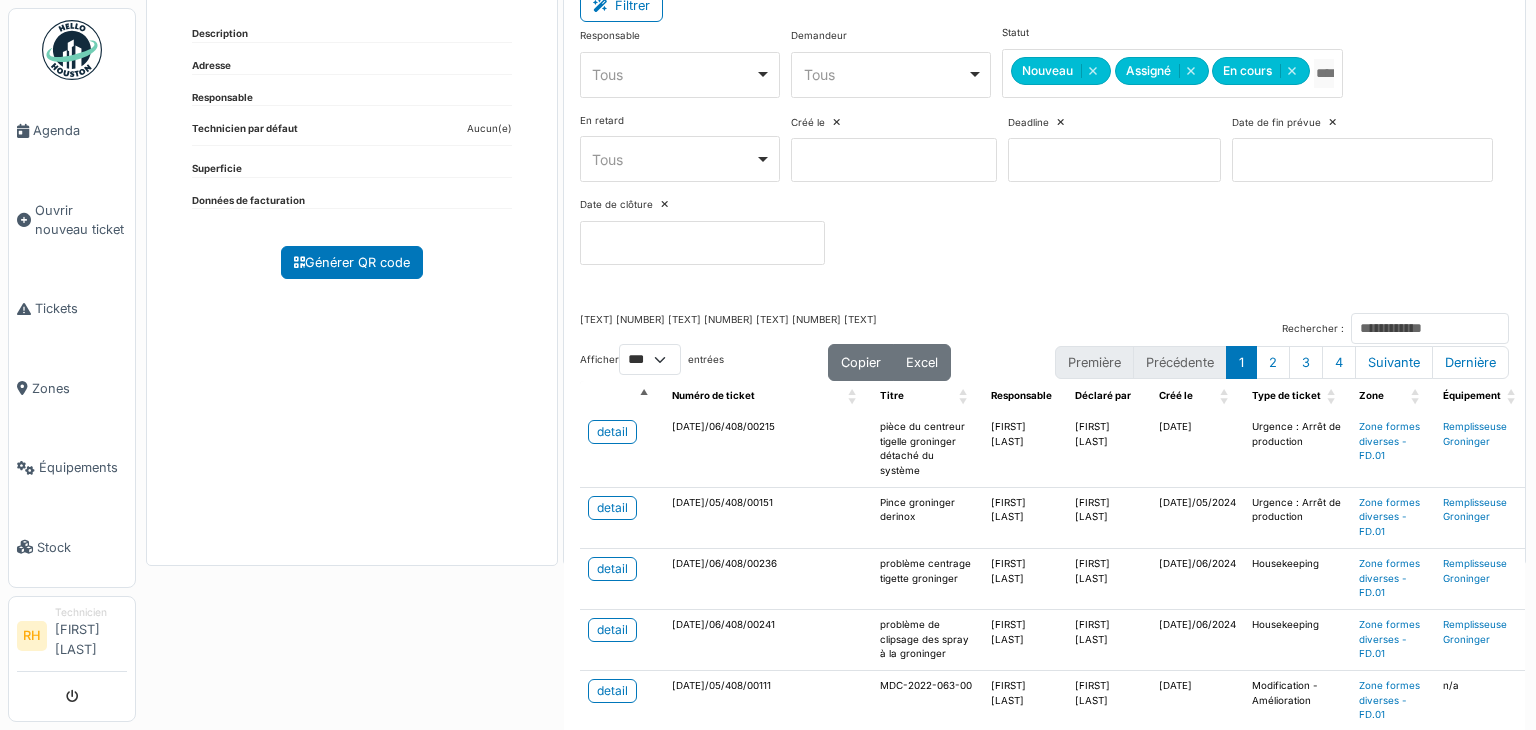 click on "Statut
******* ******* ******** Nouveau Remove item Assigné Remove item En cours Remove item Tâches terminées En attente Terminé Annulé" at bounding box center [1172, 62] 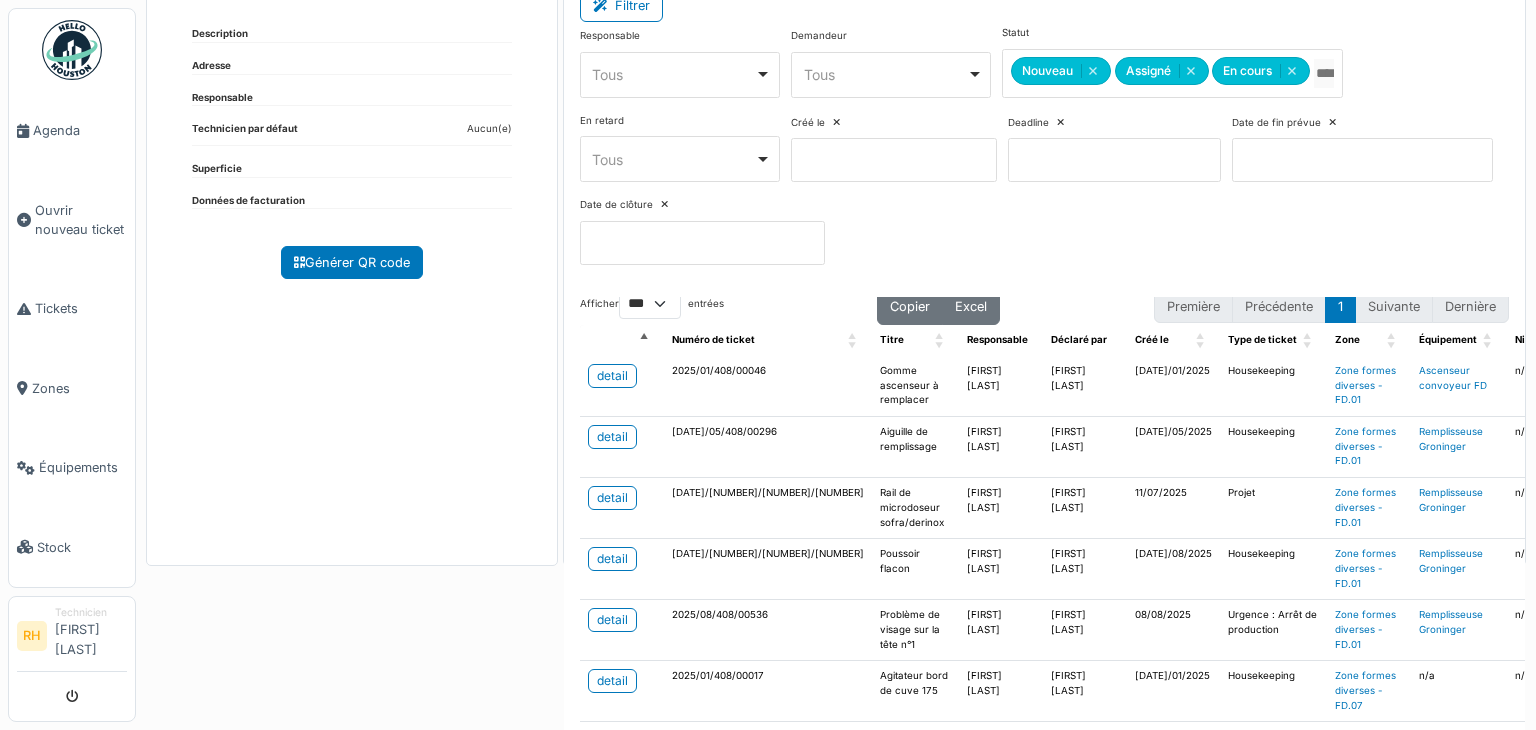 scroll, scrollTop: 100, scrollLeft: 0, axis: vertical 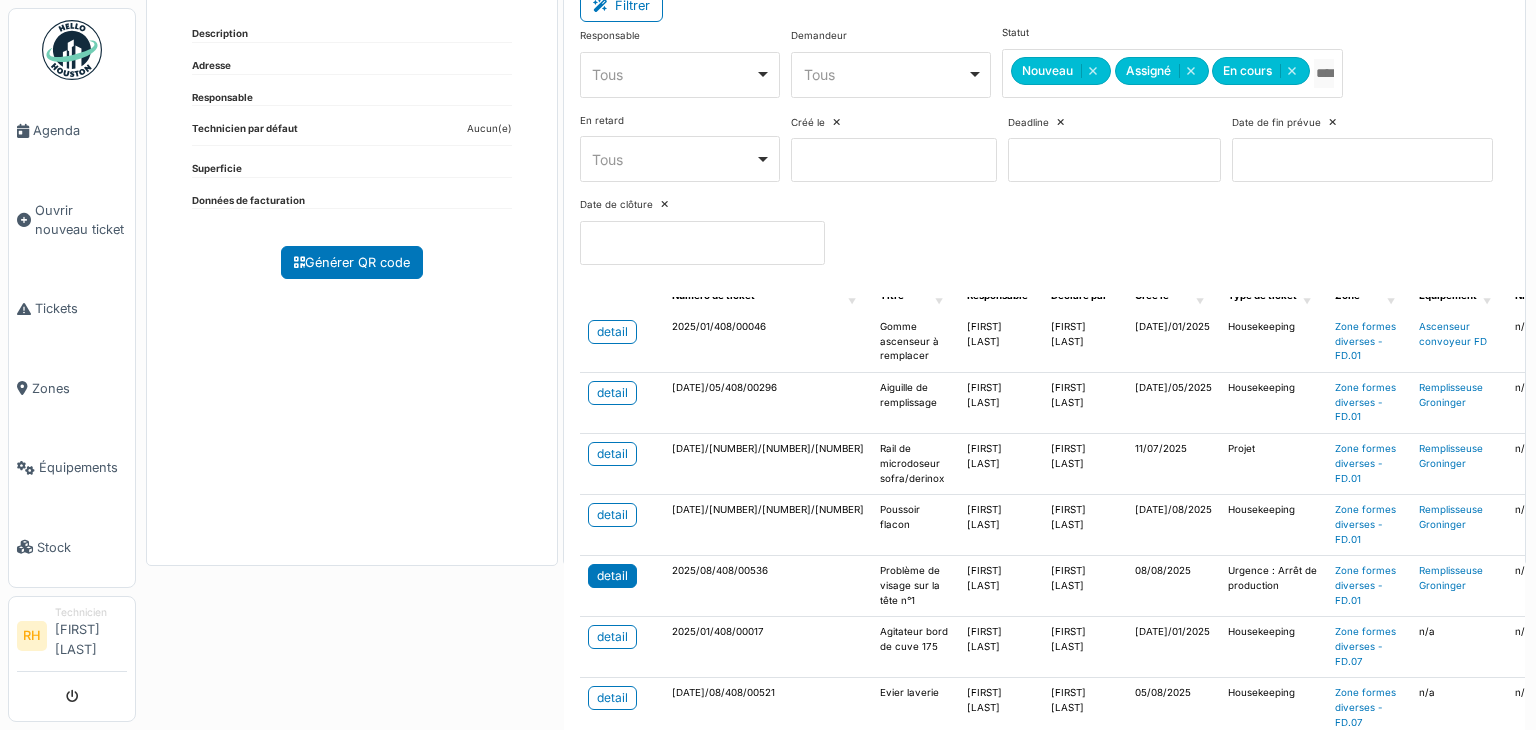 click on "detail" at bounding box center [612, 576] 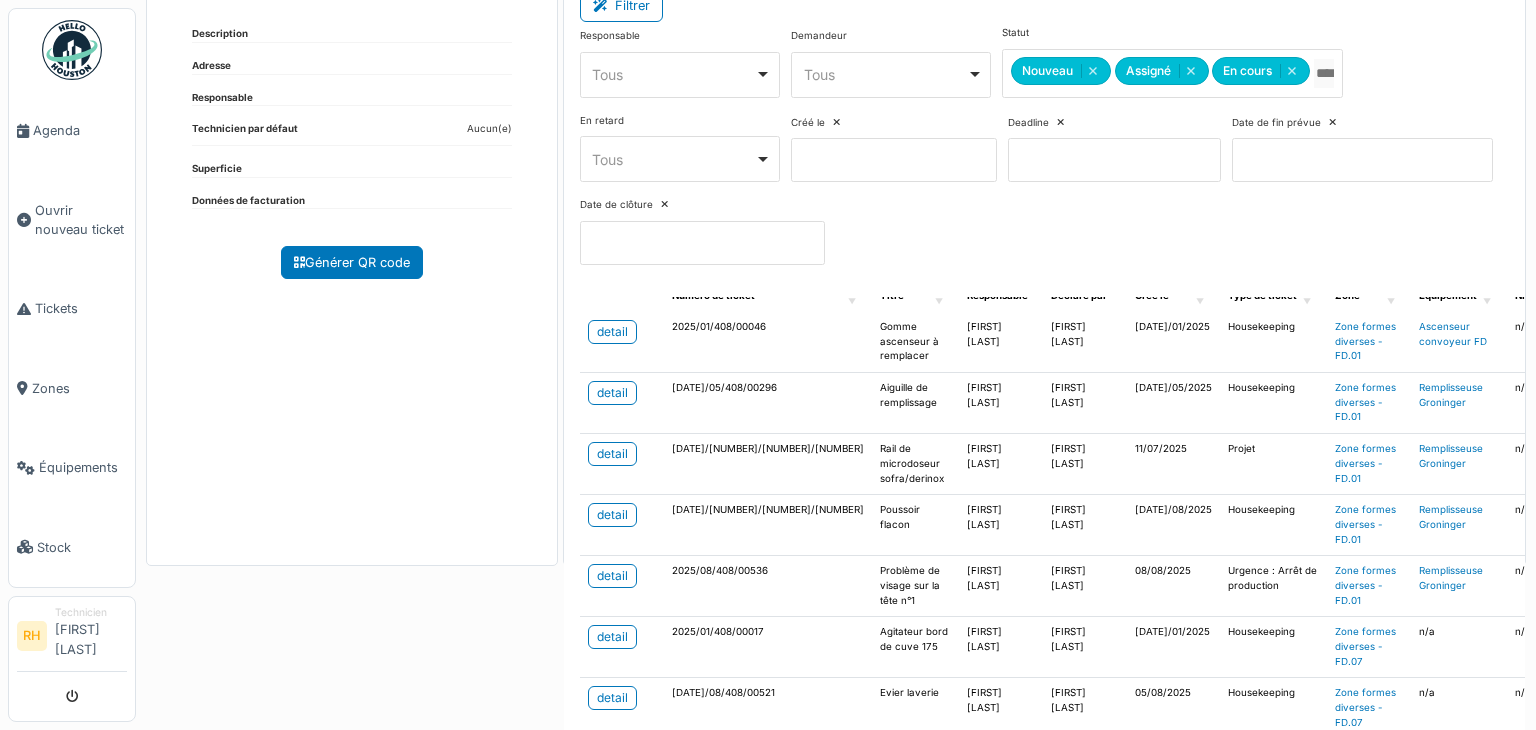 click on "Responsable
**** Tous Remove item Tous Axel Koskas Julien André Nicolas Declercq Sébastien De sutter Setup_account Bepharbel Stagiaire Maintenance Support It
Demandeur
**** Tous Remove item Tous Achraf Chihabi Albano Garau Anne Cleynen Axel Koskas Benjamin Mambour Bruno Barbera Charles Boilly Charline Henaff Christophe Le fevrere Christophe Richir Damien Nactergal David Sable fourtassou Eric Bosgaerd François Martin Geoffrey Deneubourg Grégory Richir Hicham Moftih Imad Chihabi Jean Rifaut Julien André Juliette Bastin Laurie Maes Léandre Baye Malika Khchab Marie Tollet Mathias Marotte Maverick Drappier Nabil Zitouni Nadera Benallegue Nicolas Declercq Nicolas Michaux Orazio Brenno Renaud Horent Romain Meunier Samuel Cordisco Sarah Van troeye Sébastien De sutter Setup_account Bepharbel Stagiaire Maintenance Support Eonix Support It Support Supply chain Toan Danh-dang Utilisateur Test Xavier Hanet Oui" at bounding box center (1044, 153) 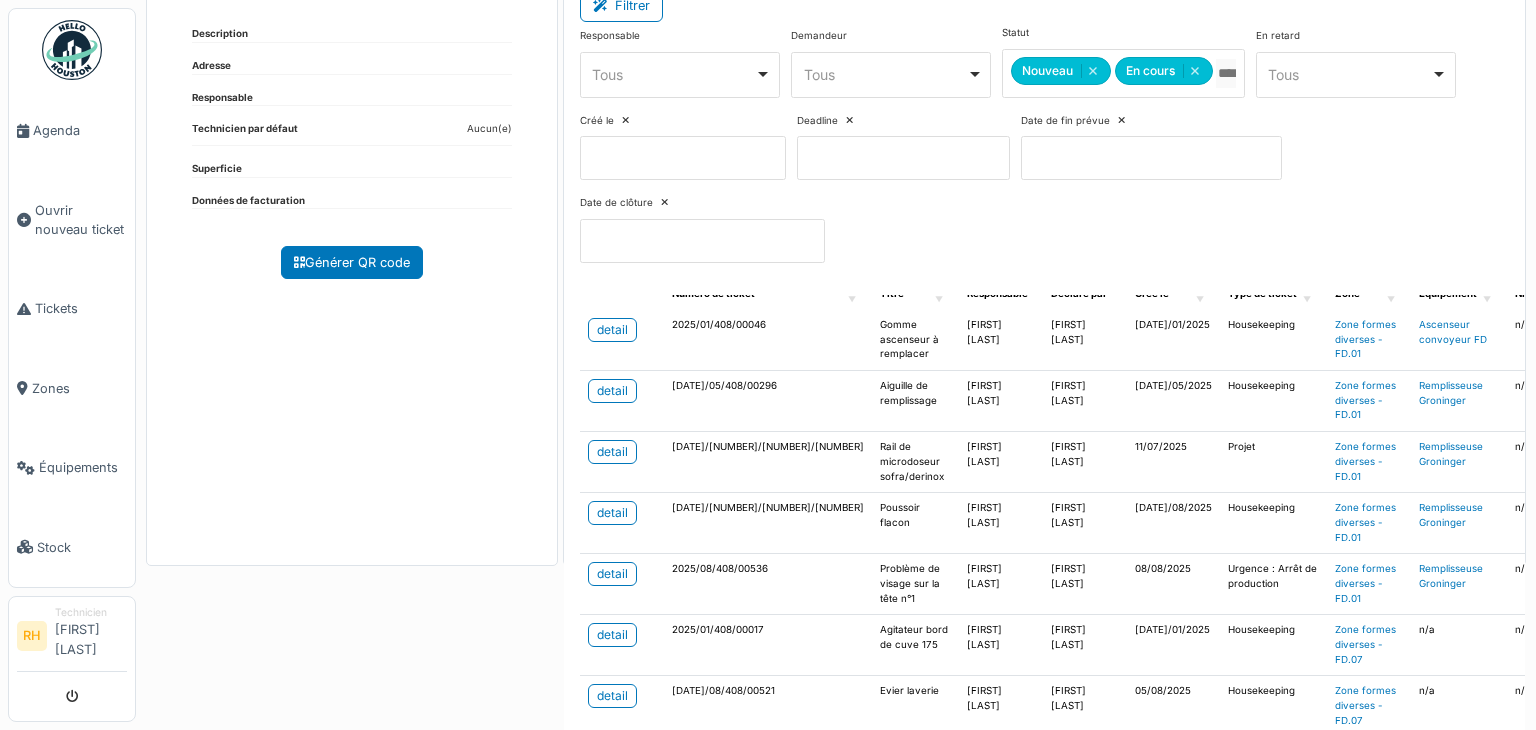 drag, startPoint x: 1193, startPoint y: 69, endPoint x: 1112, endPoint y: 67, distance: 81.02469 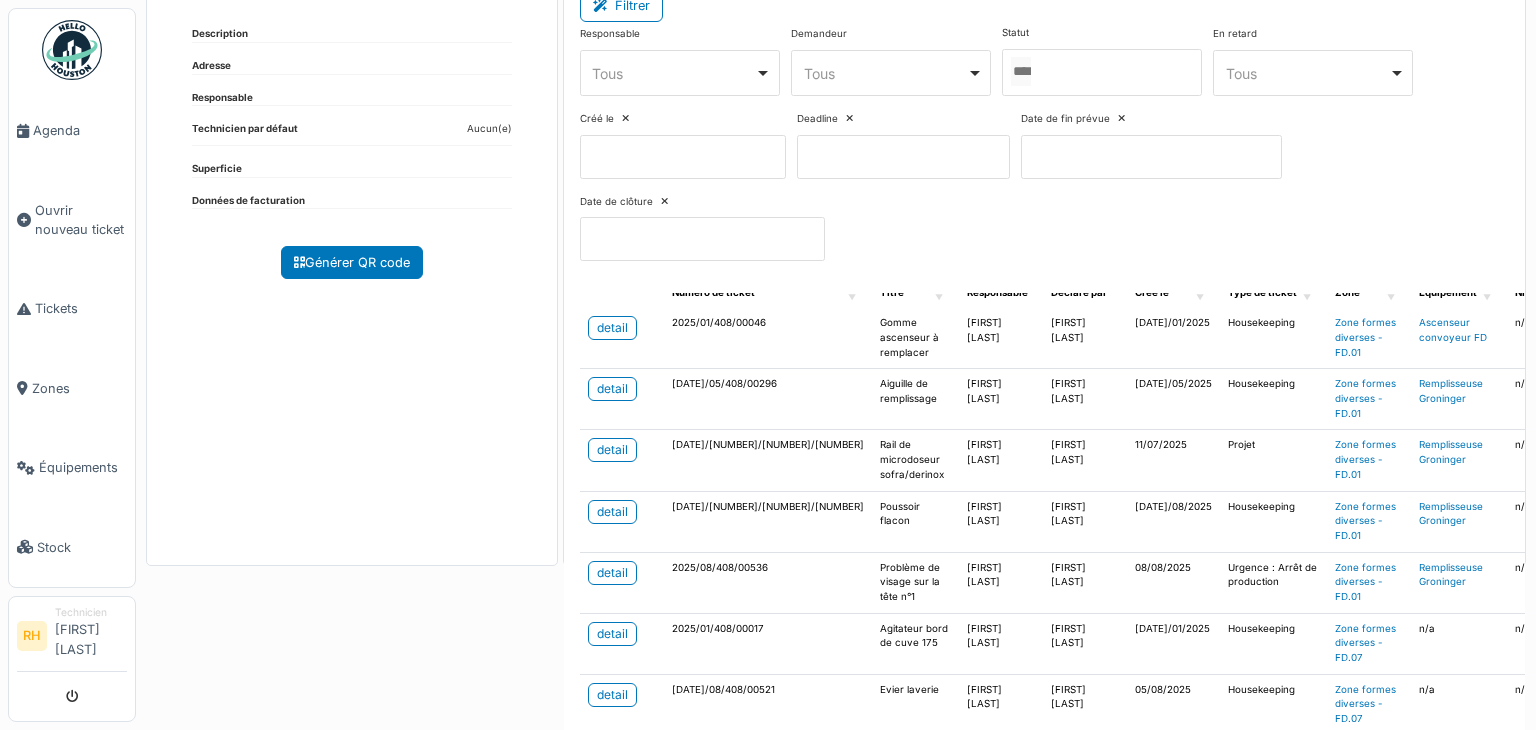 click on "Responsable
**** Tous Remove item Tous Axel Koskas Julien André Nicolas Declercq Sébastien De sutter Setup_account Bepharbel Stagiaire Maintenance Support It
Demandeur
**** Tous Remove item Tous Achraf Chihabi Albano Garau Anne Cleynen Axel Koskas Benjamin Mambour Bruno Barbera Charles Boilly Charline Henaff Christophe Le fevrere Christophe Richir Damien Nactergal David Sable fourtassou Eric Bosgaerd François Martin Geoffrey Deneubourg Grégory Richir Hicham Moftih Imad Chihabi Jean Rifaut Julien André Juliette Bastin Laurie Maes Léandre Baye Malika Khchab Marie Tollet Mathias Marotte Maverick Drappier Nabil Zitouni Nadera Benallegue Nicolas Declercq Nicolas Michaux Orazio Brenno Renaud Horent Romain Meunier Samuel Cordisco Sarah Van troeye Sébastien De sutter Setup_account Bepharbel Stagiaire Maintenance Support Eonix Support It Support Supply chain Toan Danh-dang Utilisateur Test Xavier Hanet Oui" at bounding box center (1044, 151) 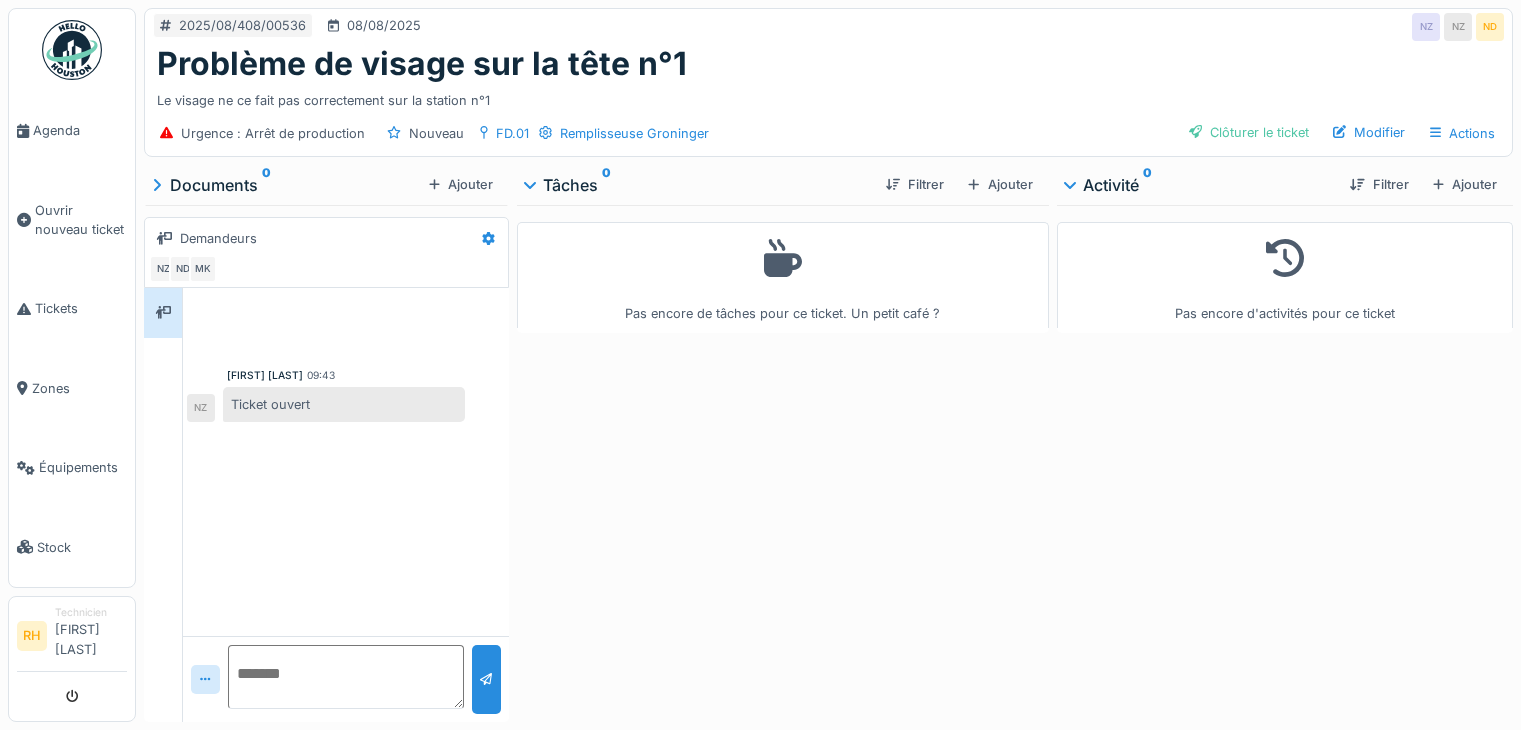 scroll, scrollTop: 0, scrollLeft: 0, axis: both 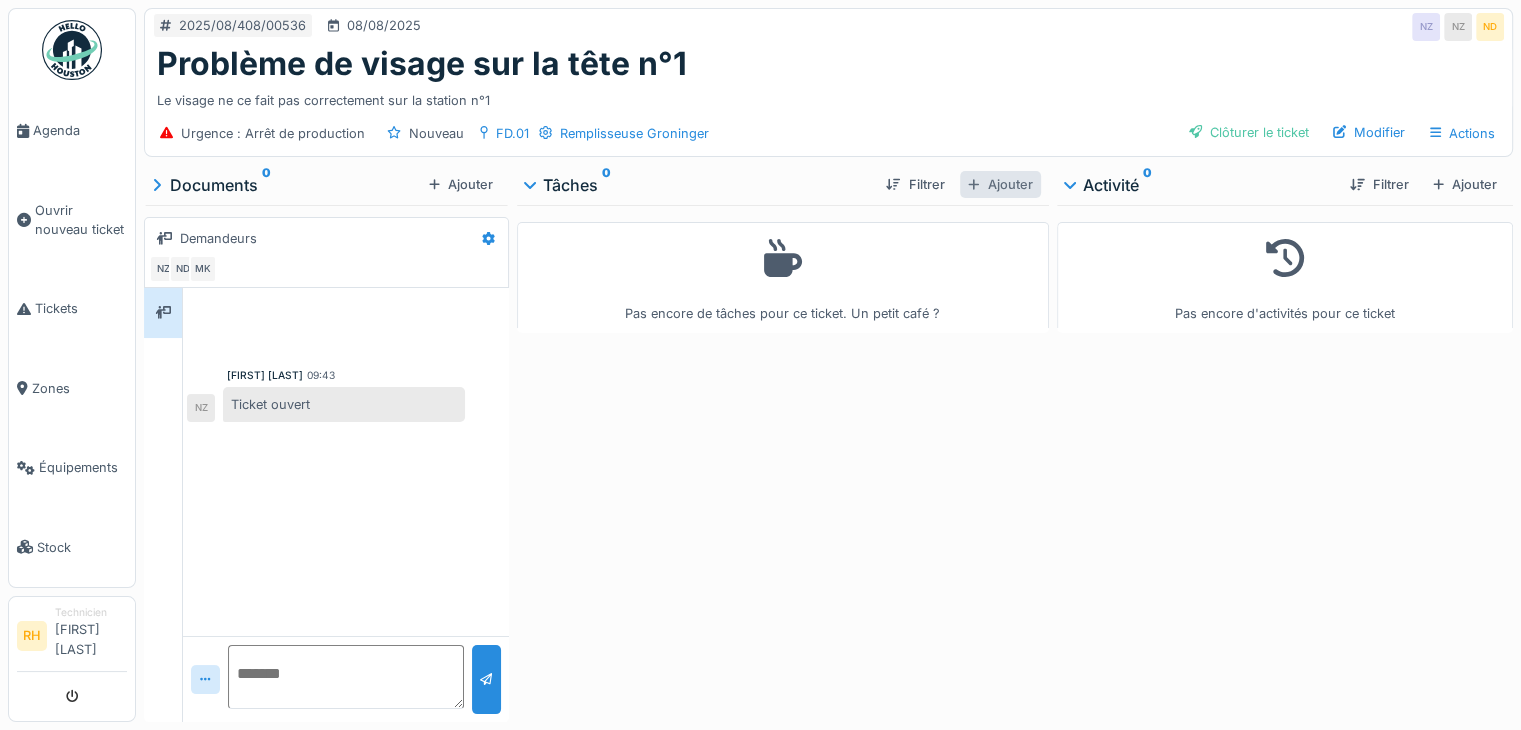 click on "Ajouter" at bounding box center [1000, 184] 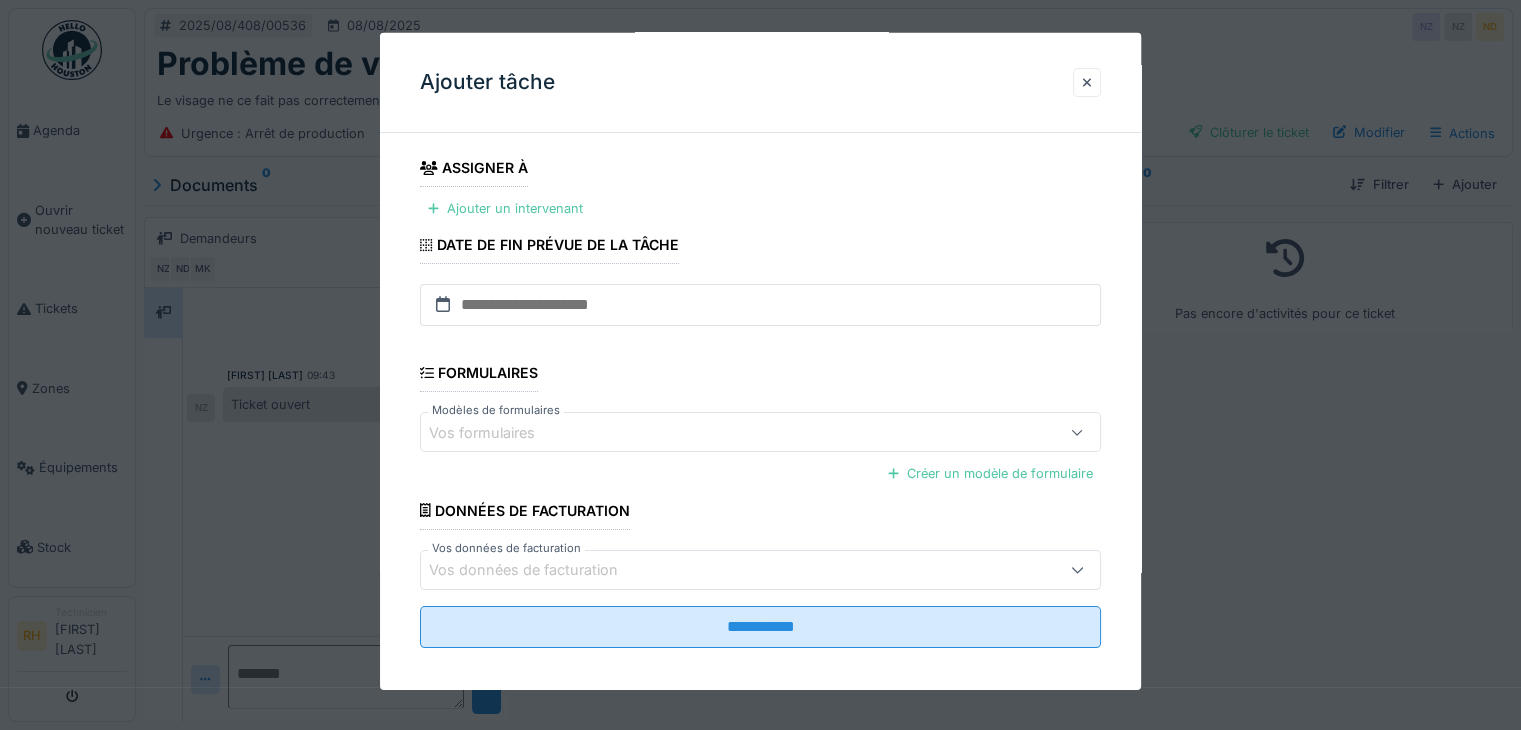 scroll, scrollTop: 234, scrollLeft: 0, axis: vertical 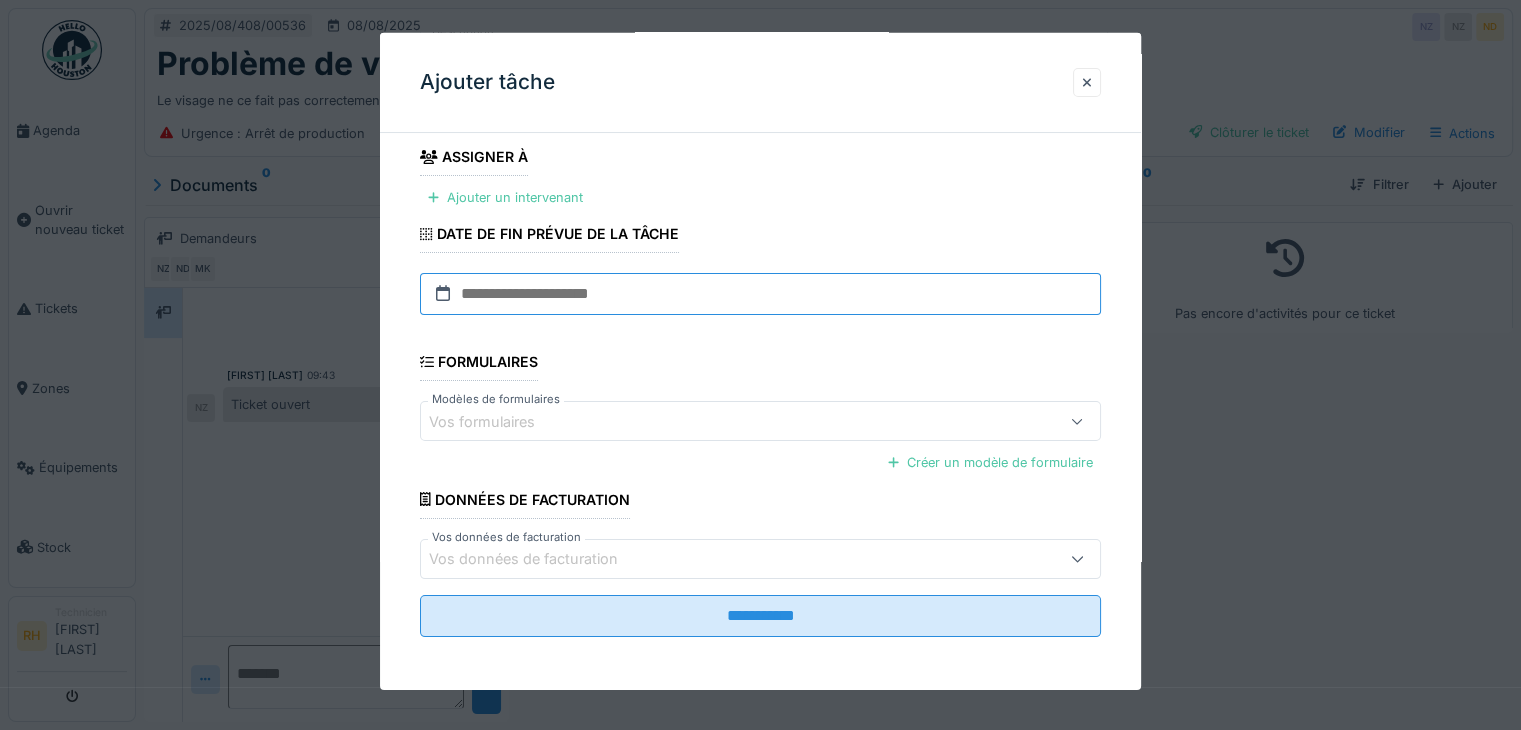 click at bounding box center [760, 294] 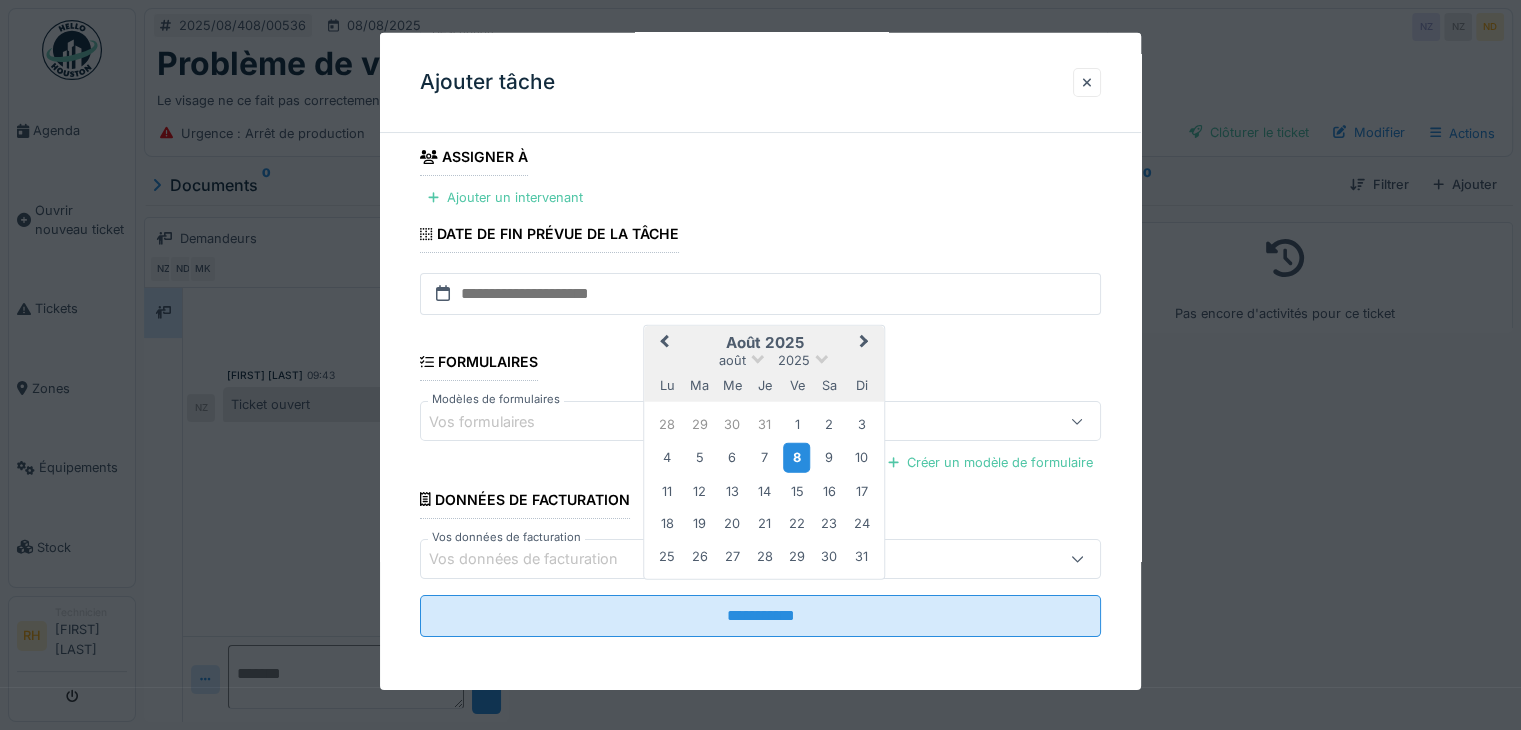 click on "8" at bounding box center [796, 457] 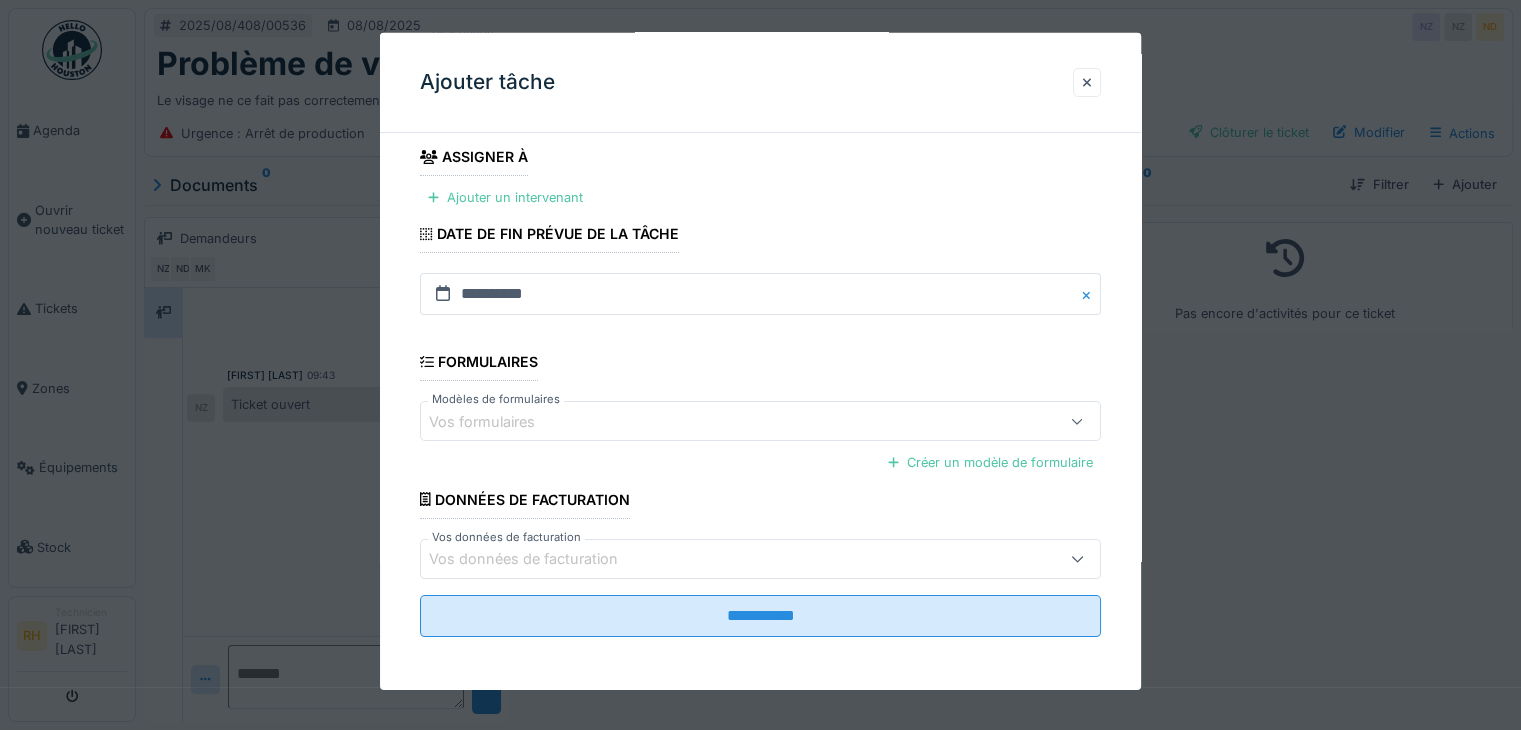 scroll, scrollTop: 15, scrollLeft: 0, axis: vertical 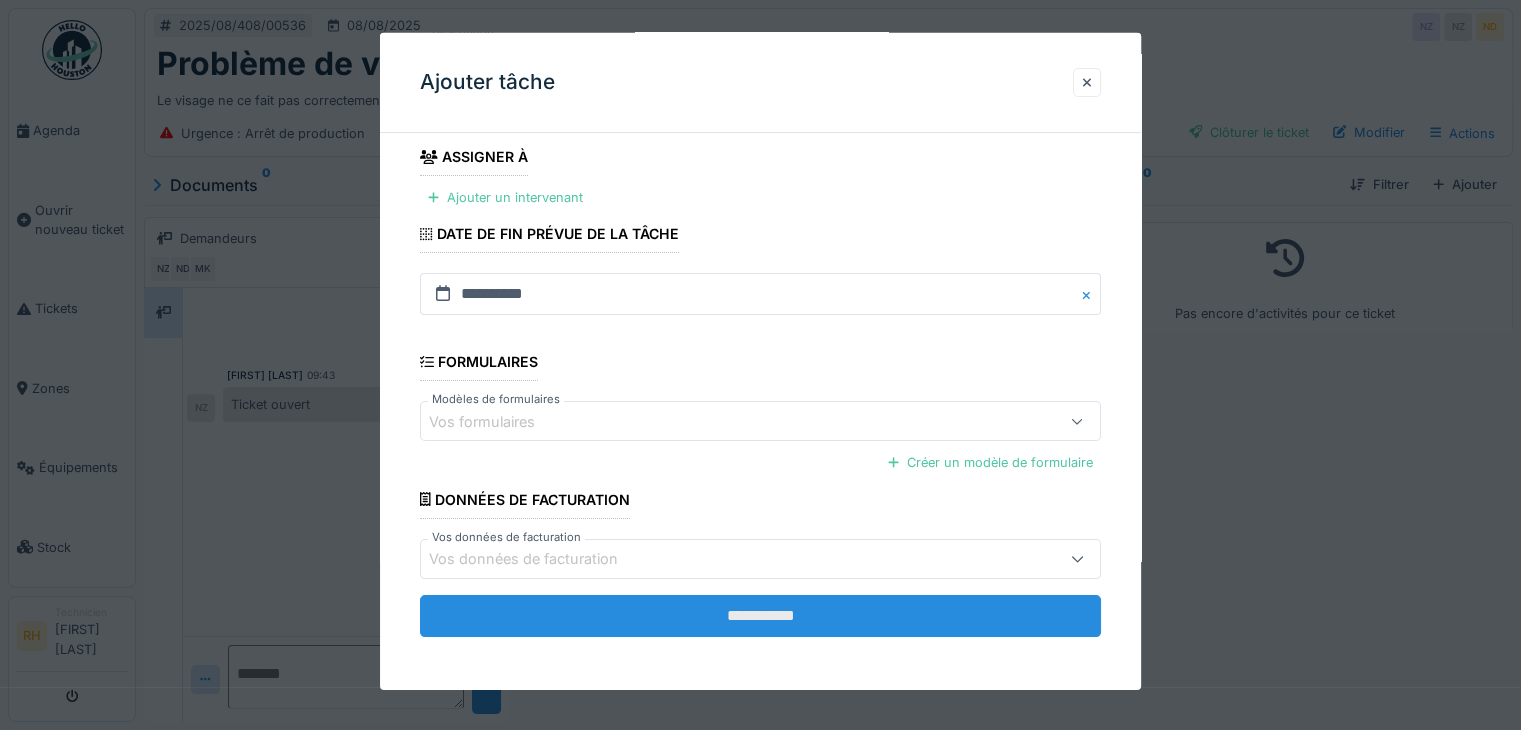 click on "**********" at bounding box center [760, 616] 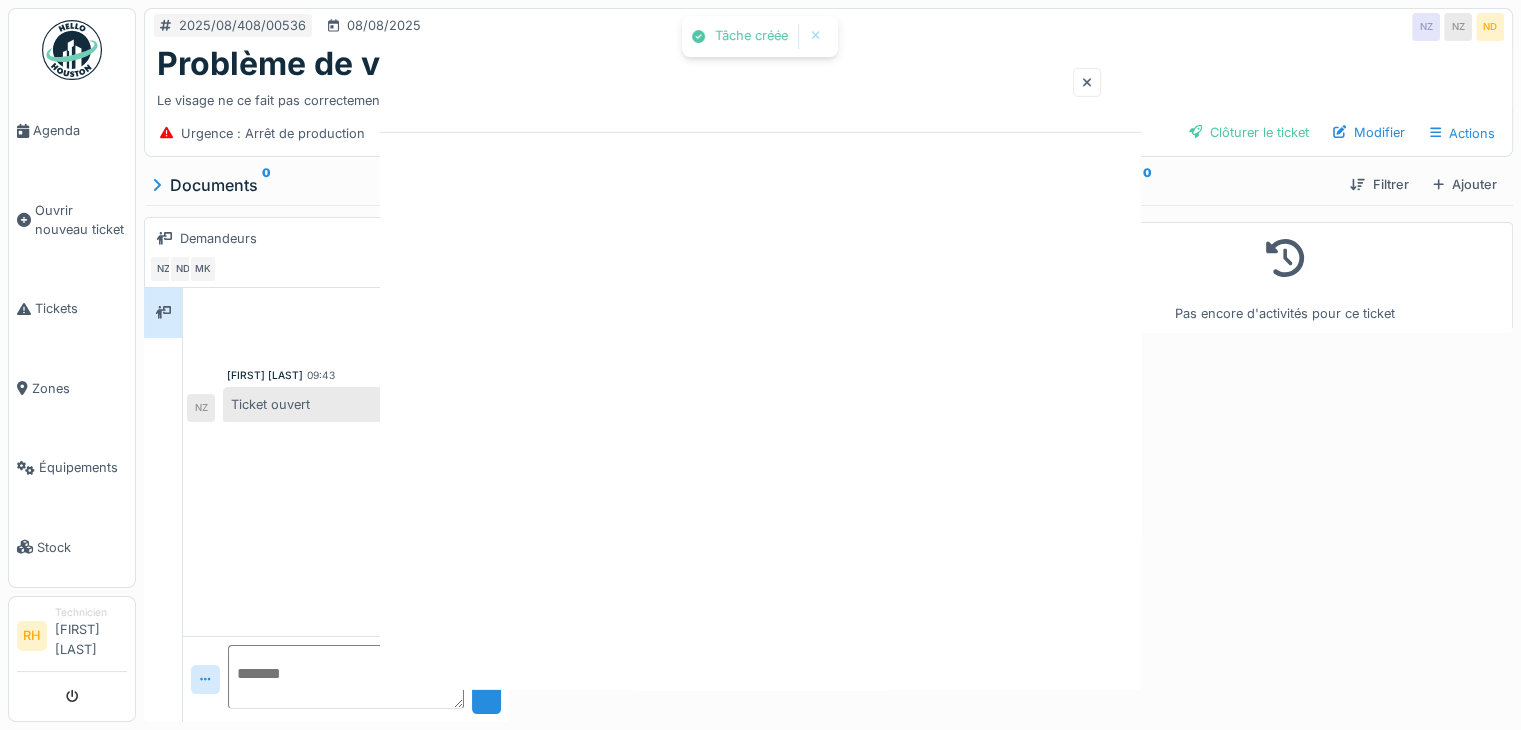 scroll, scrollTop: 0, scrollLeft: 0, axis: both 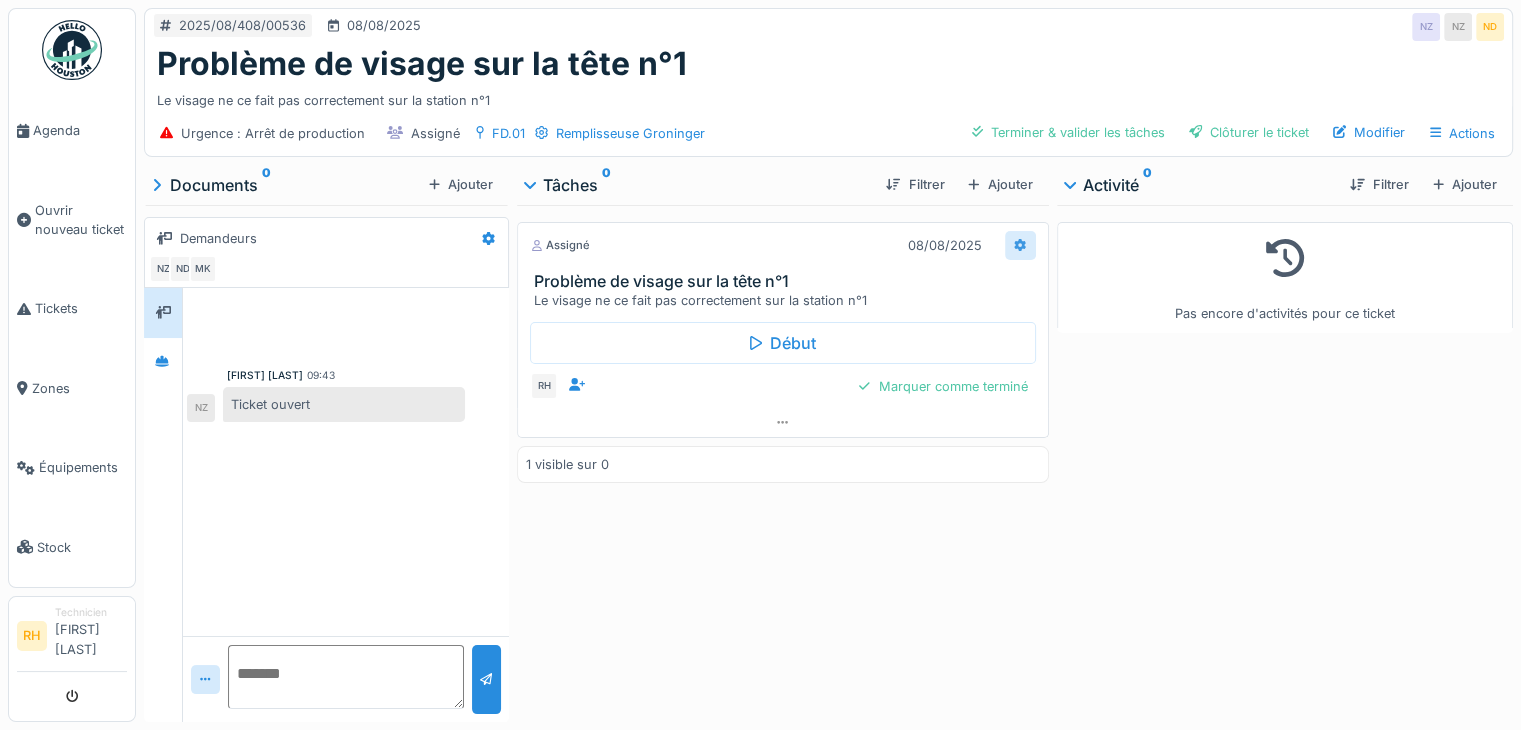 click 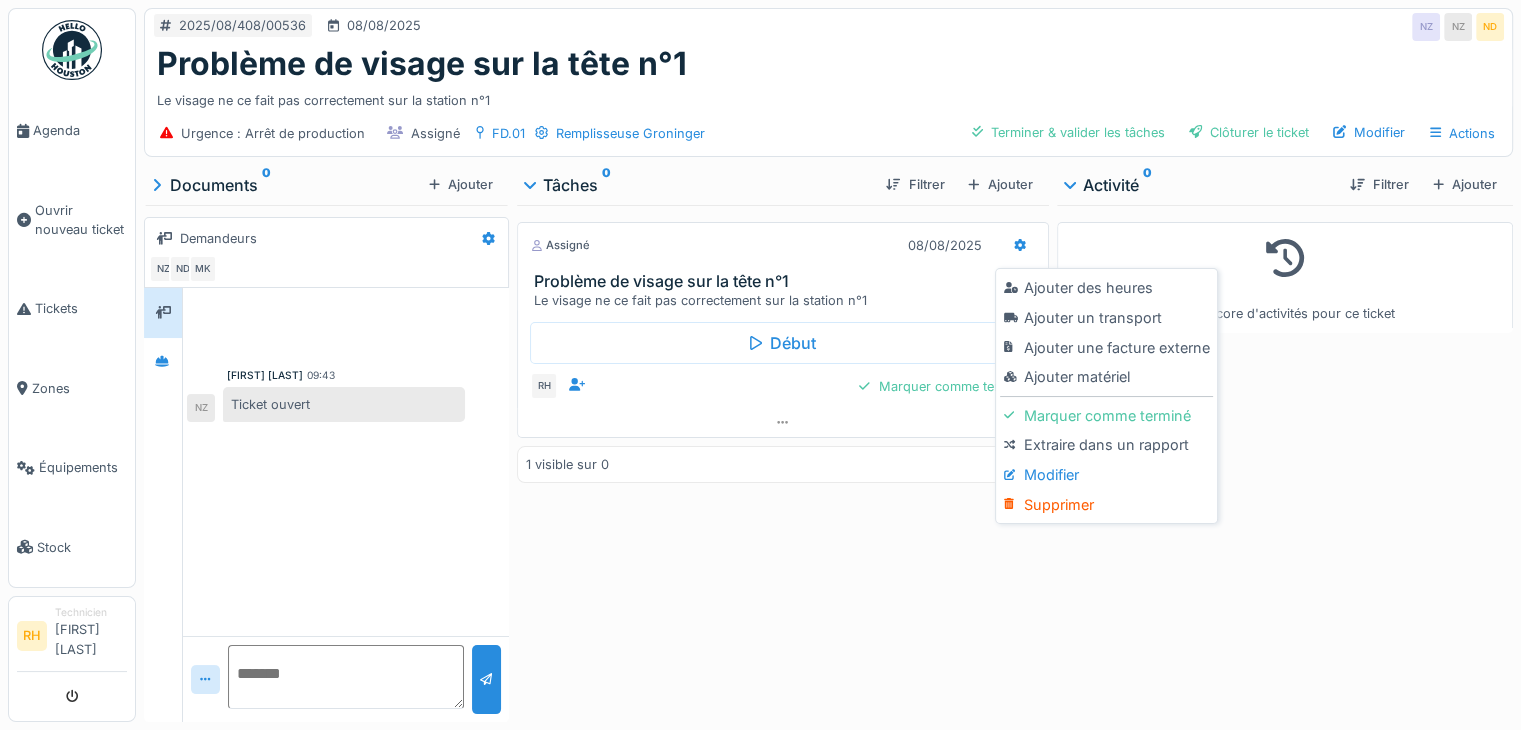 click on "Ajouter des heures" at bounding box center [1106, 288] 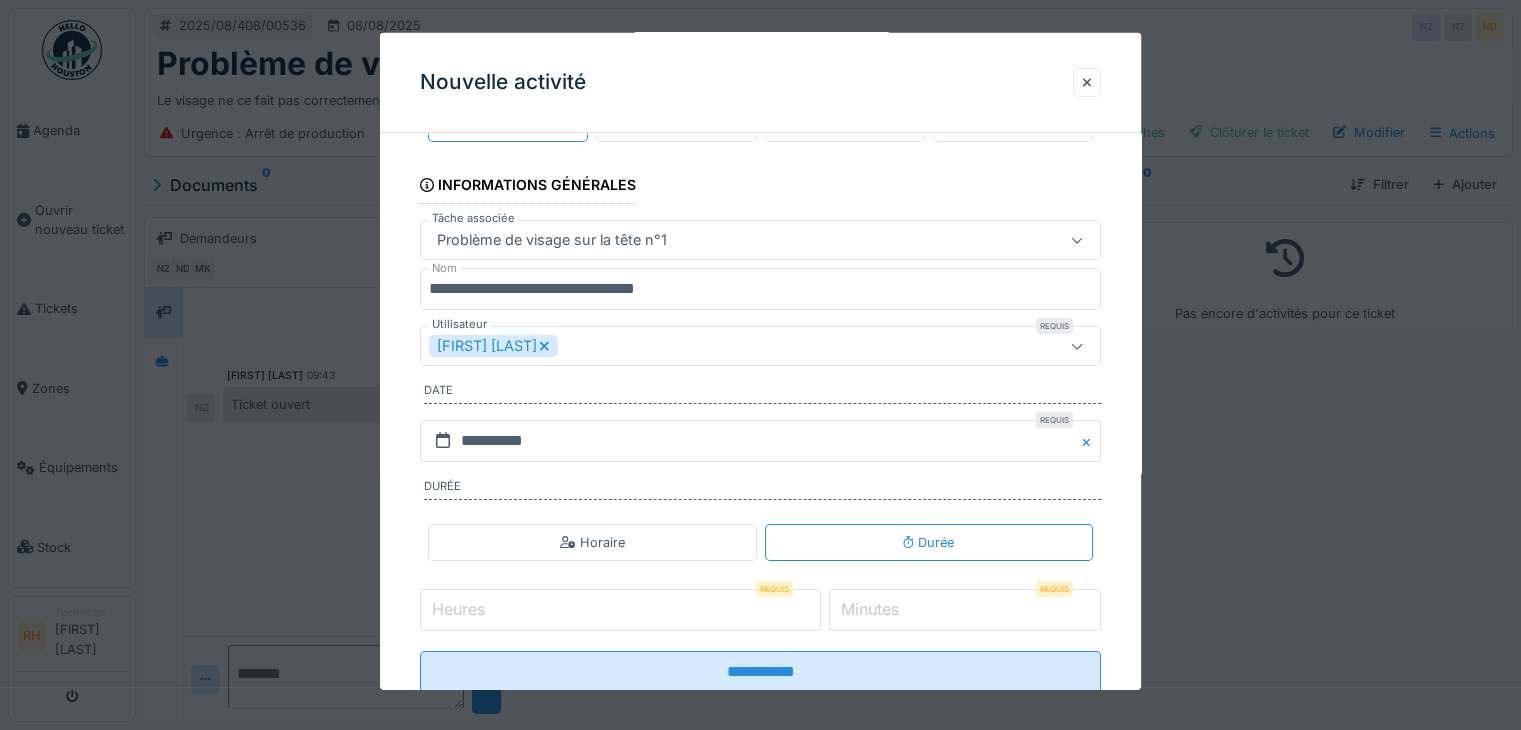 scroll, scrollTop: 124, scrollLeft: 0, axis: vertical 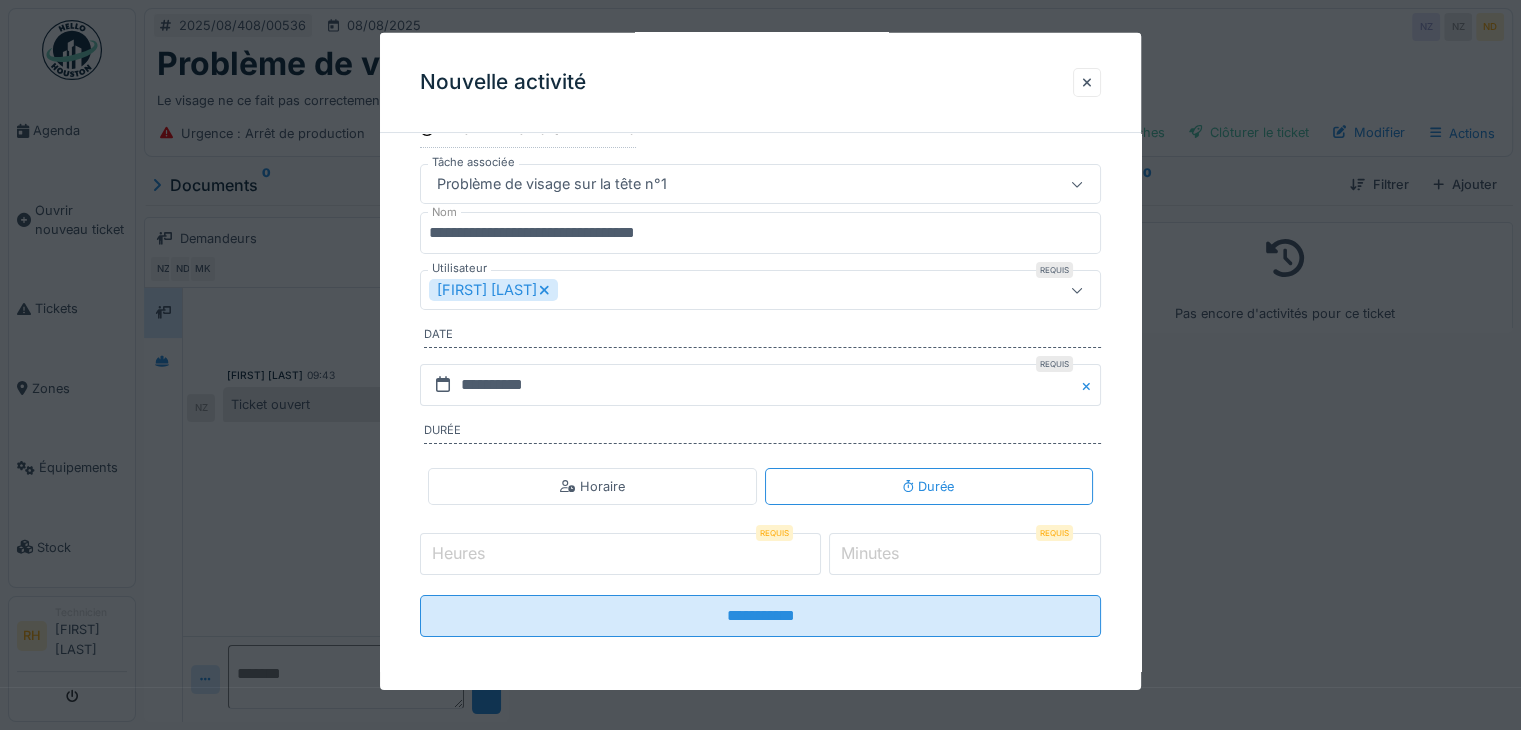 click on "Heures" at bounding box center [620, 554] 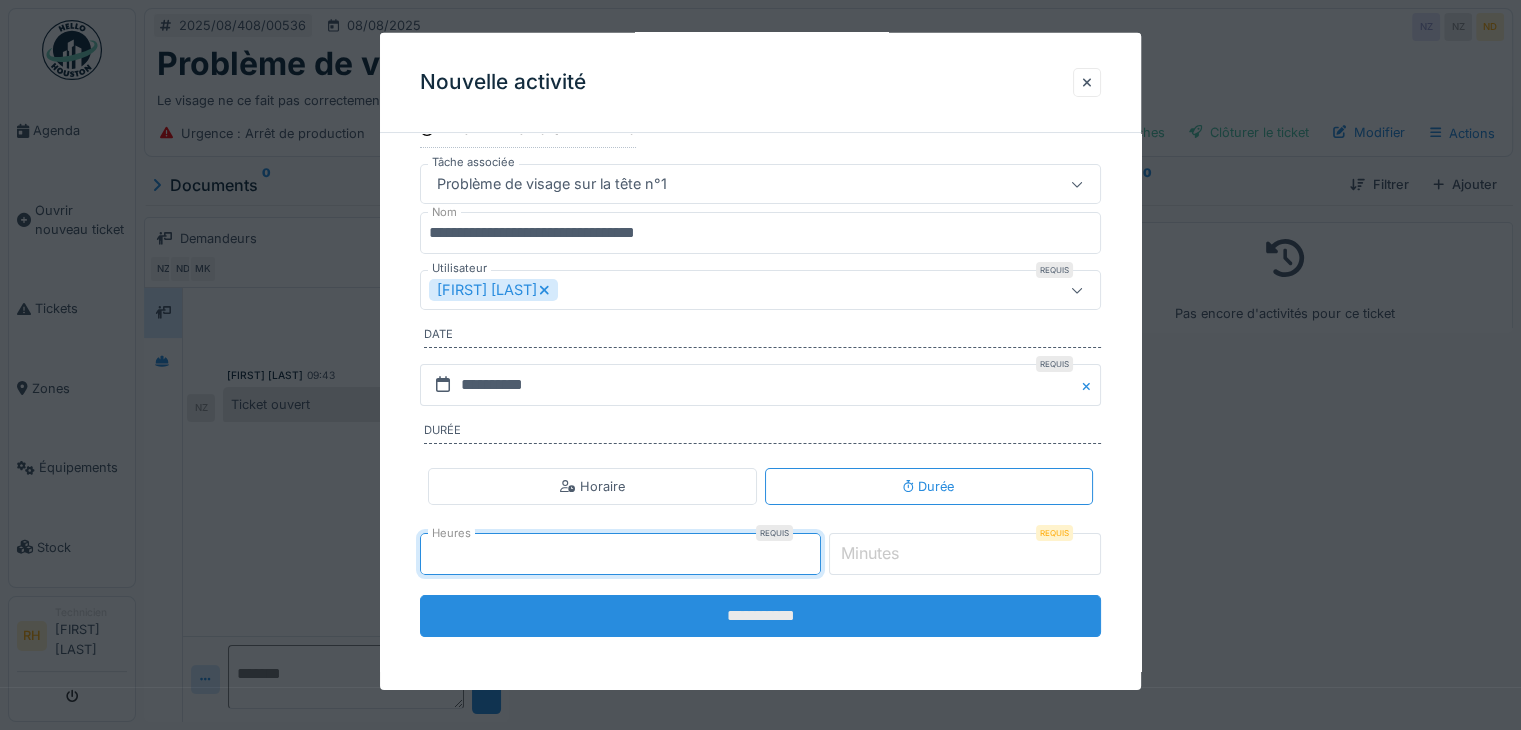 type on "*" 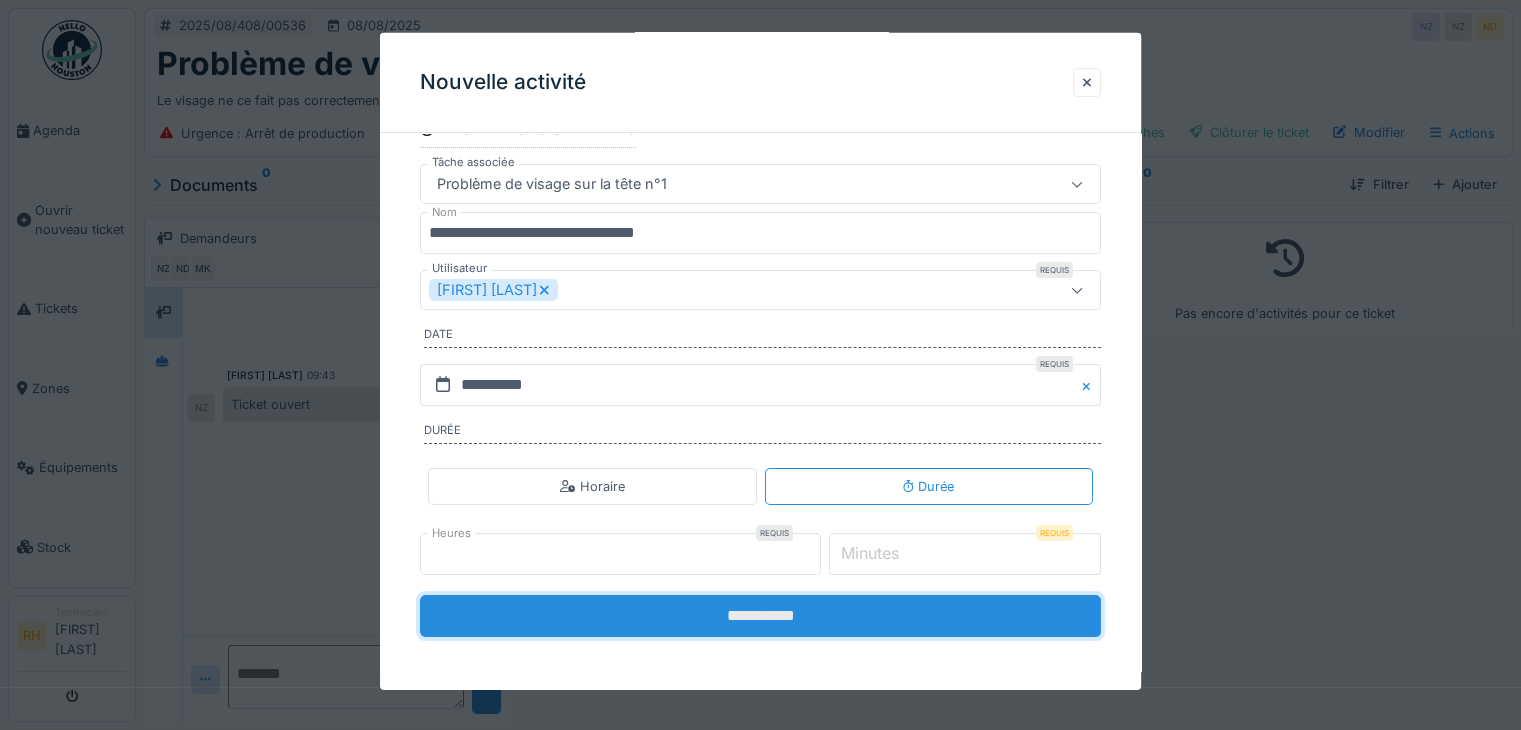 click on "**********" at bounding box center (760, 616) 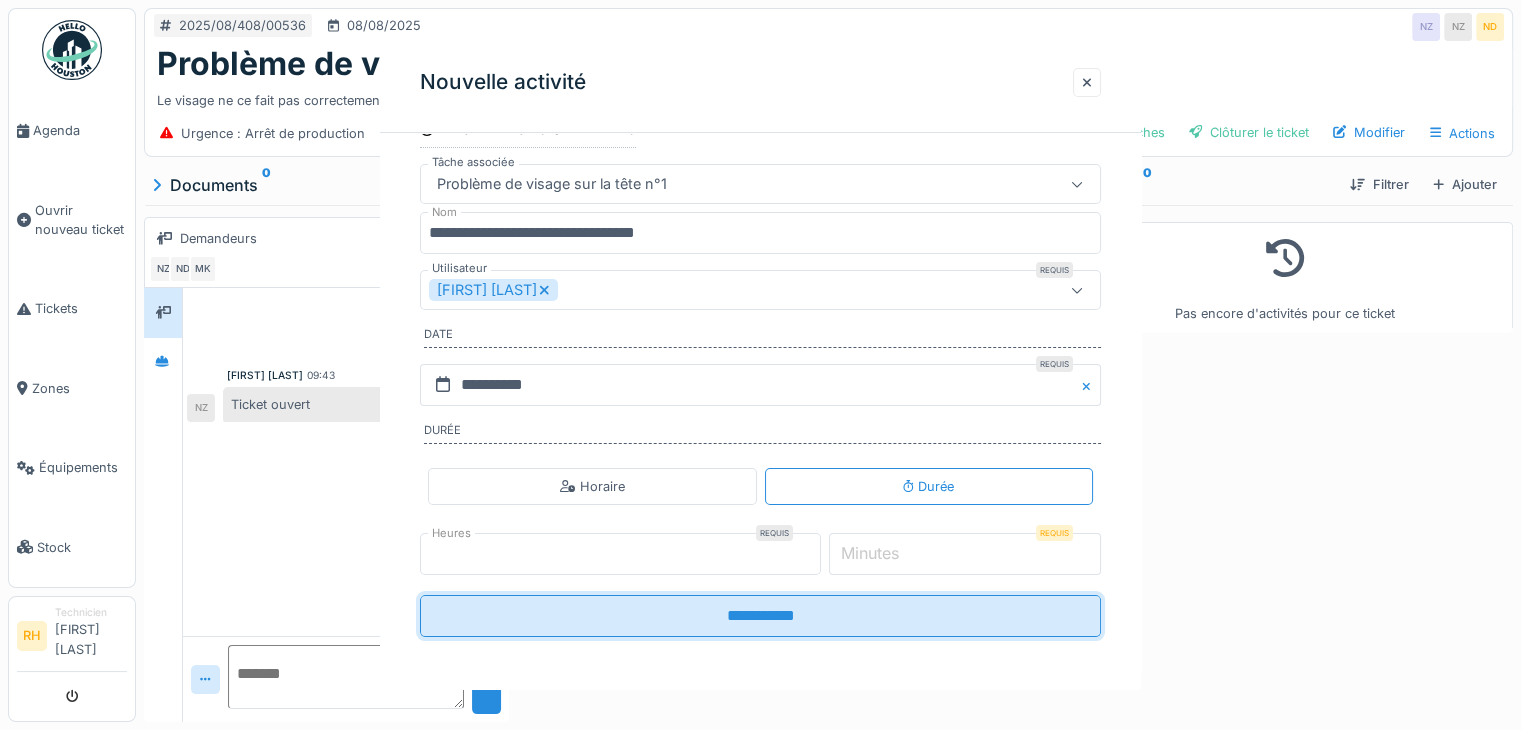 scroll, scrollTop: 0, scrollLeft: 0, axis: both 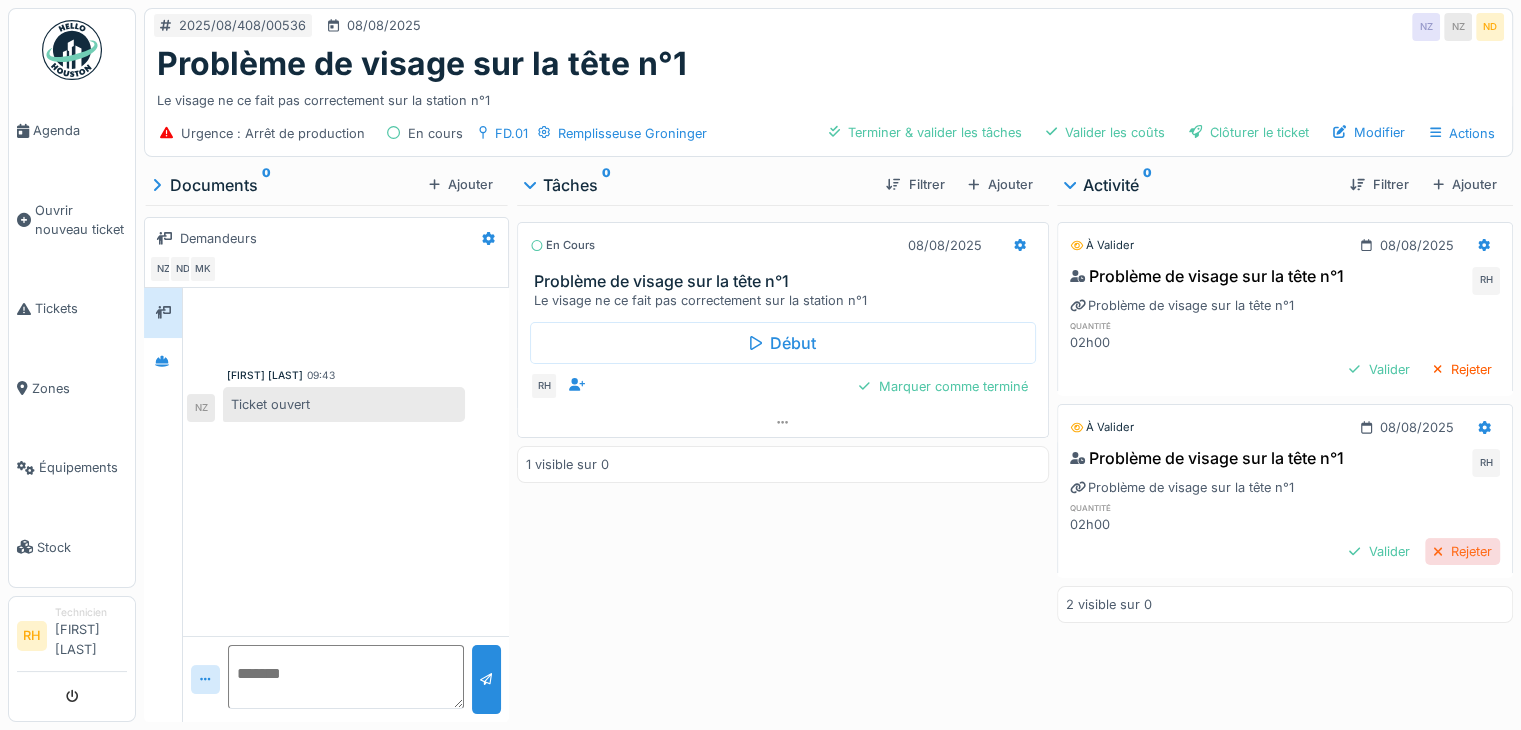click on "Rejeter" at bounding box center (1462, 551) 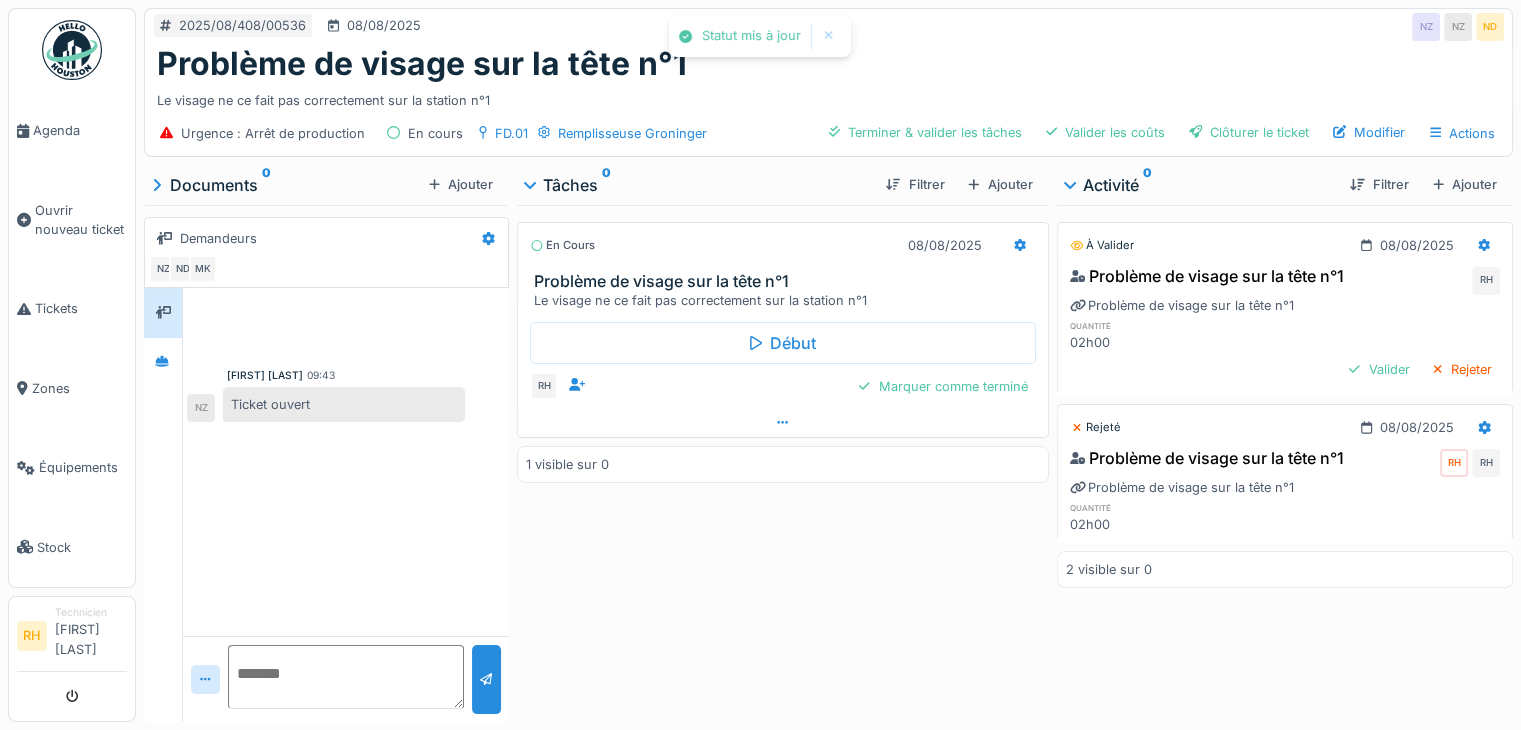 drag, startPoint x: 911, startPoint y: 498, endPoint x: 929, endPoint y: 405, distance: 94.72592 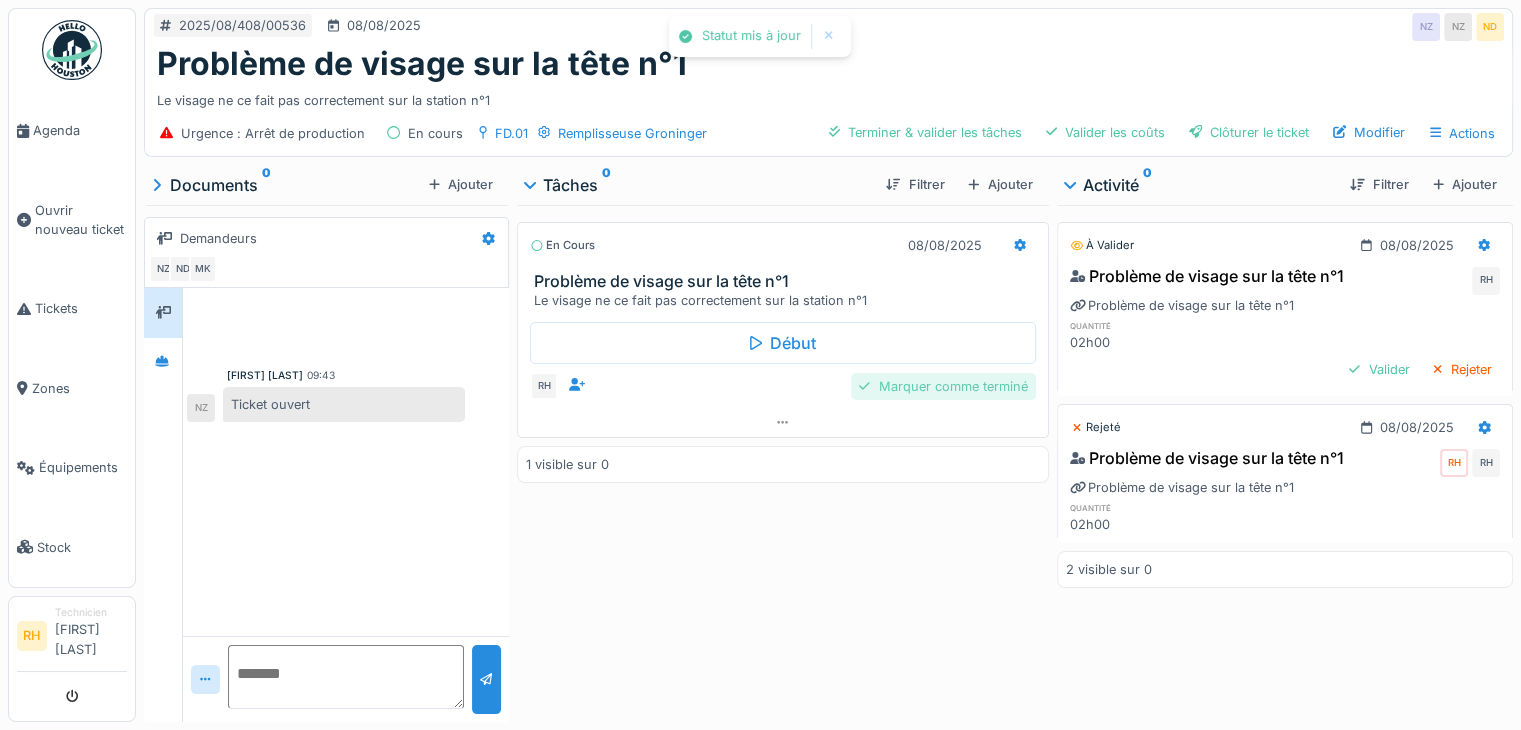 click on "Marquer comme terminé" at bounding box center (943, 386) 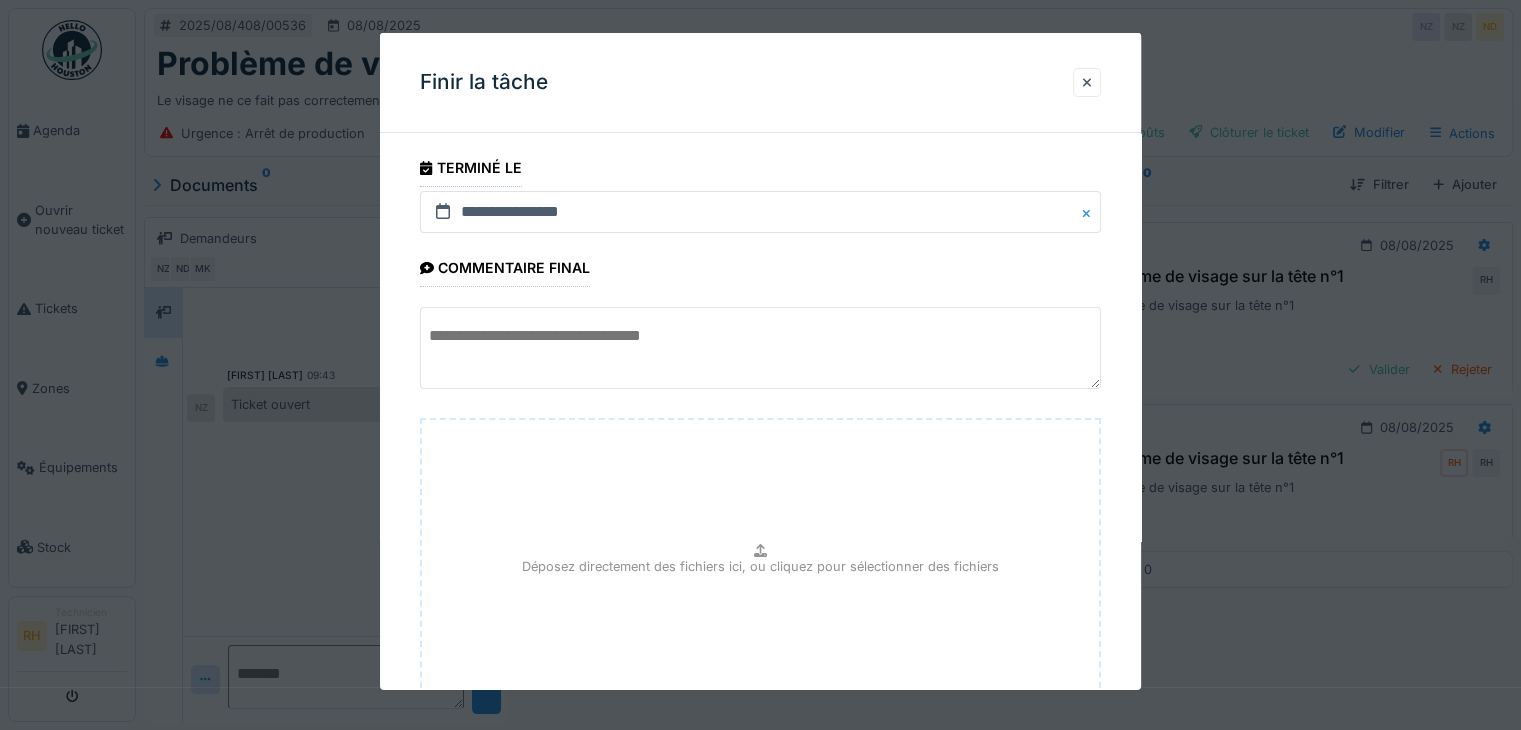 click at bounding box center [760, 348] 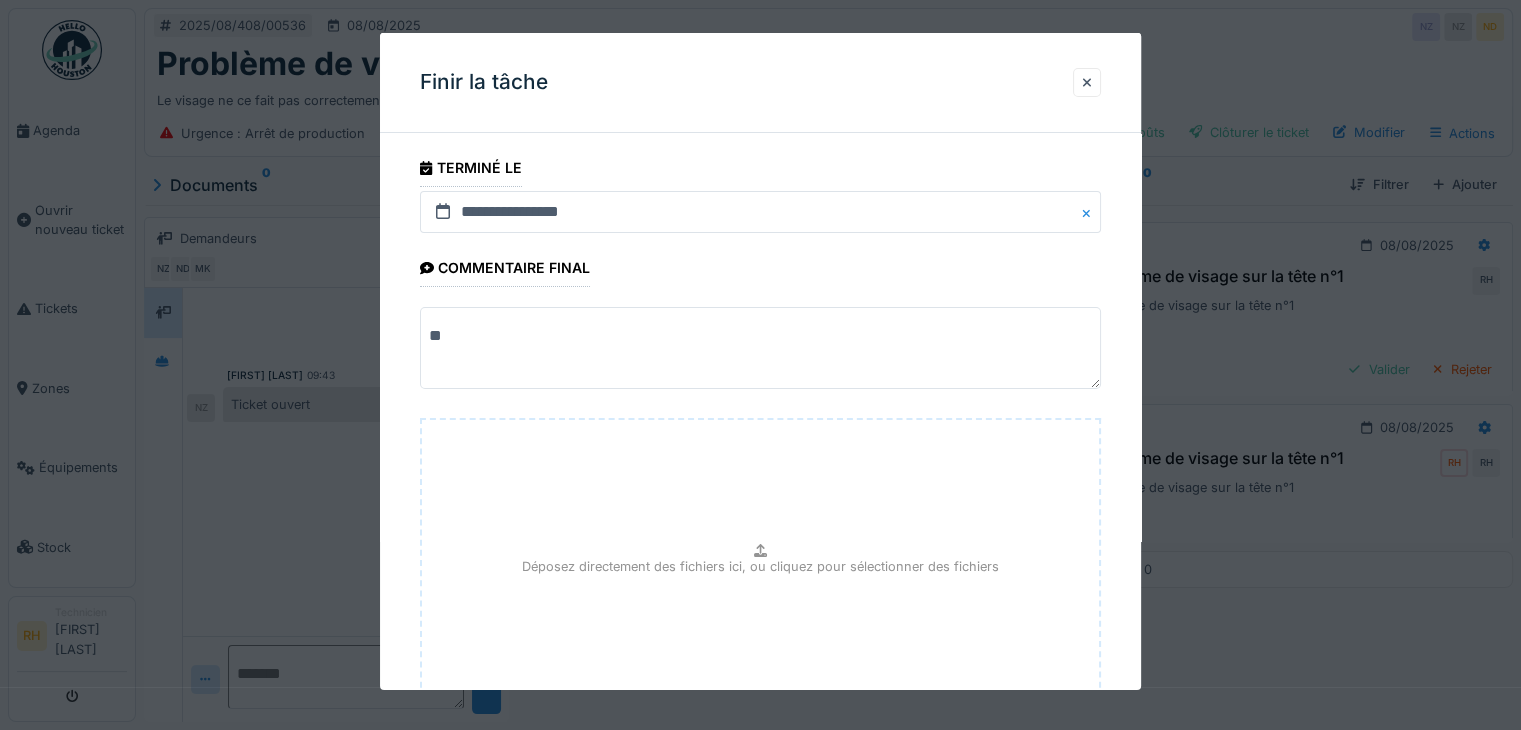 type on "*" 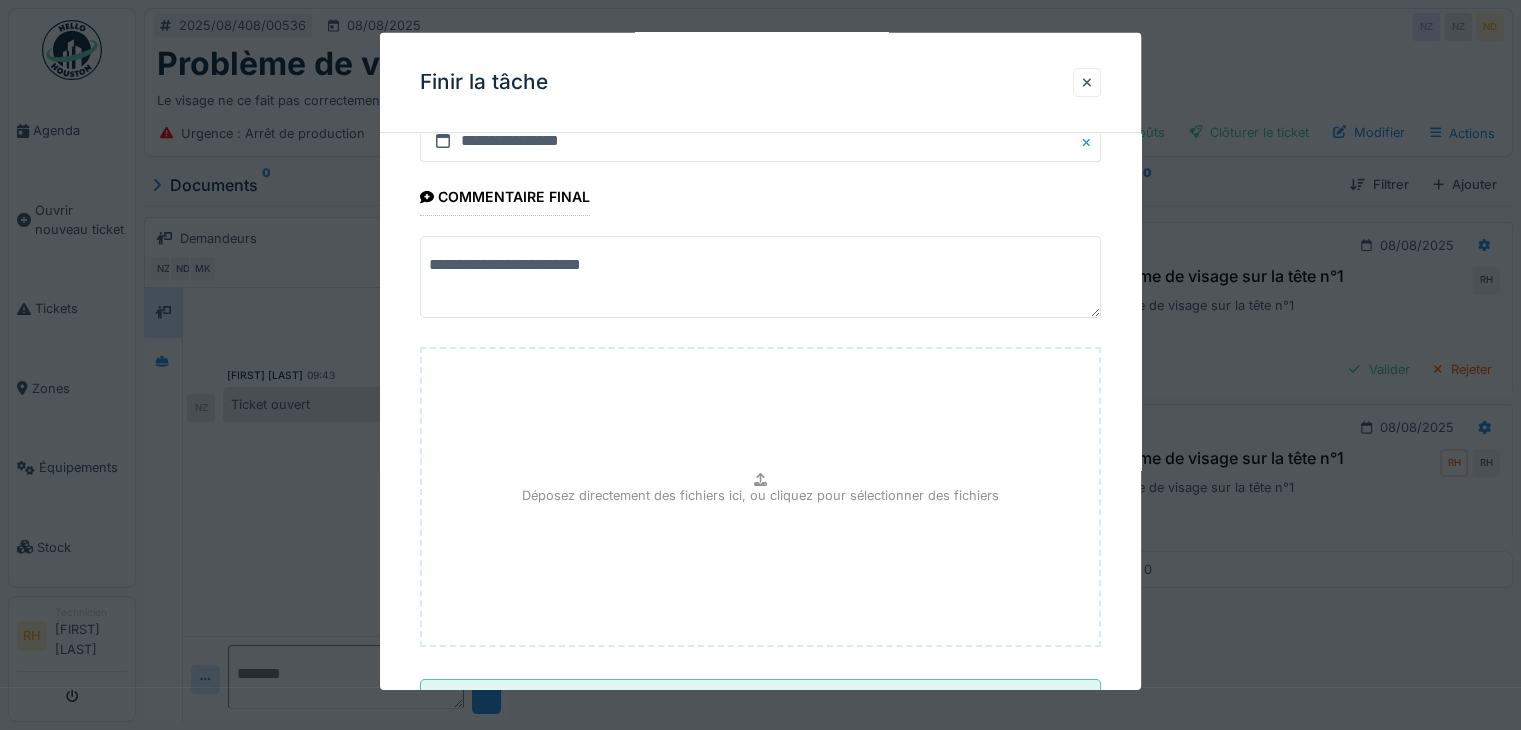 scroll, scrollTop: 156, scrollLeft: 0, axis: vertical 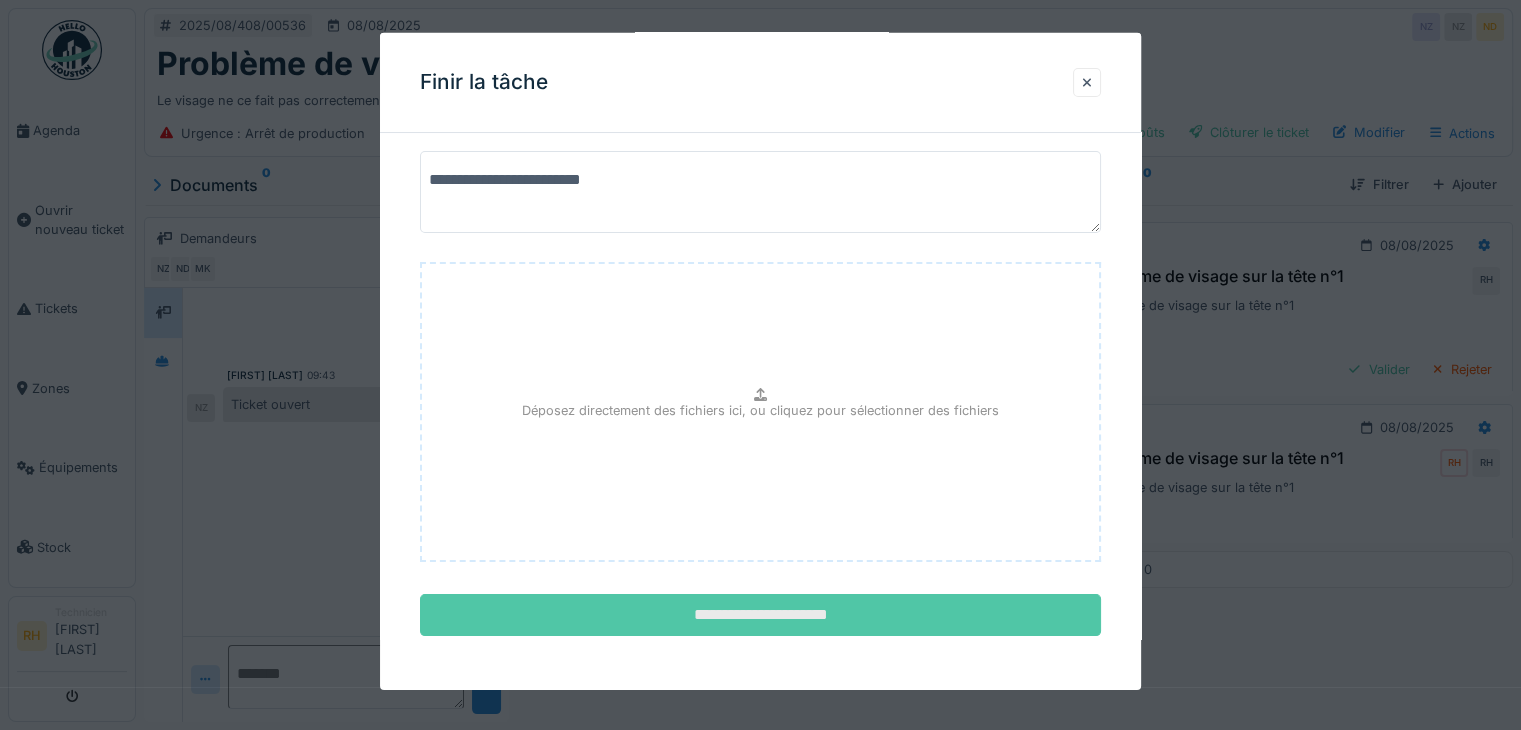 type on "**********" 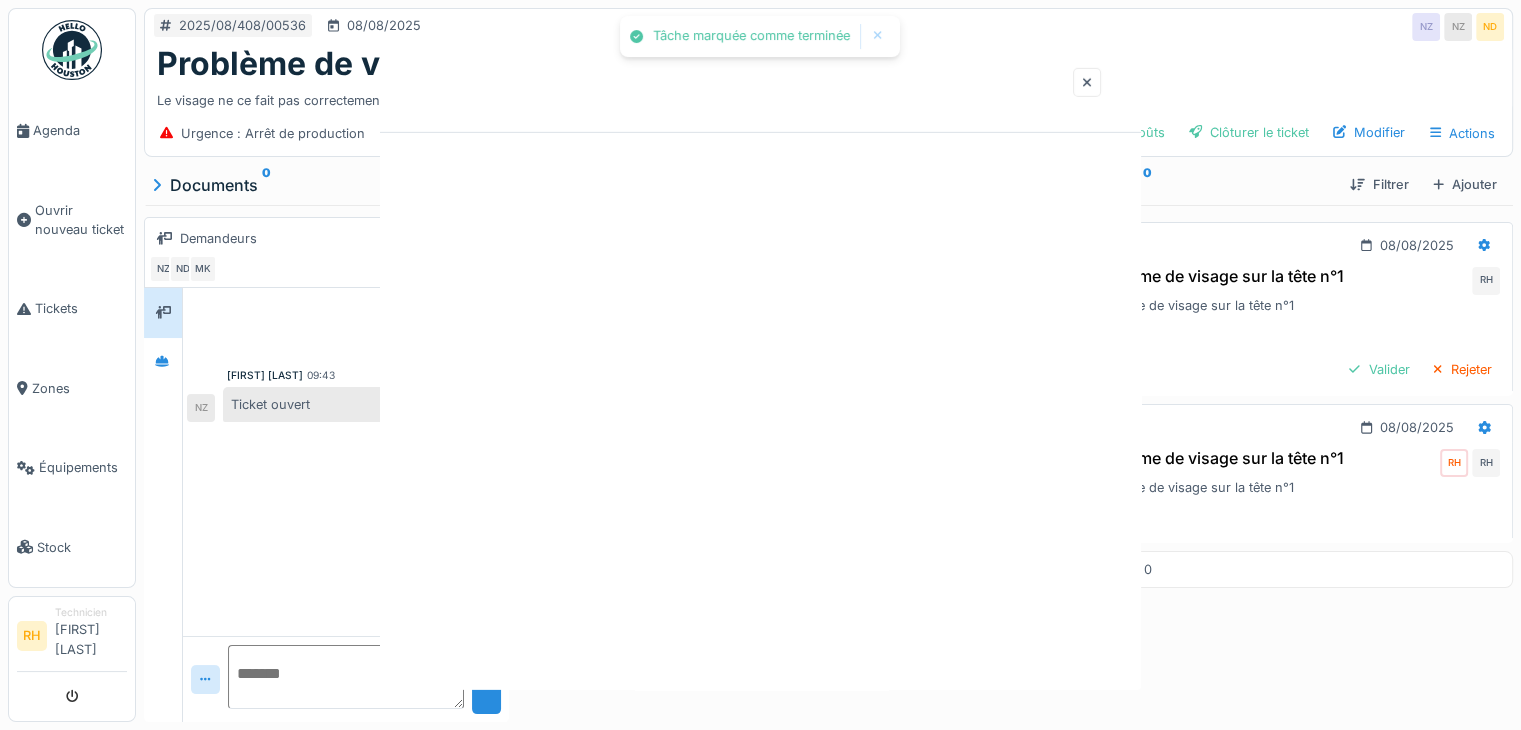 scroll, scrollTop: 0, scrollLeft: 0, axis: both 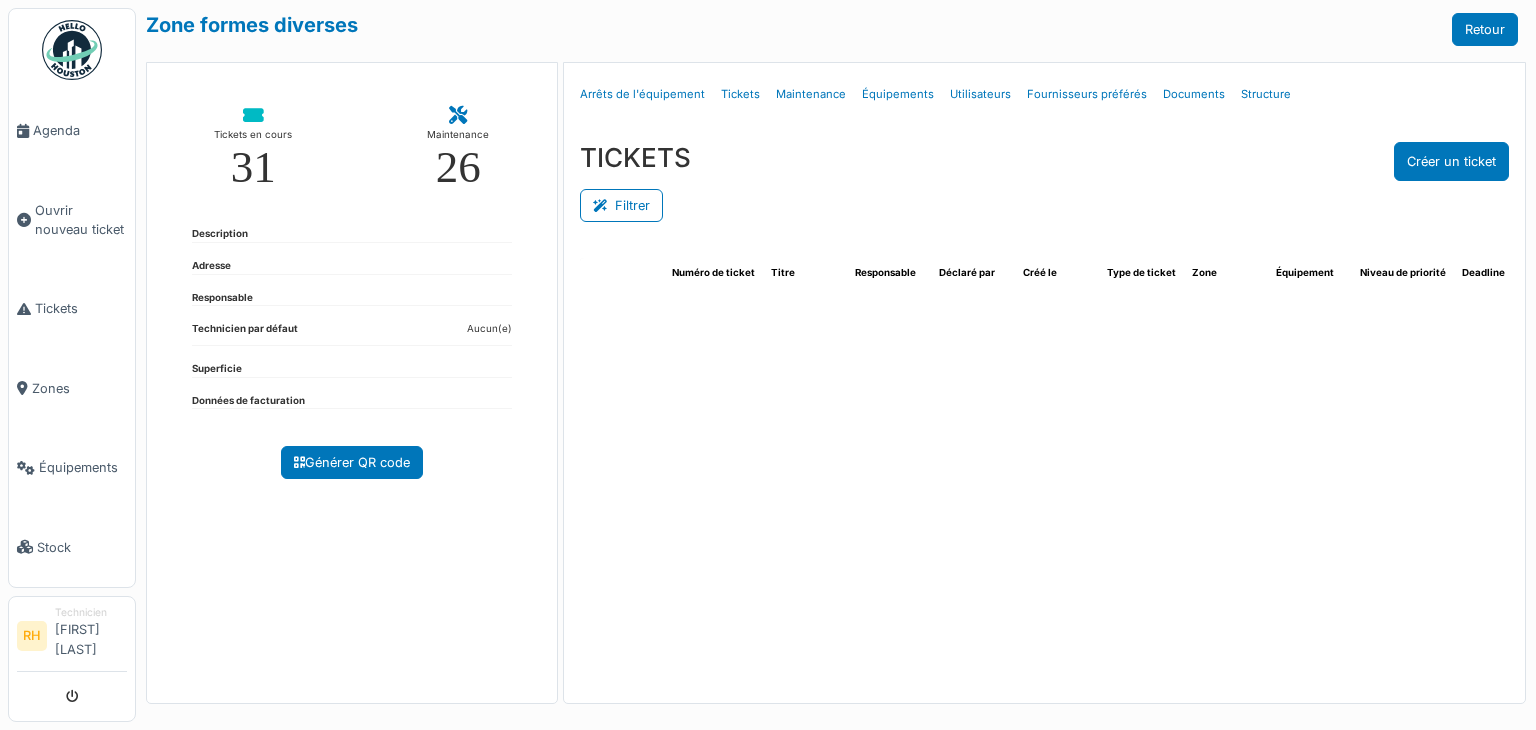 select on "***" 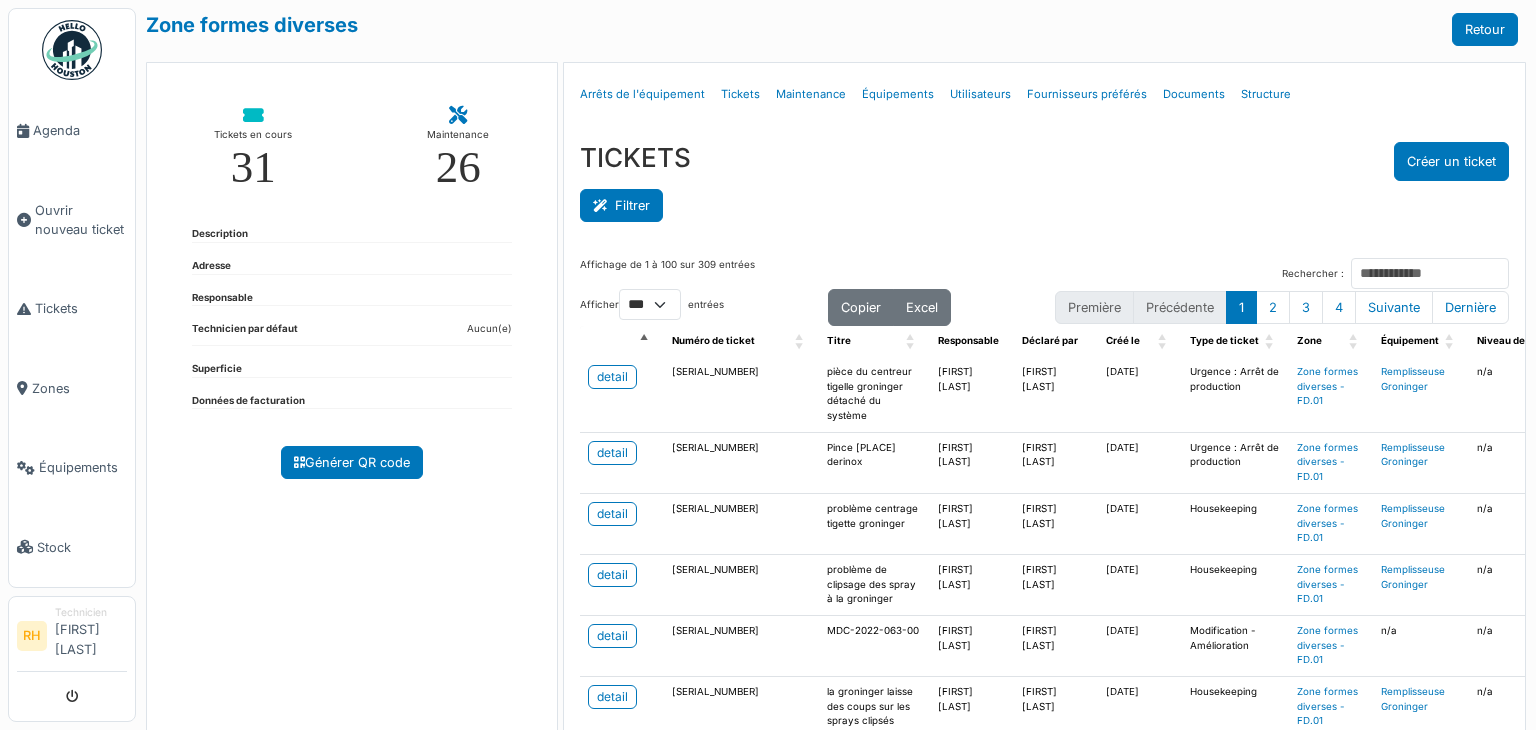 click on "Filtrer" at bounding box center (621, 205) 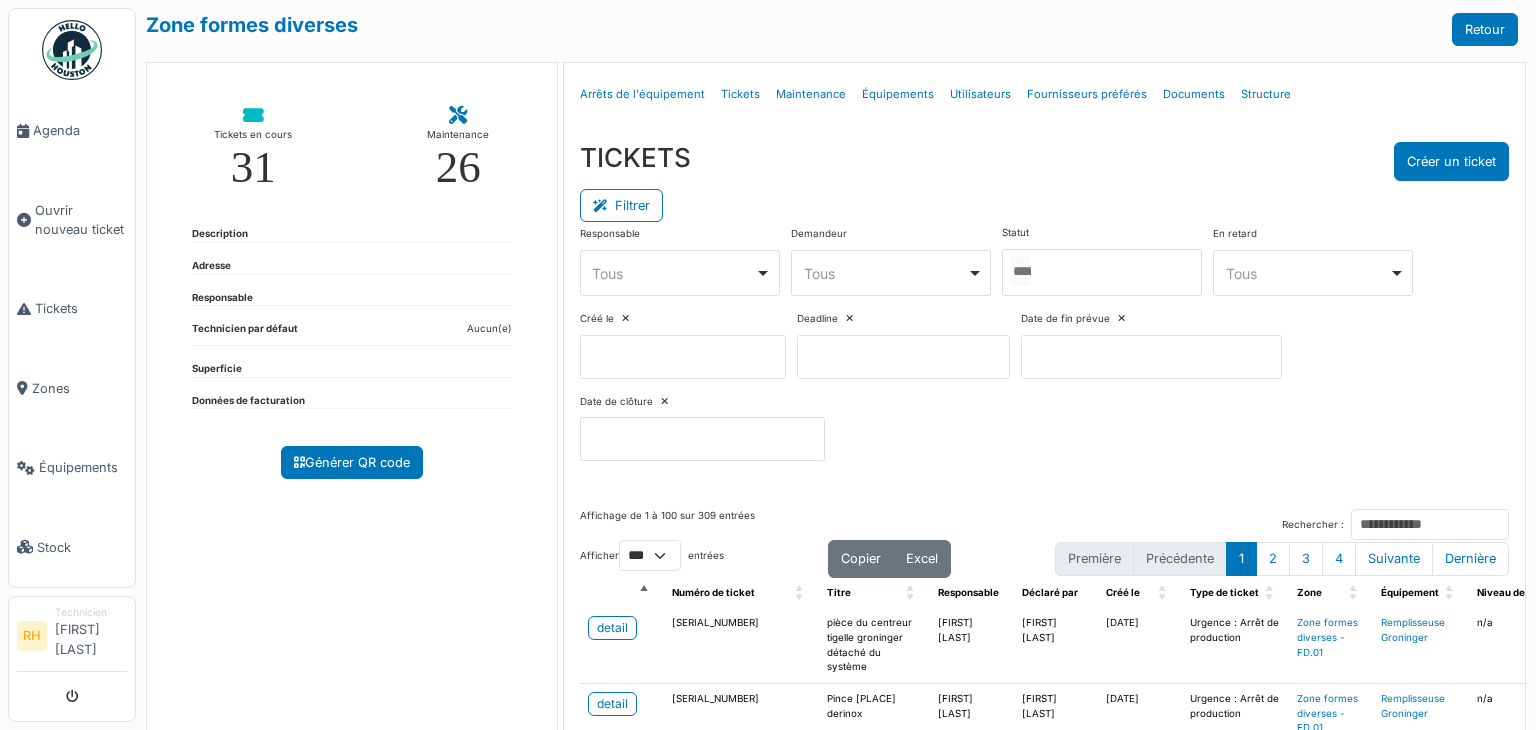 click on "Responsable
**** Tous Remove item Tous Axel Koskas Julien André Nicolas Declercq Sébastien De sutter Setup_account Bepharbel Stagiaire Maintenance Support It
Demandeur
**** Tous Remove item Tous Achraf Chihabi Albano Garau Anne Cleynen Axel Koskas Benjamin Mambour Bruno Barbera Charles Boilly Charline Henaff Christophe Le fevrere Christophe Richir Damien Nactergal David Sable fourtassou Eric Bosgaerd François Martin Geoffrey Deneubourg Grégory Richir Hicham Moftih Imad Chihabi Jean Rifaut Julien André Juliette Bastin Laurie Maes Léandre Baye Malika Khchab Marie Tollet Mathias Marotte Maverick Drappier Nabil Zitouni Nadera Benallegue Nicolas Declercq Nicolas Michaux Orazio Brenno Renaud Horent Romain Meunier Samuel Cordisco Sarah Van troeye Sébastien De sutter Setup_account Bepharbel Stagiaire Maintenance Support Eonix Support It Support Supply chain Toan Danh-dang Utilisateur Test Xavier Hanet Oui" at bounding box center [1044, 351] 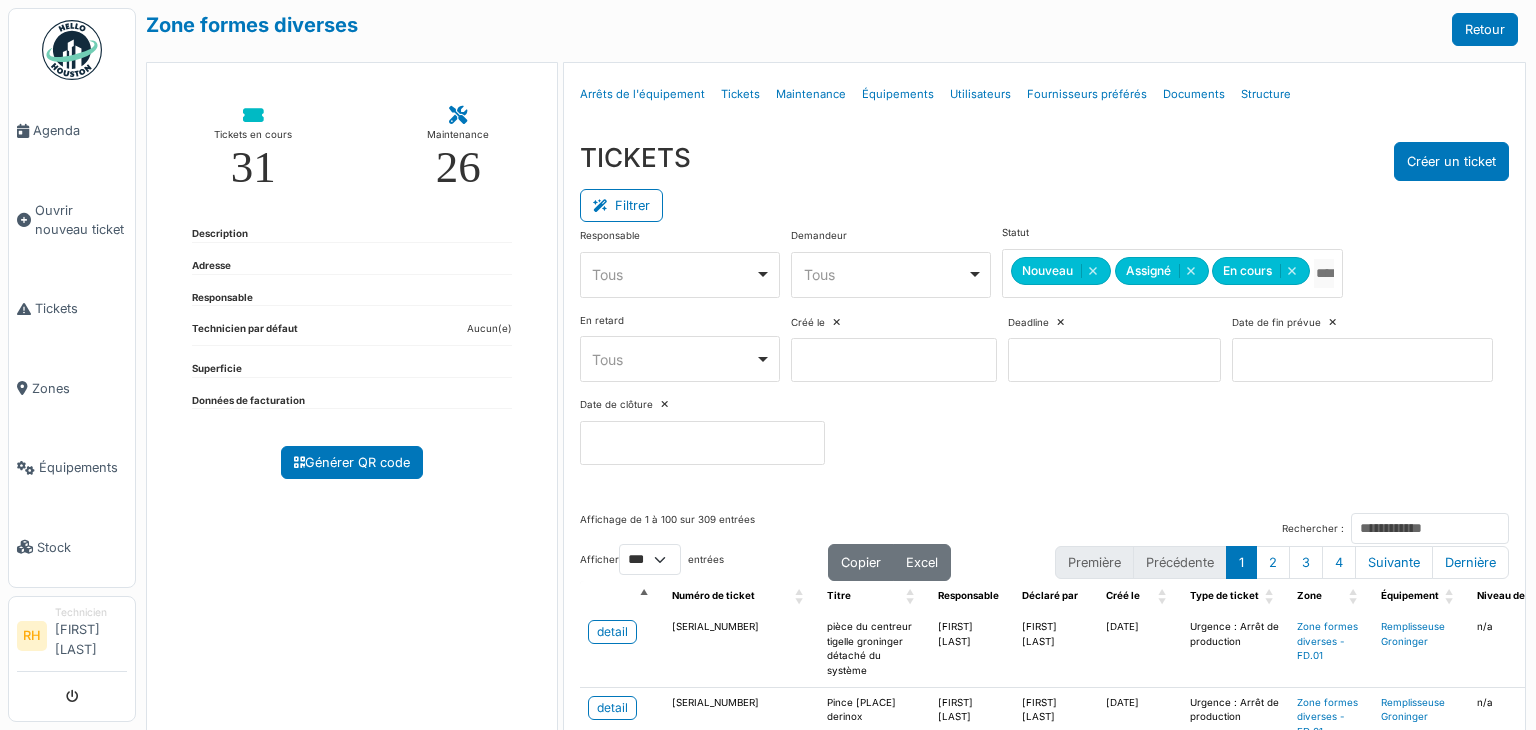 click on "TICKETS
Créer un ticket" at bounding box center [1044, 161] 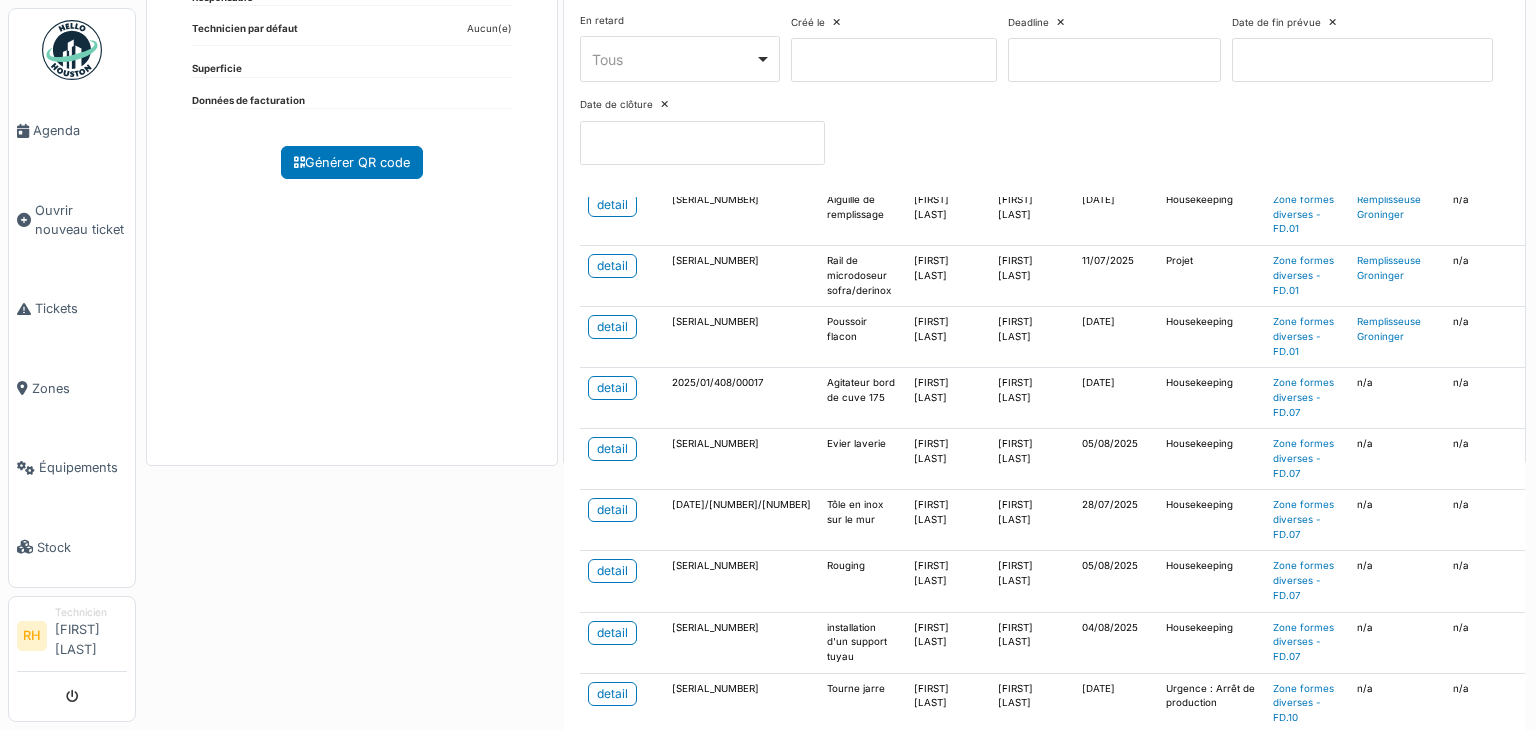 scroll, scrollTop: 200, scrollLeft: 0, axis: vertical 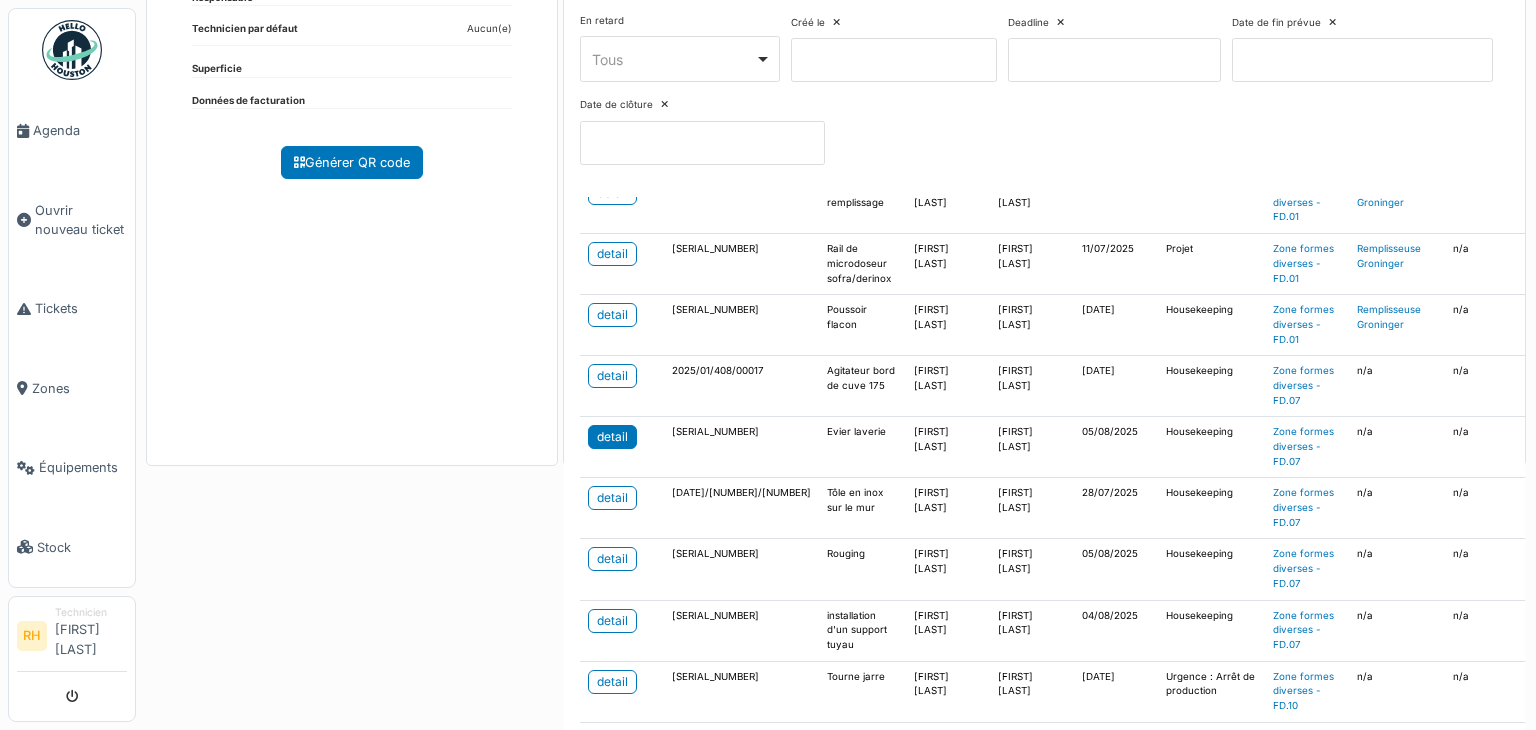 click on "detail" at bounding box center [612, 437] 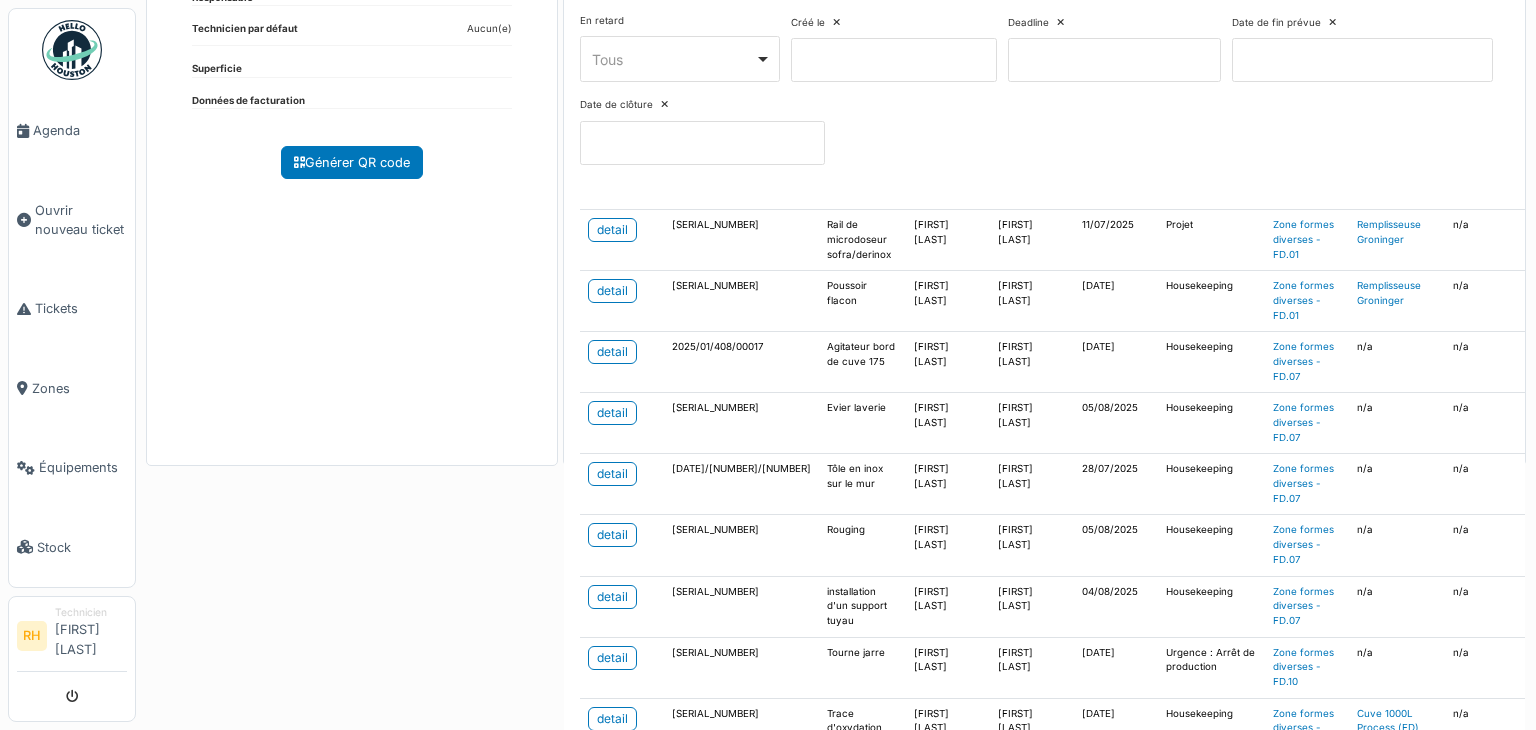 scroll, scrollTop: 300, scrollLeft: 0, axis: vertical 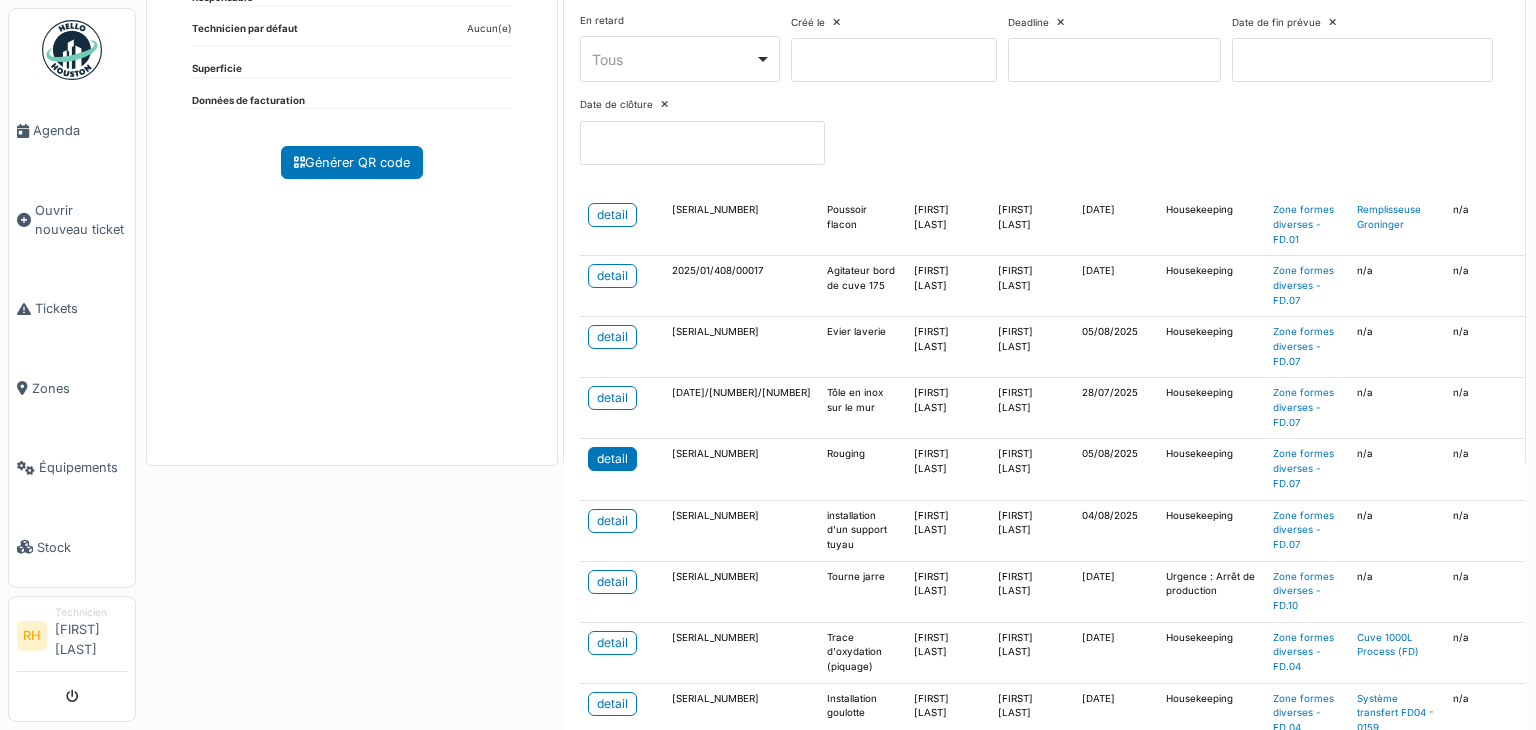 click on "detail" at bounding box center (612, 459) 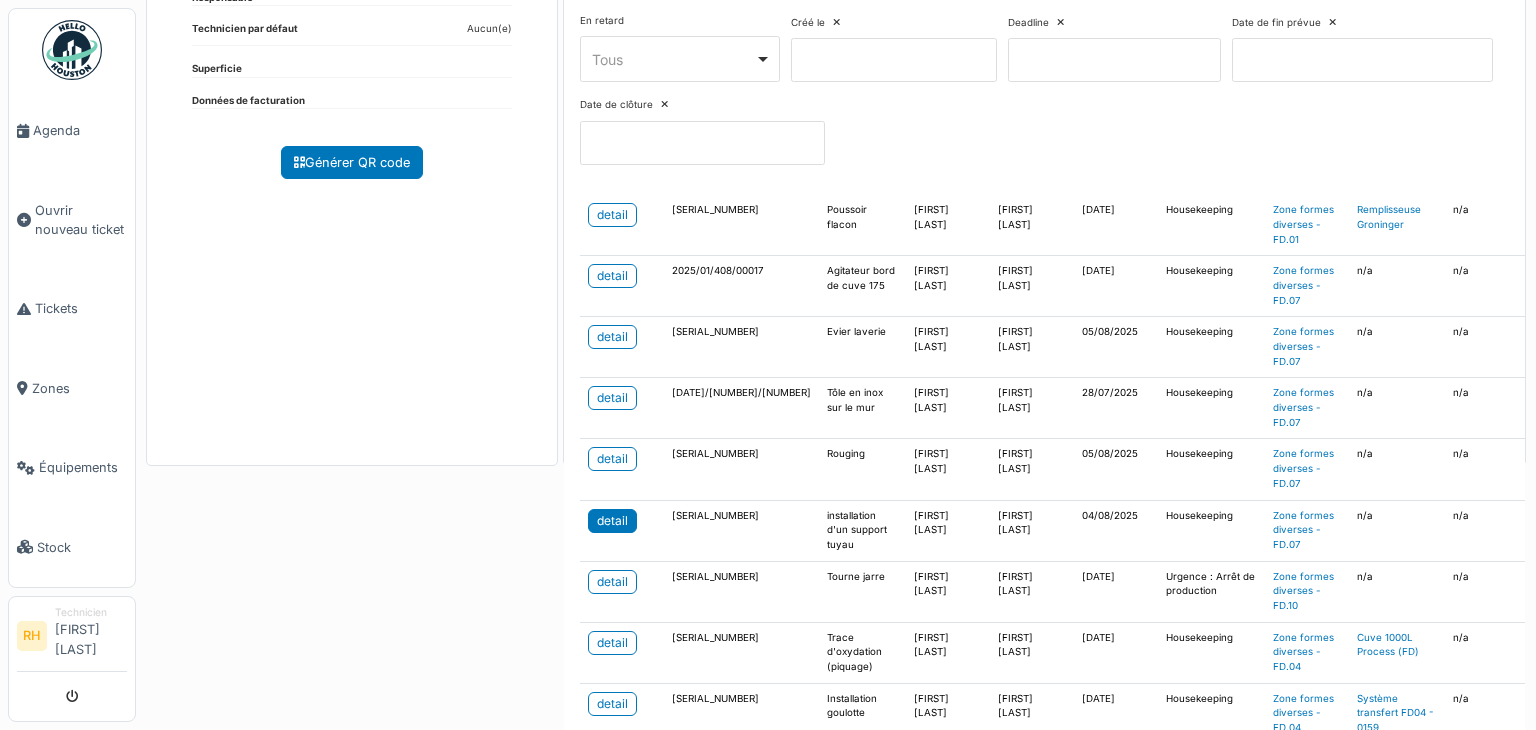 click on "detail" at bounding box center (612, 521) 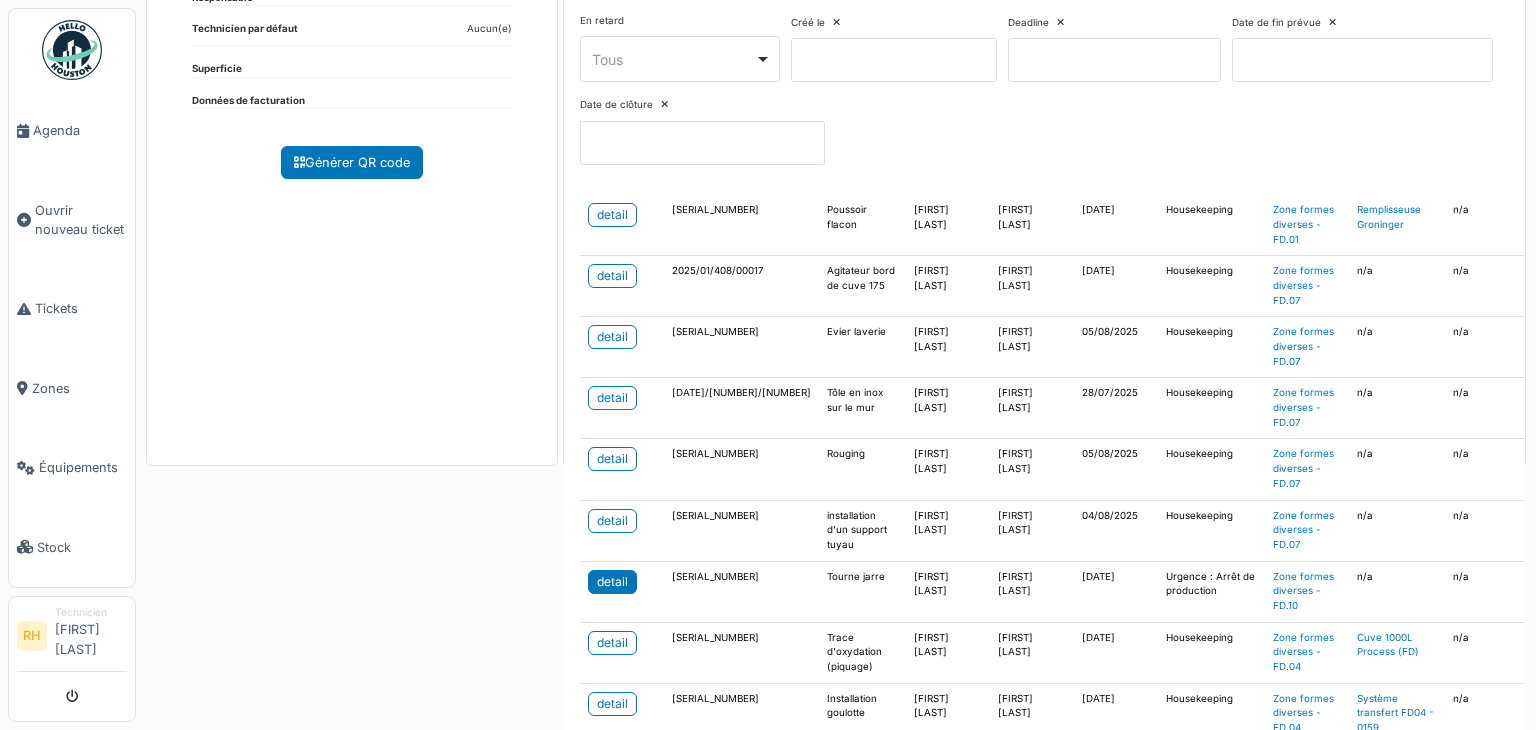 click on "detail" at bounding box center [612, 582] 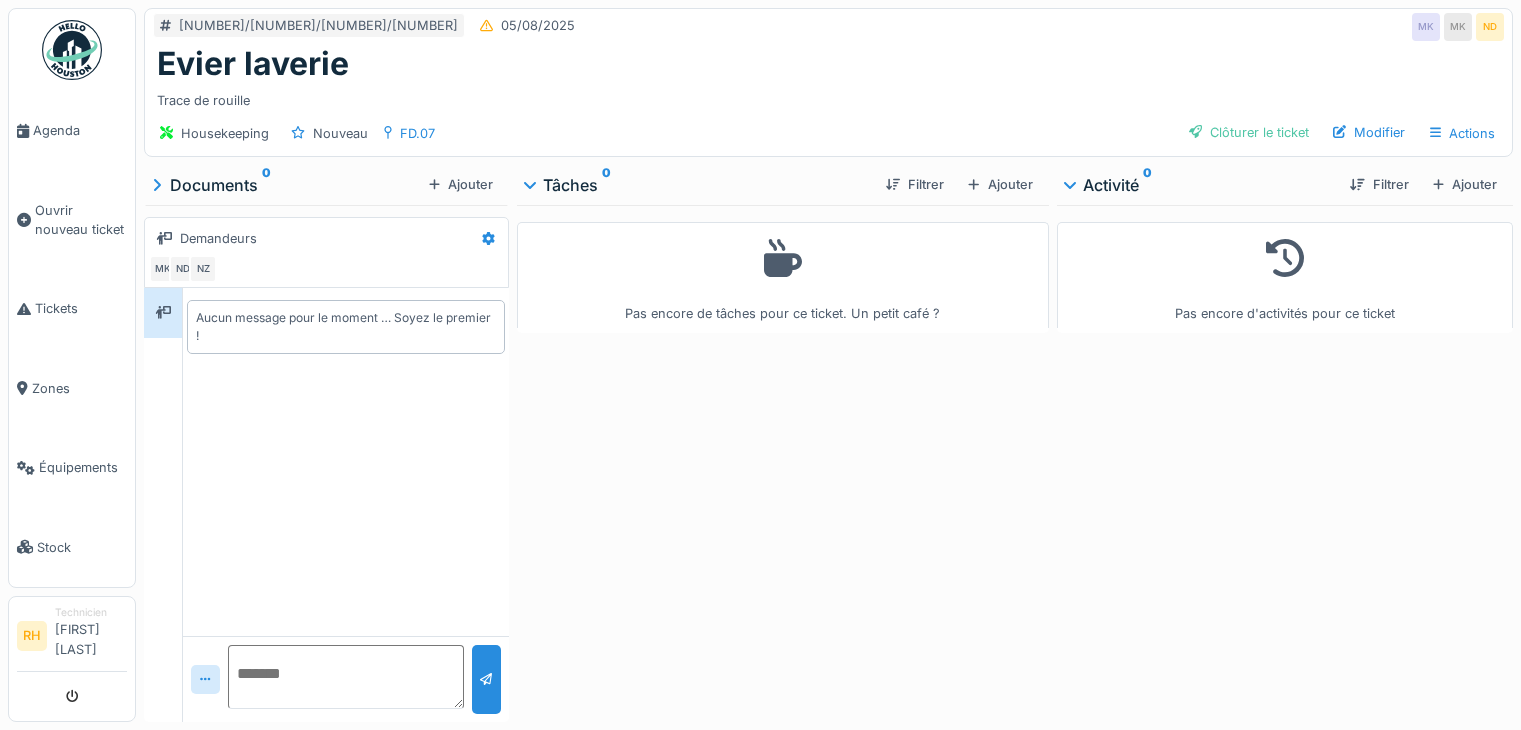 scroll, scrollTop: 0, scrollLeft: 0, axis: both 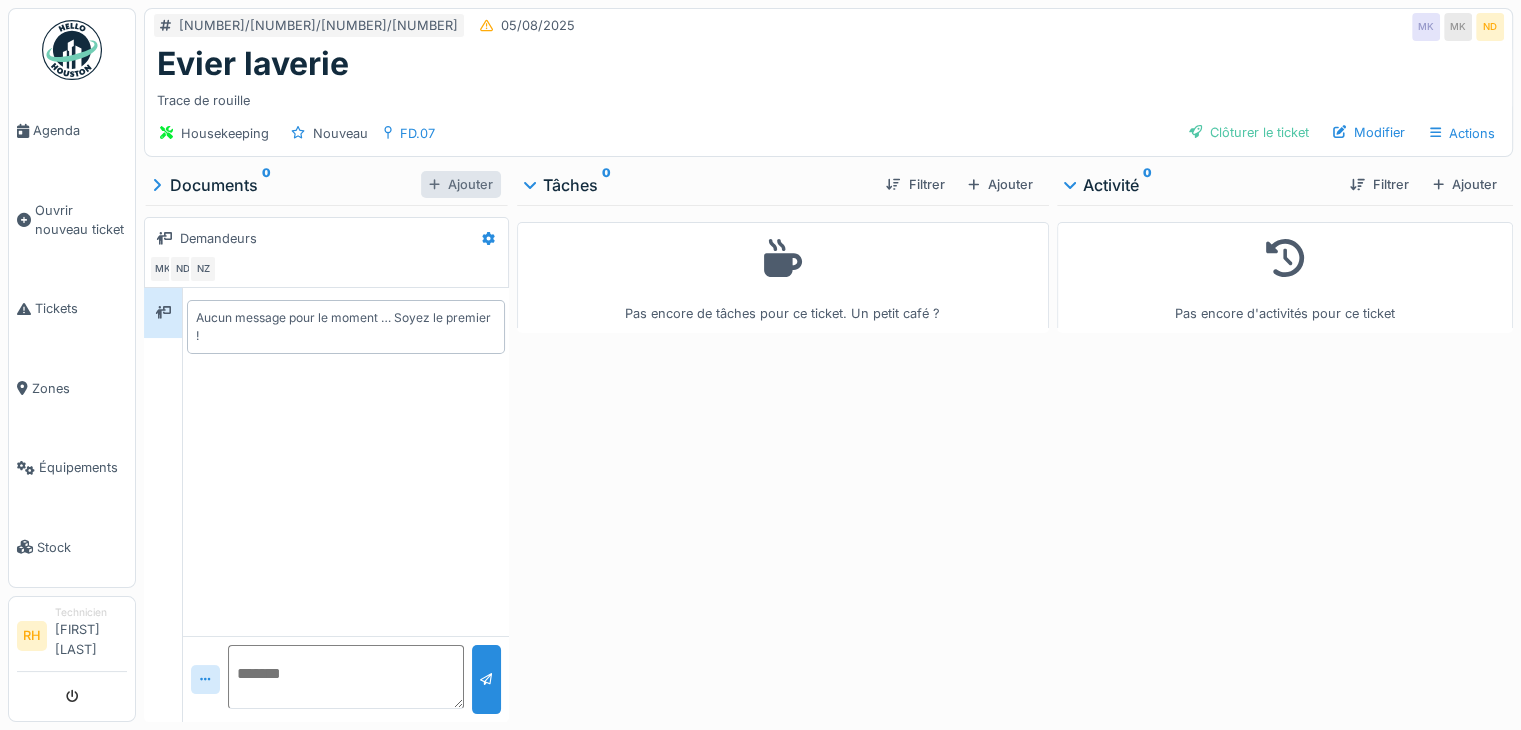 click on "Ajouter" at bounding box center [461, 184] 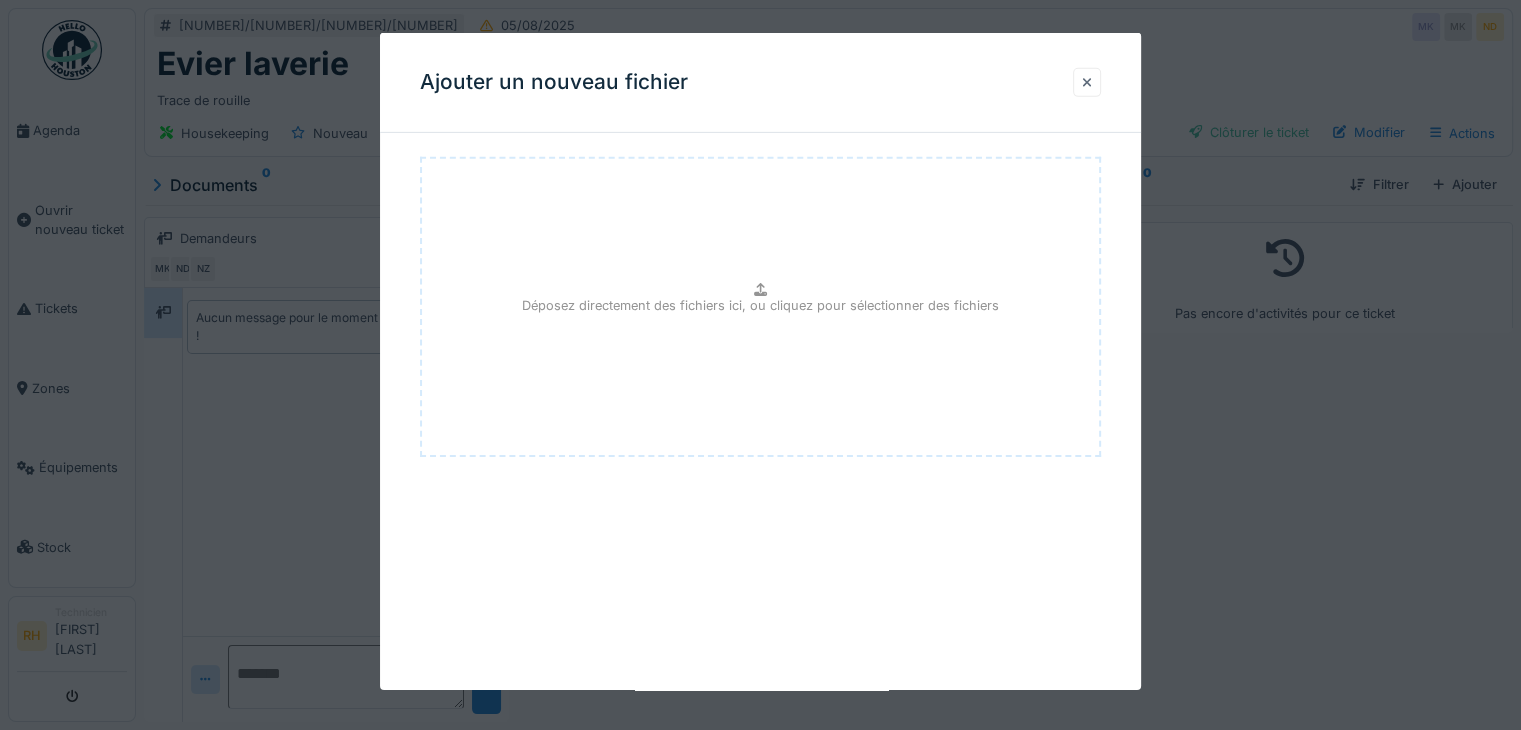 click at bounding box center [1087, 82] 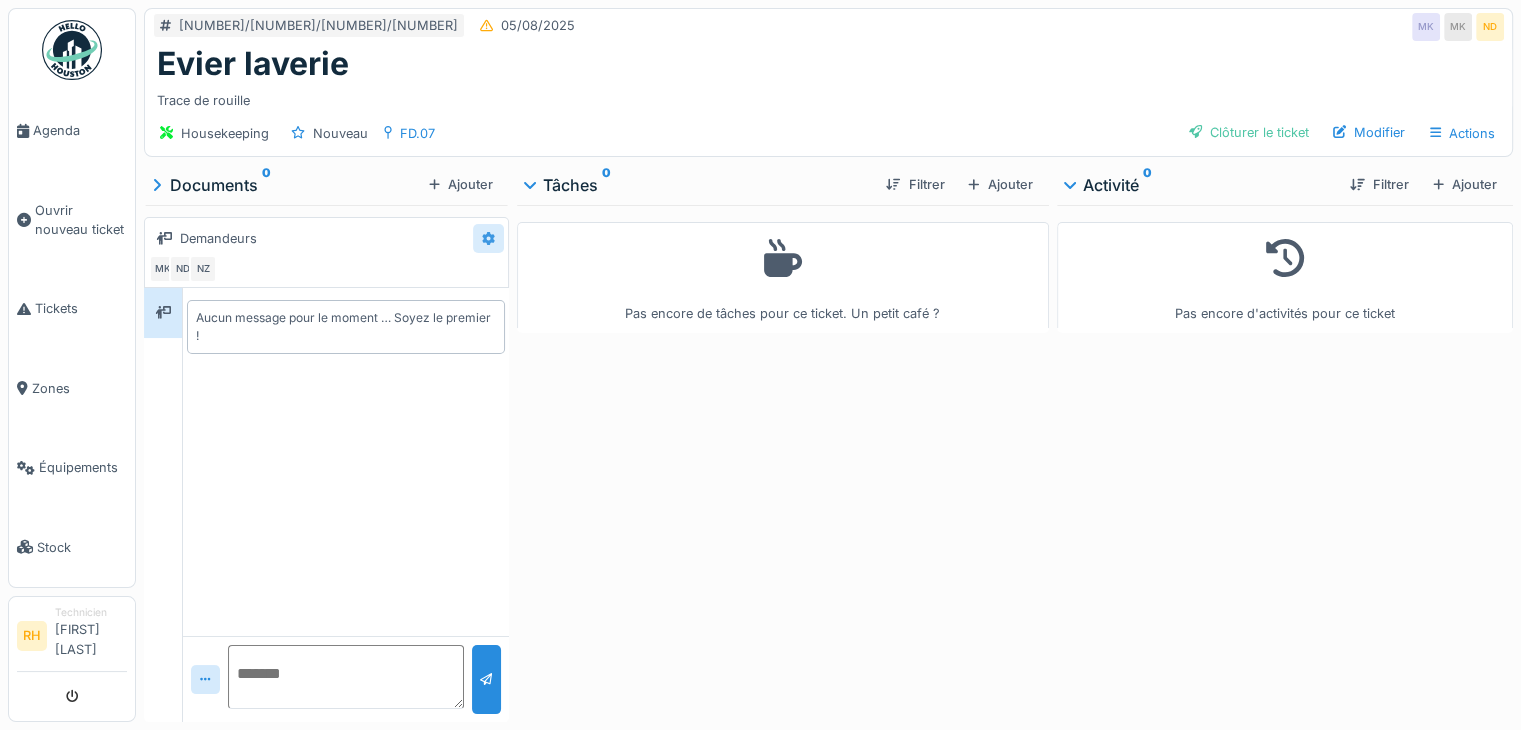 click 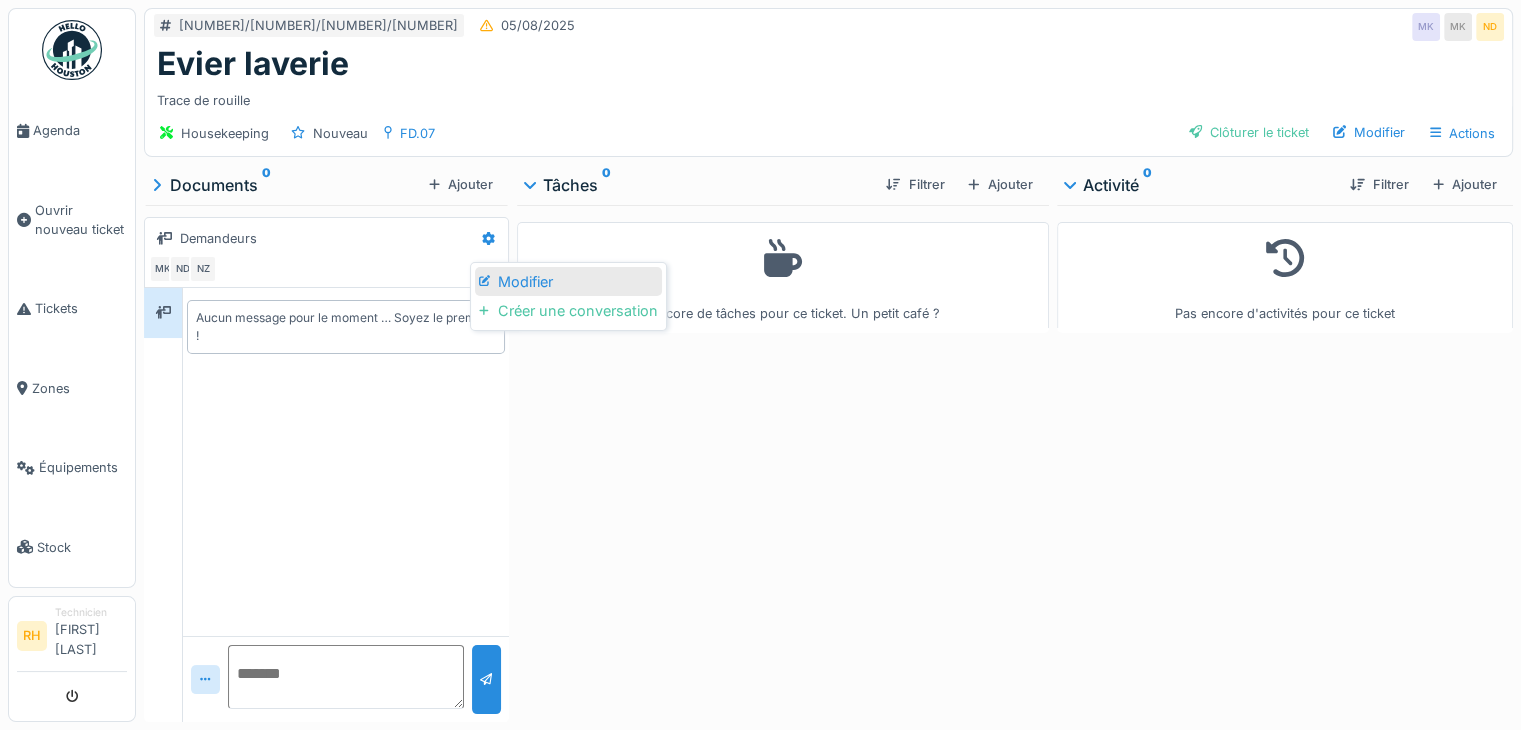 click on "Modifier" at bounding box center (568, 282) 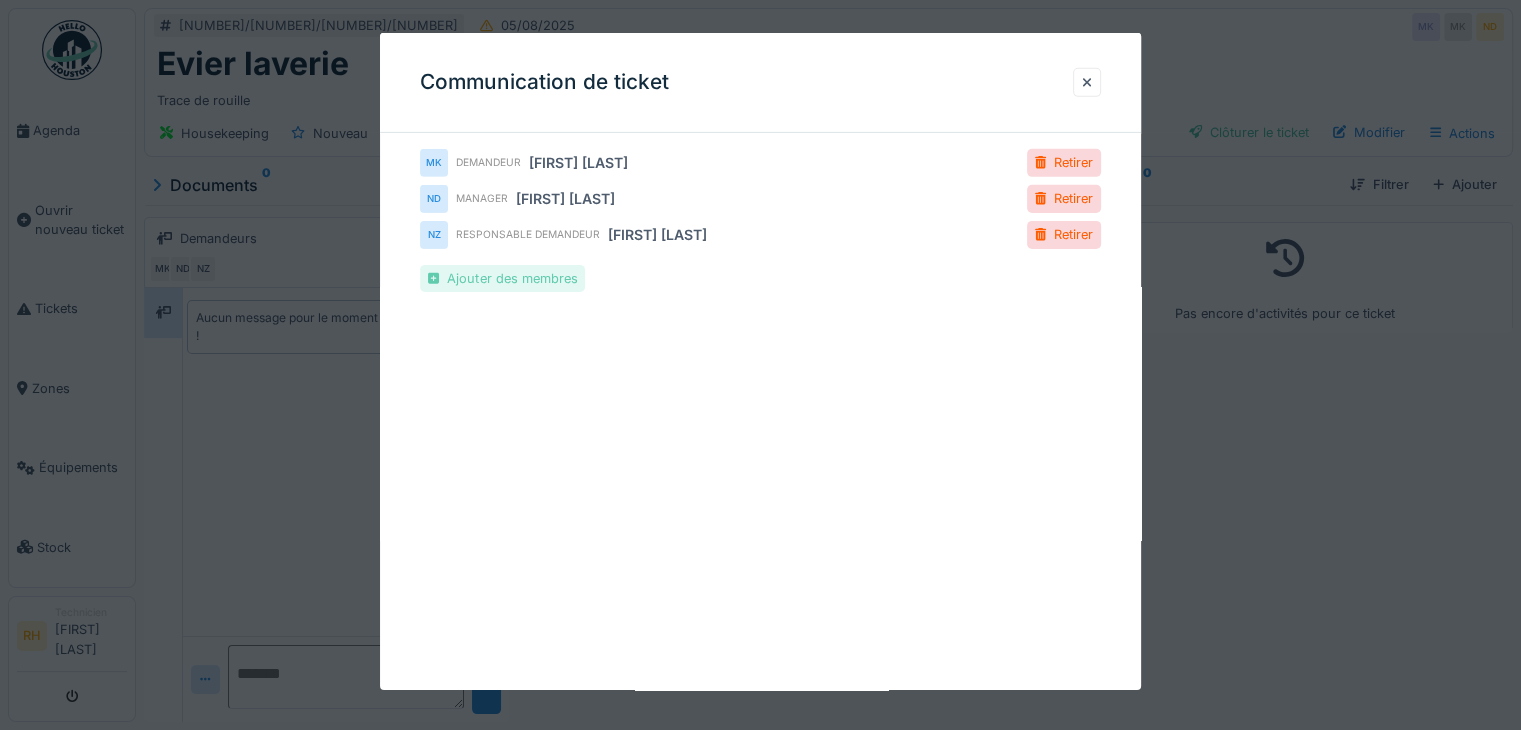 click on "Ajouter des membres" at bounding box center (502, 278) 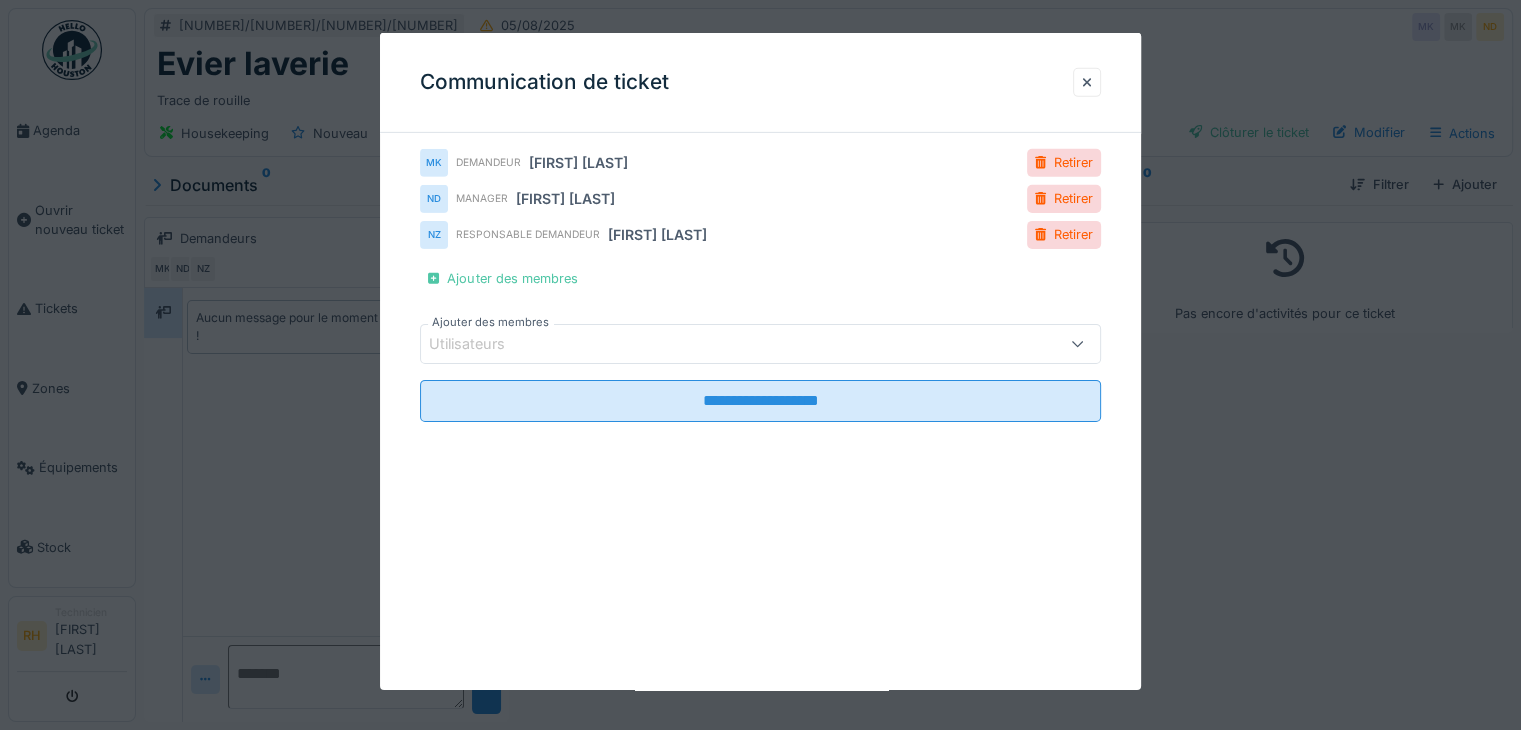 click on "Utilisateurs" at bounding box center (481, 344) 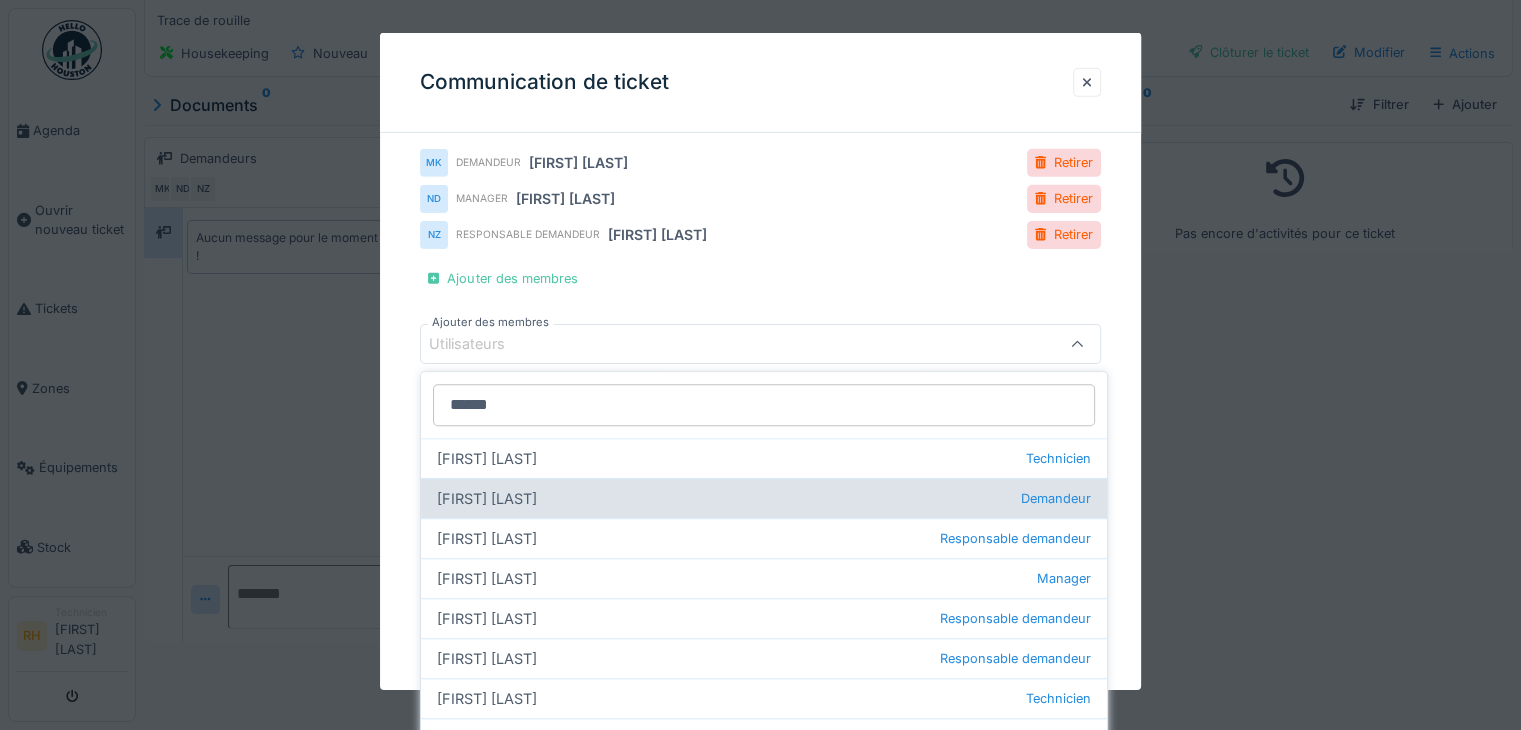 scroll, scrollTop: 0, scrollLeft: 0, axis: both 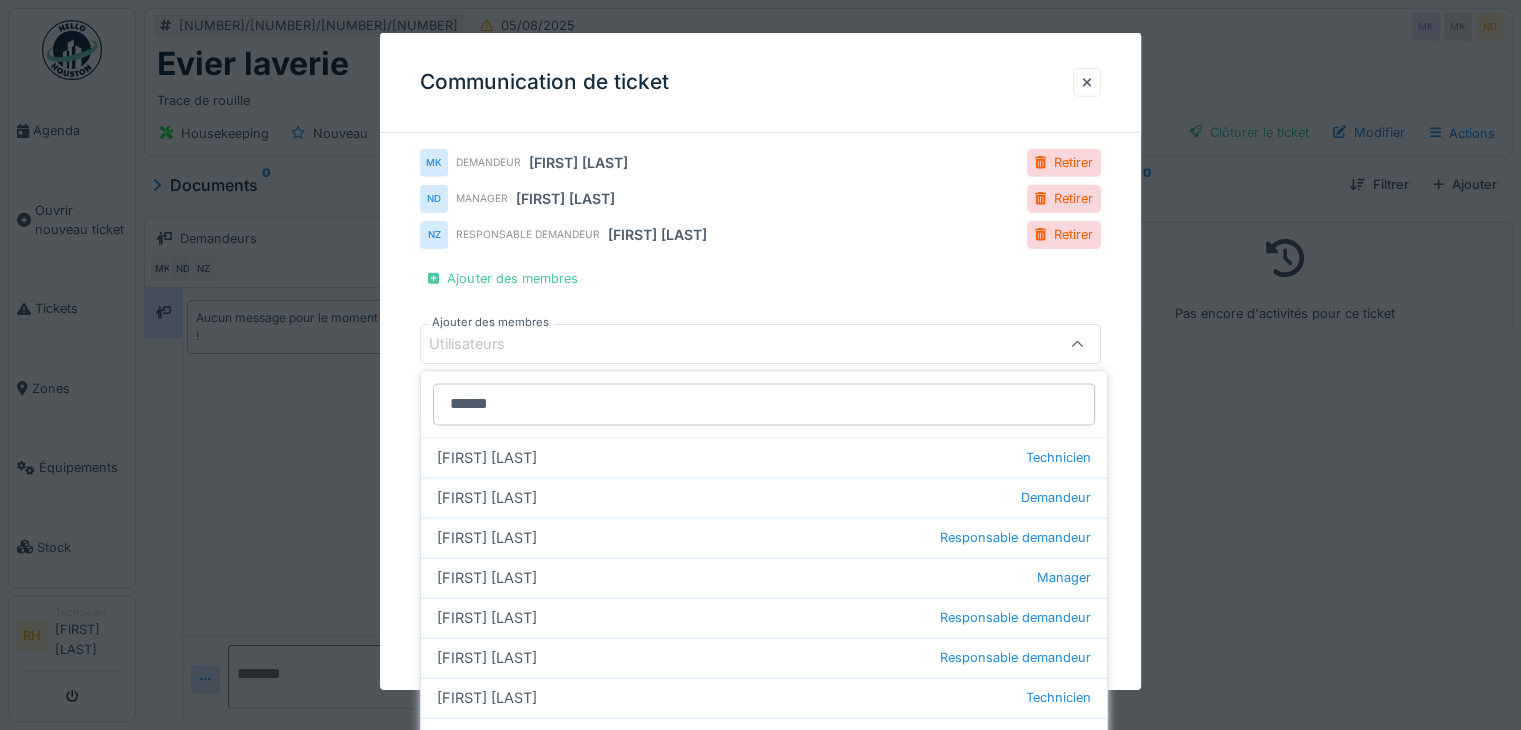 click on "******" at bounding box center [764, 404] 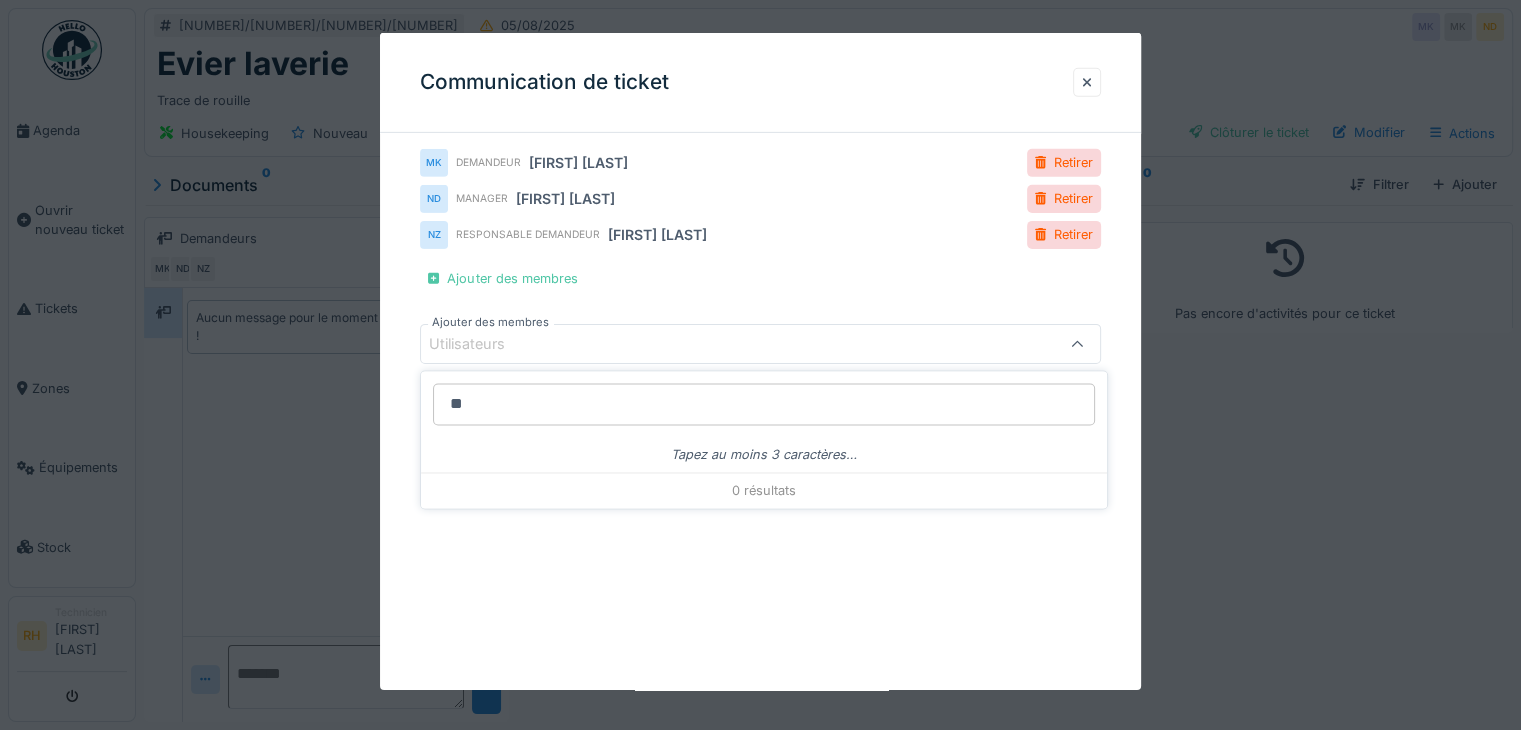 type on "*" 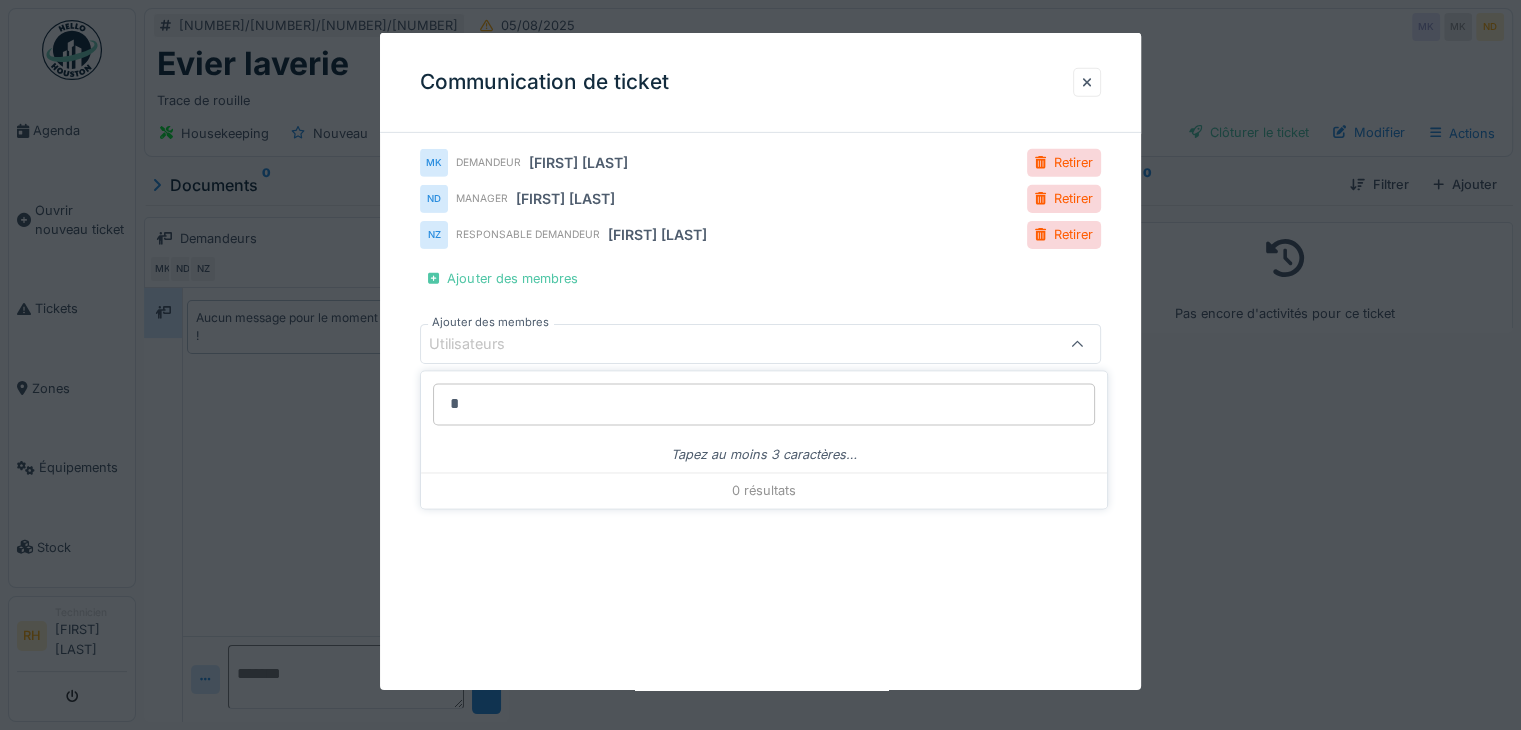 type 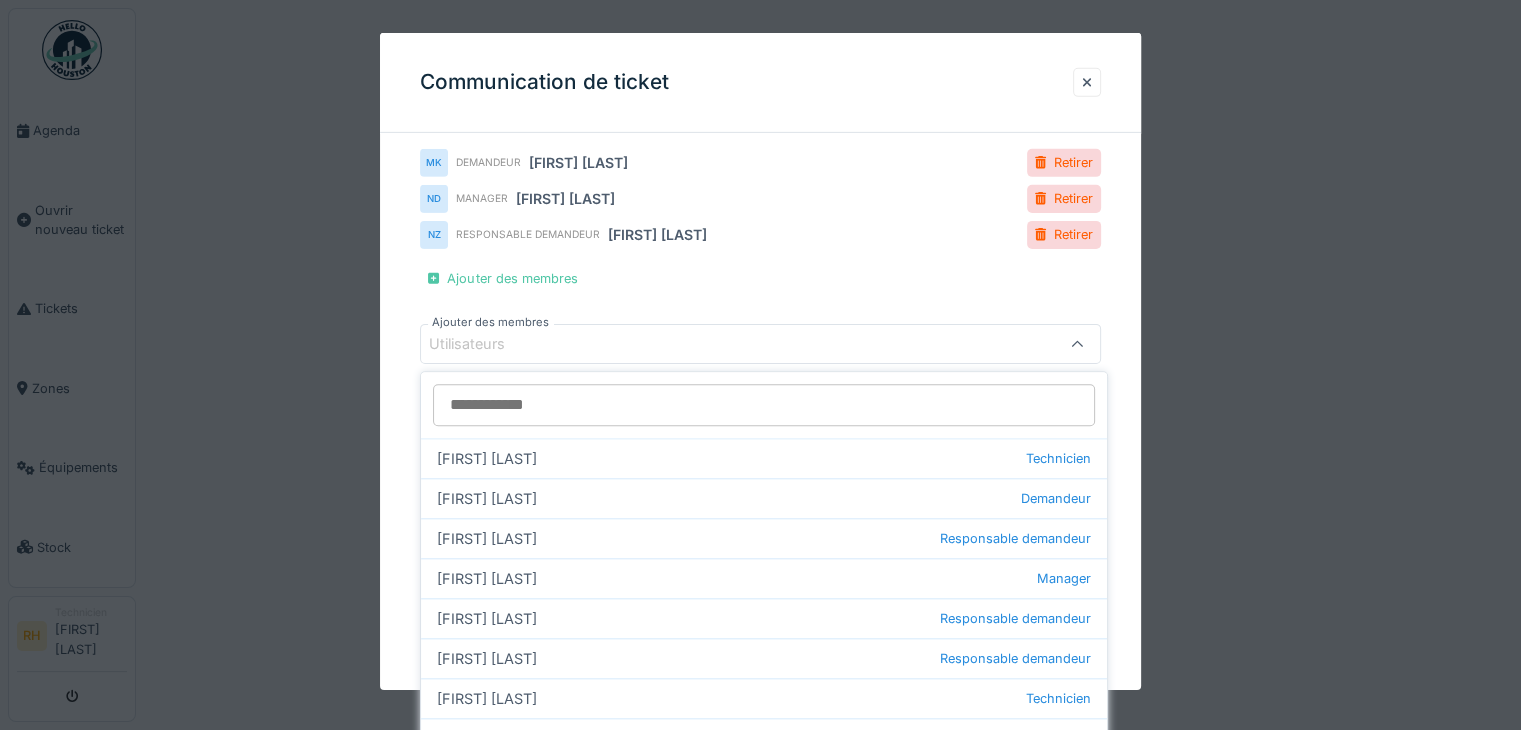 click at bounding box center (760, 365) 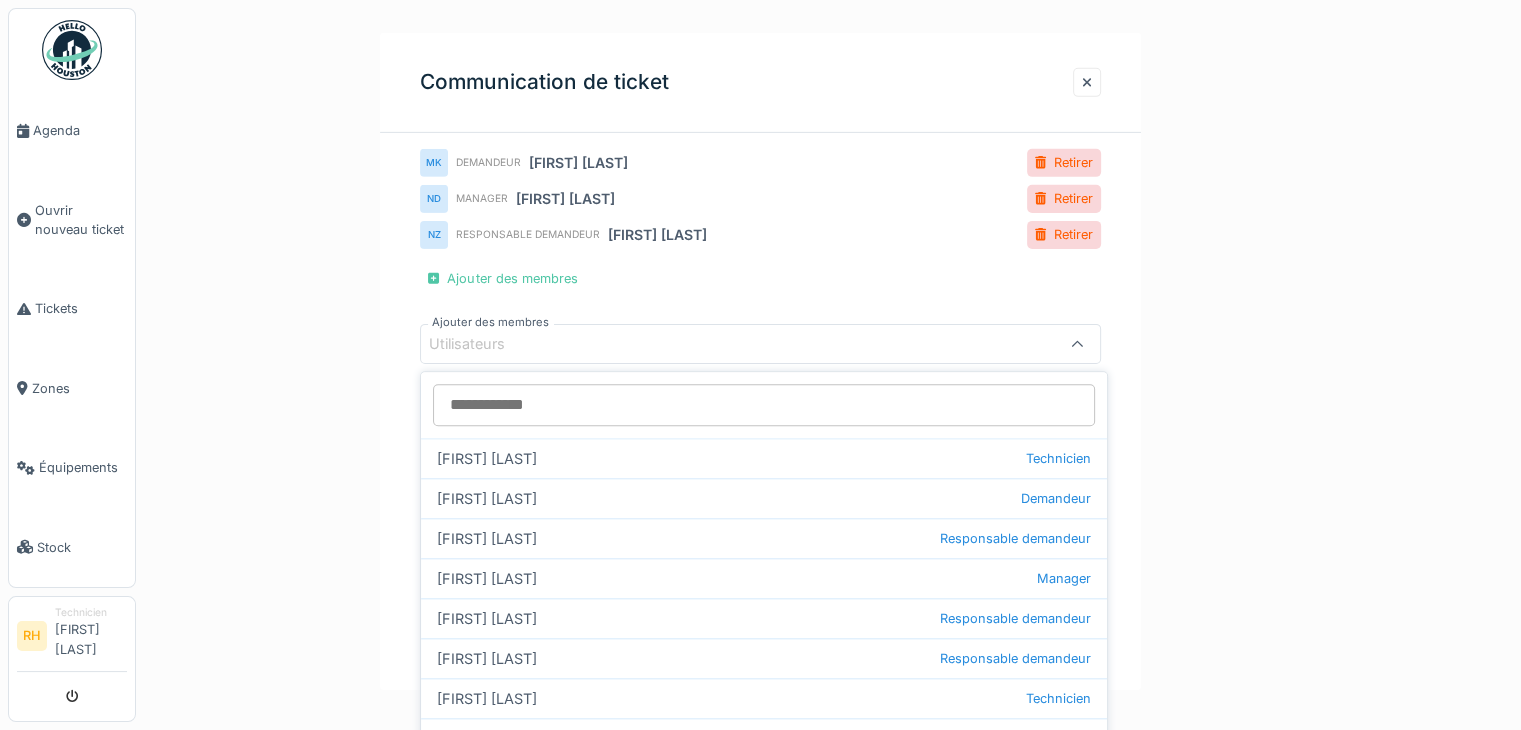scroll, scrollTop: 15, scrollLeft: 0, axis: vertical 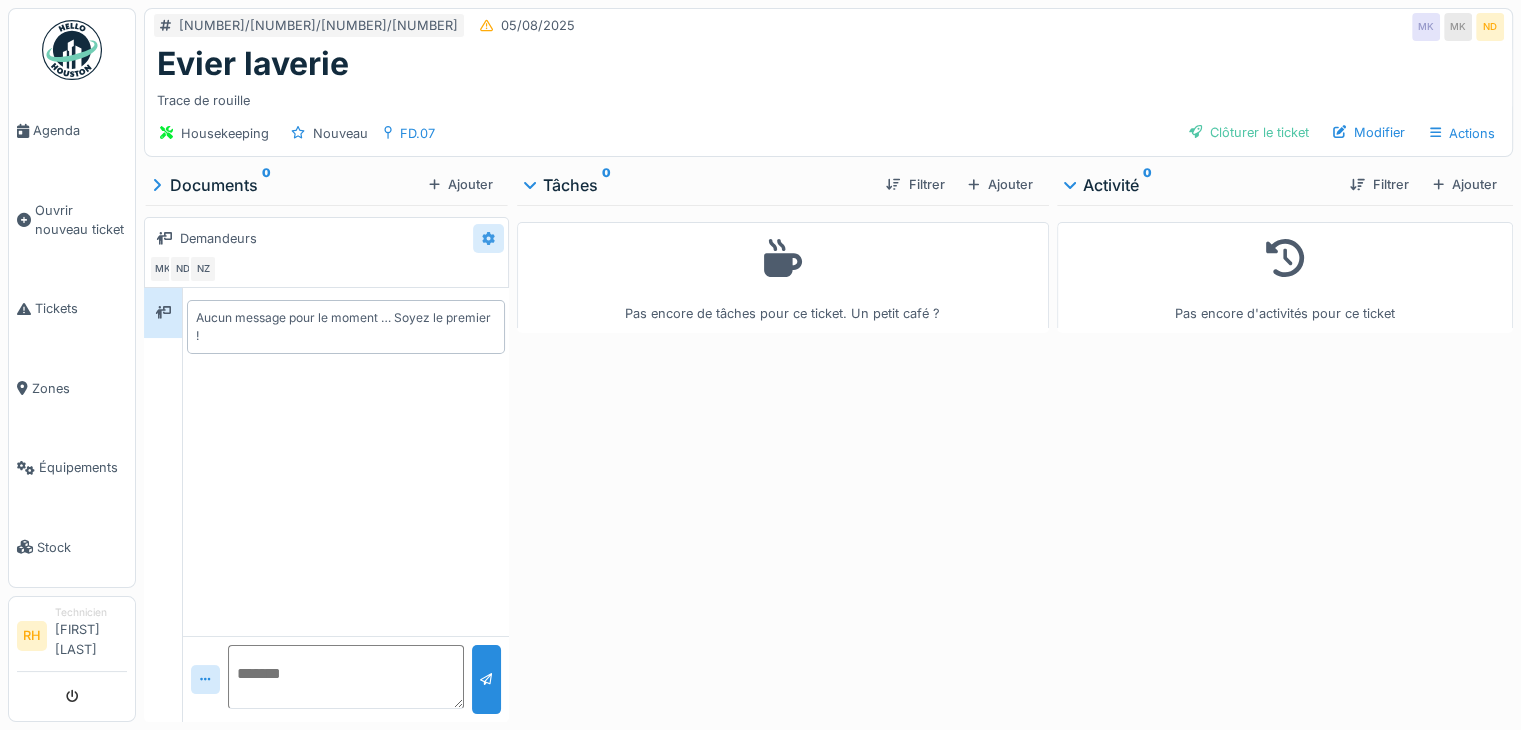 click 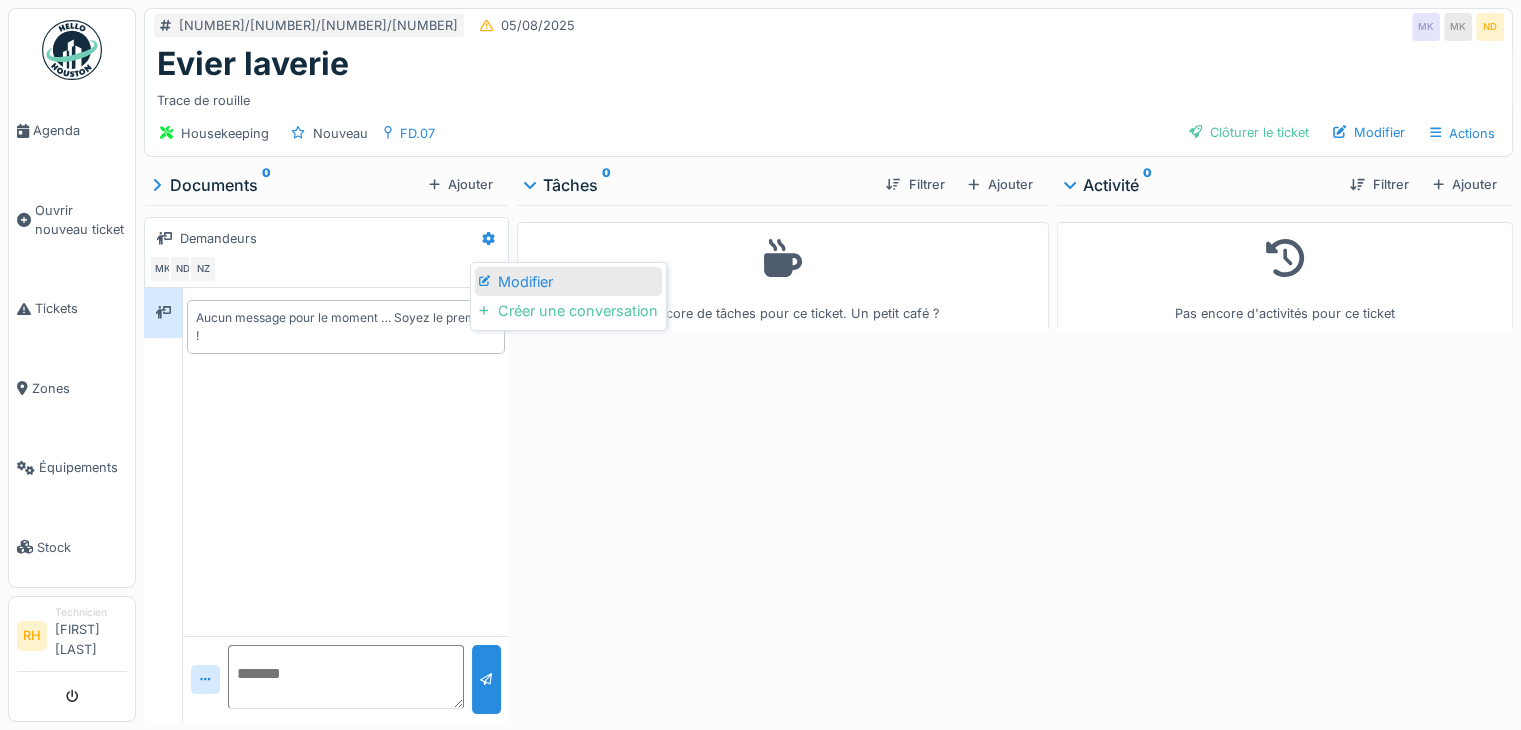 click on "Modifier" at bounding box center (568, 282) 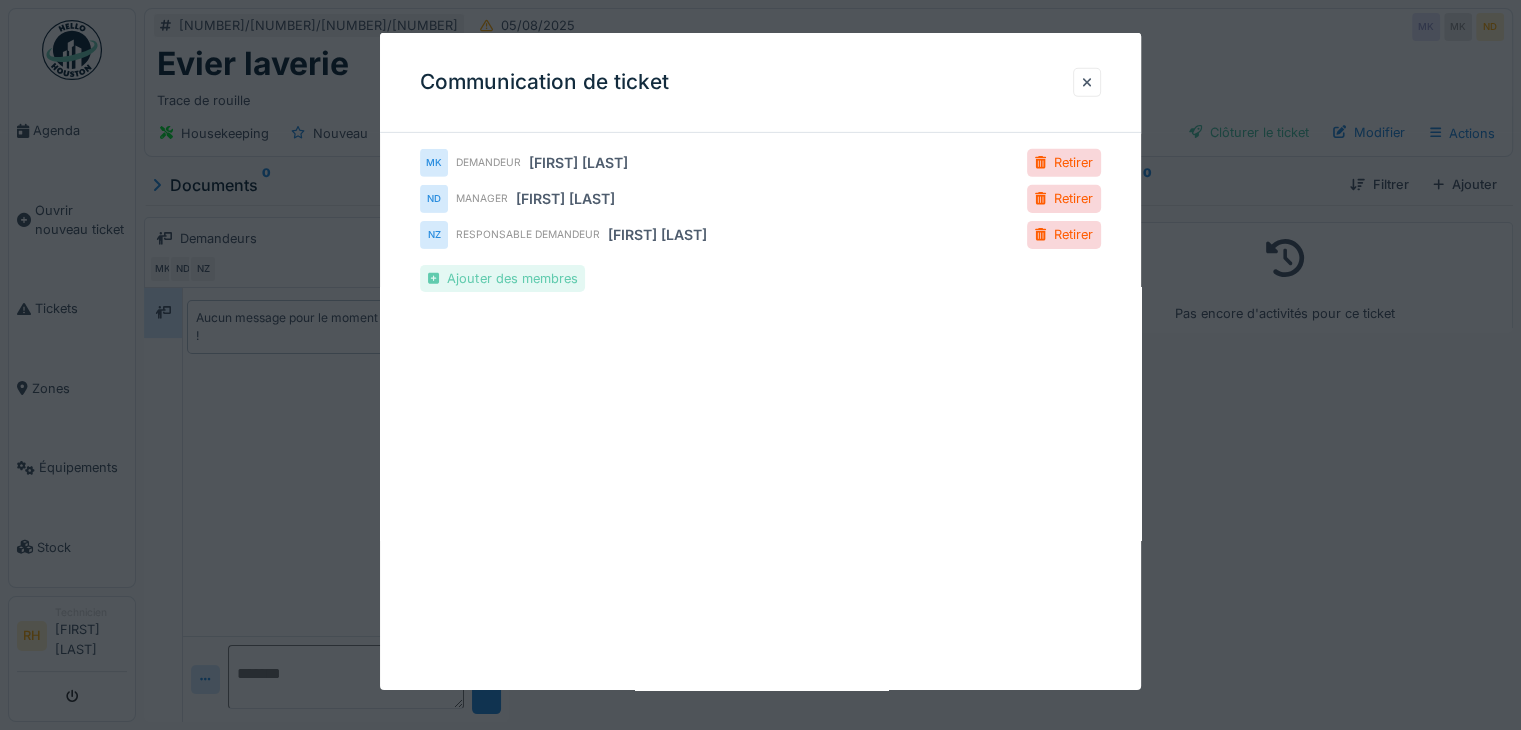 click on "Ajouter des membres" at bounding box center (502, 278) 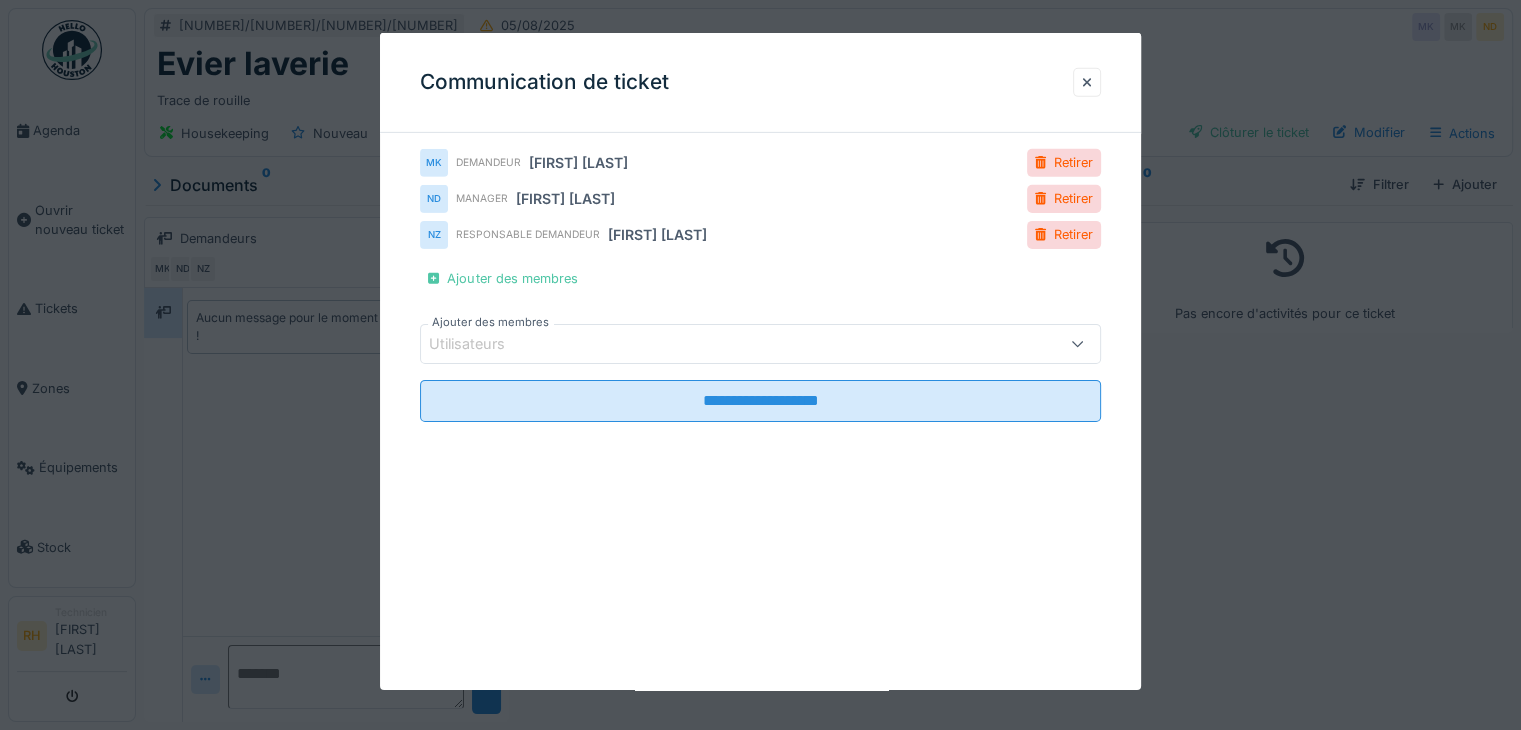 drag, startPoint x: 620, startPoint y: 363, endPoint x: 623, endPoint y: 353, distance: 10.440307 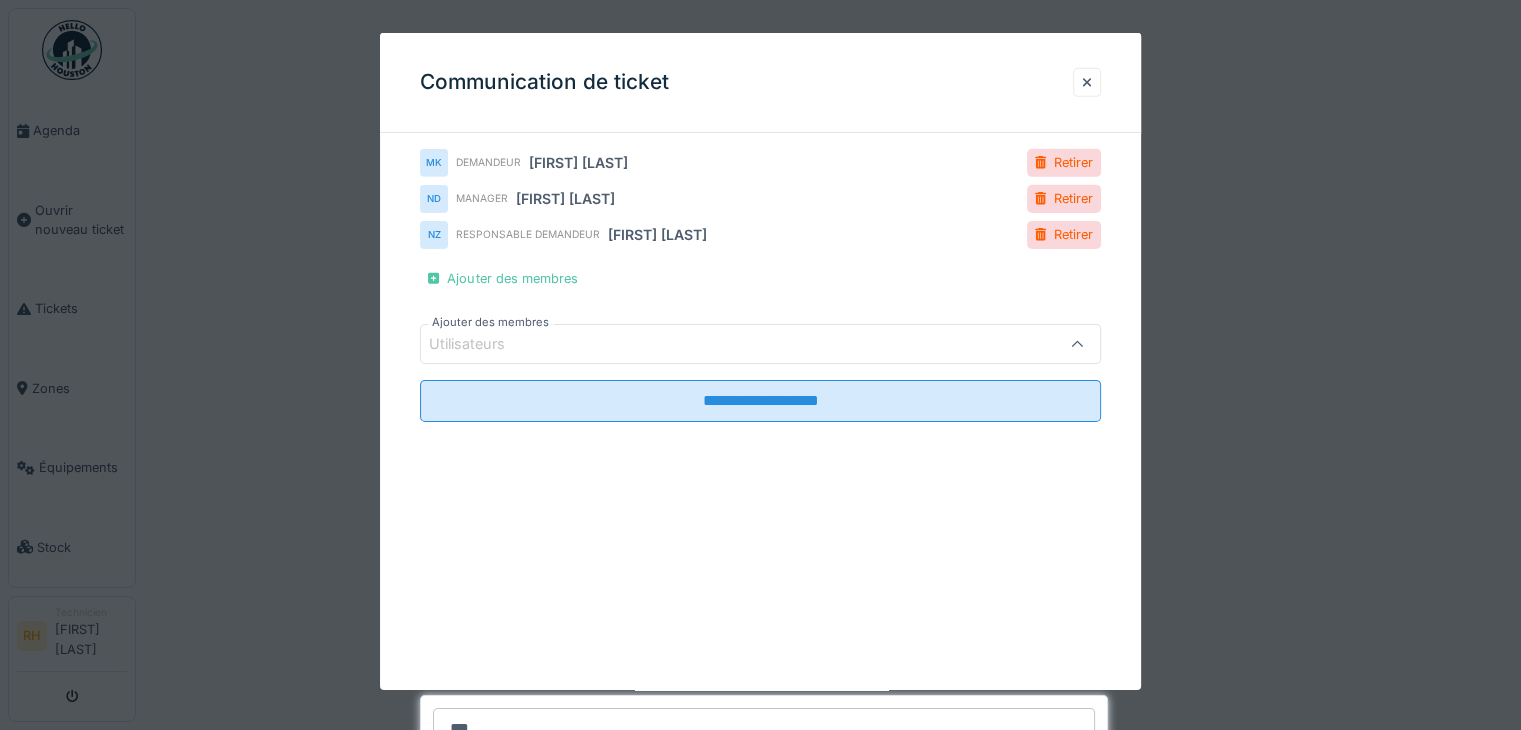 scroll, scrollTop: 2015, scrollLeft: 0, axis: vertical 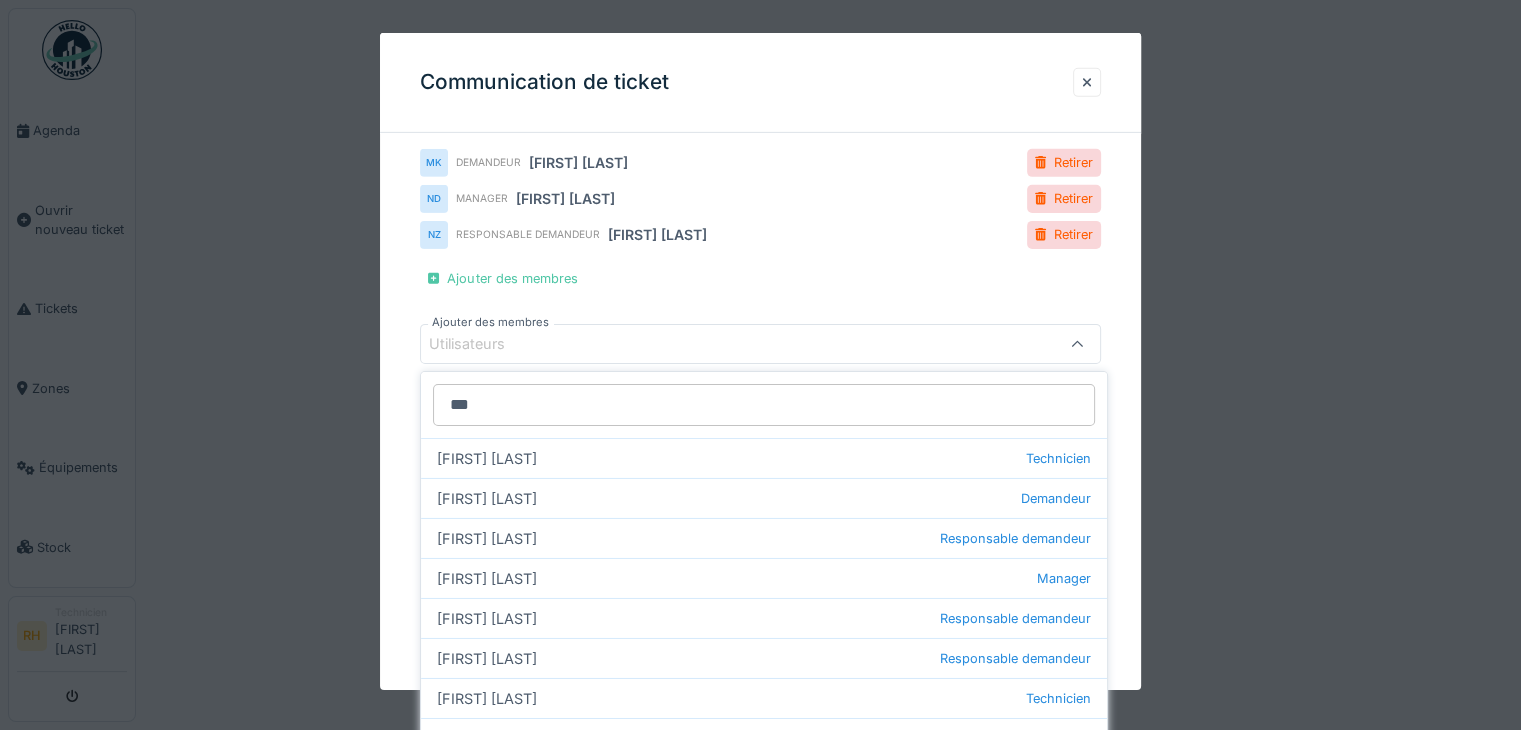 click on "***" at bounding box center (764, 405) 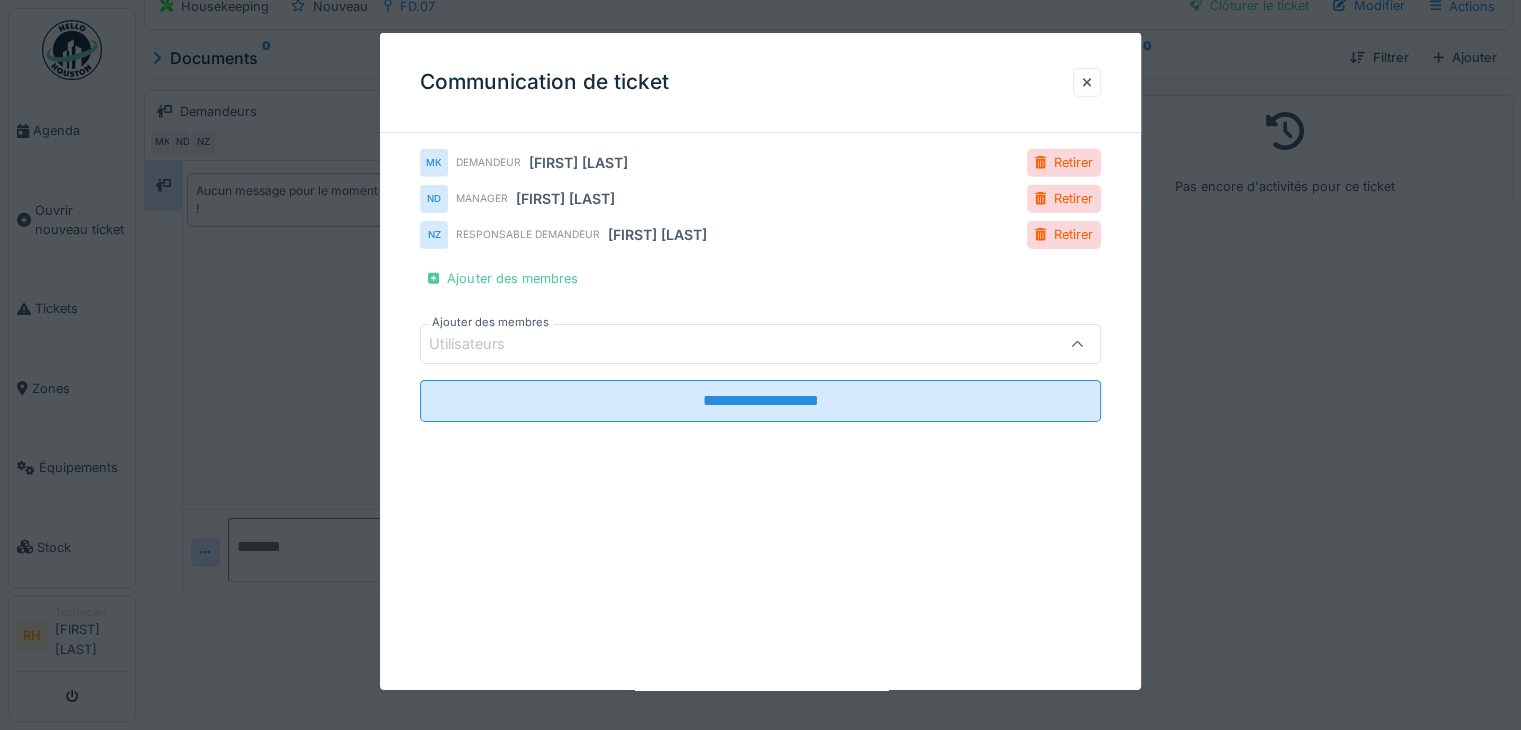 type on "*" 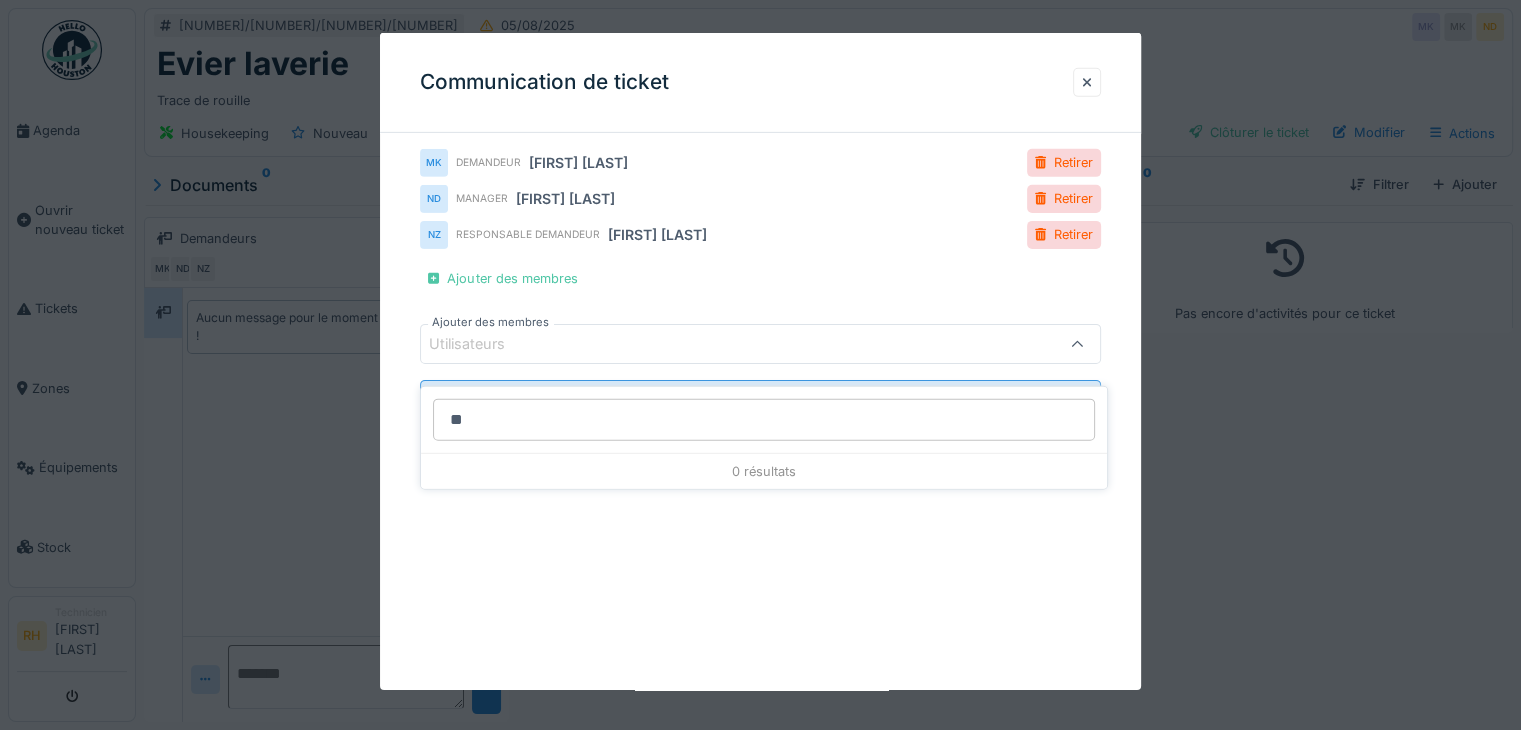 type on "*" 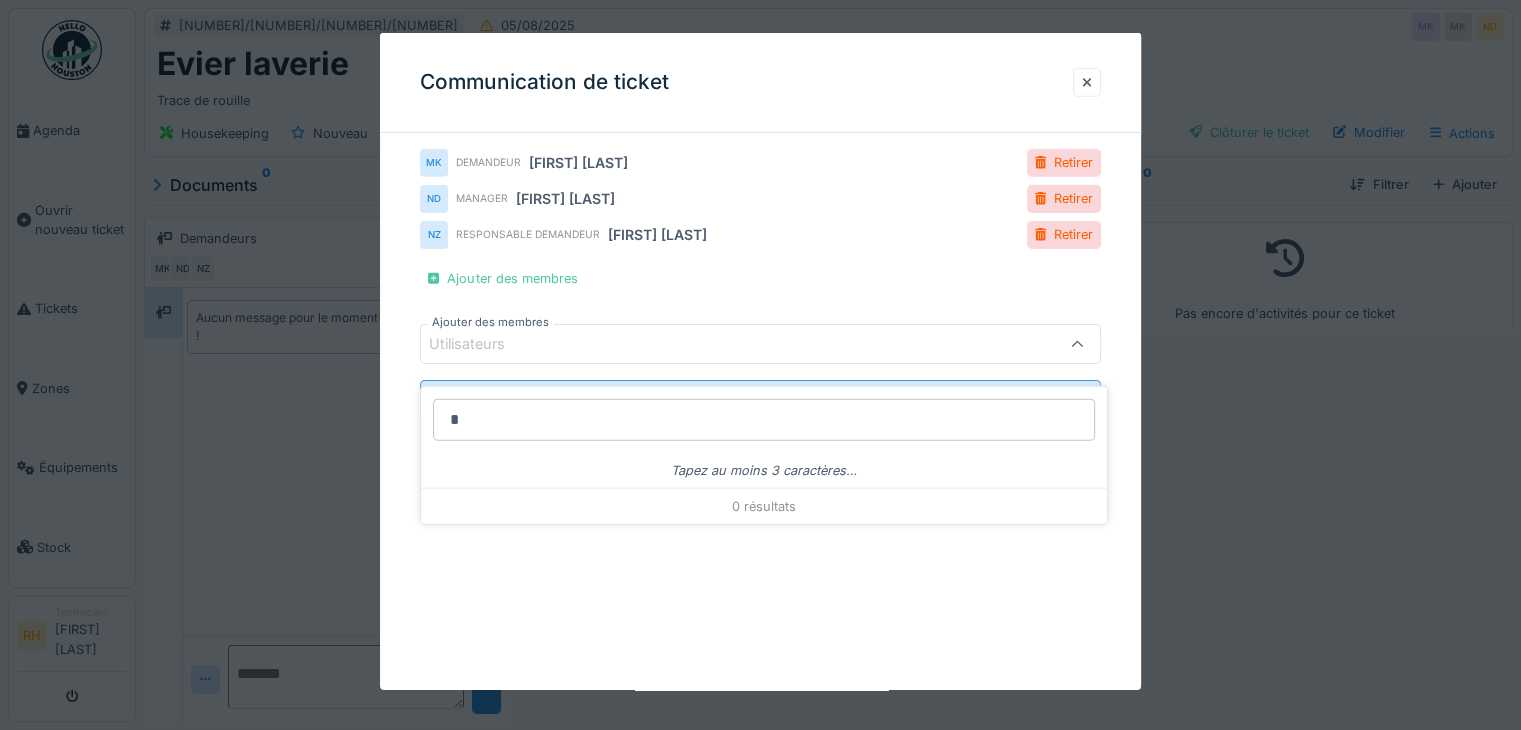 type 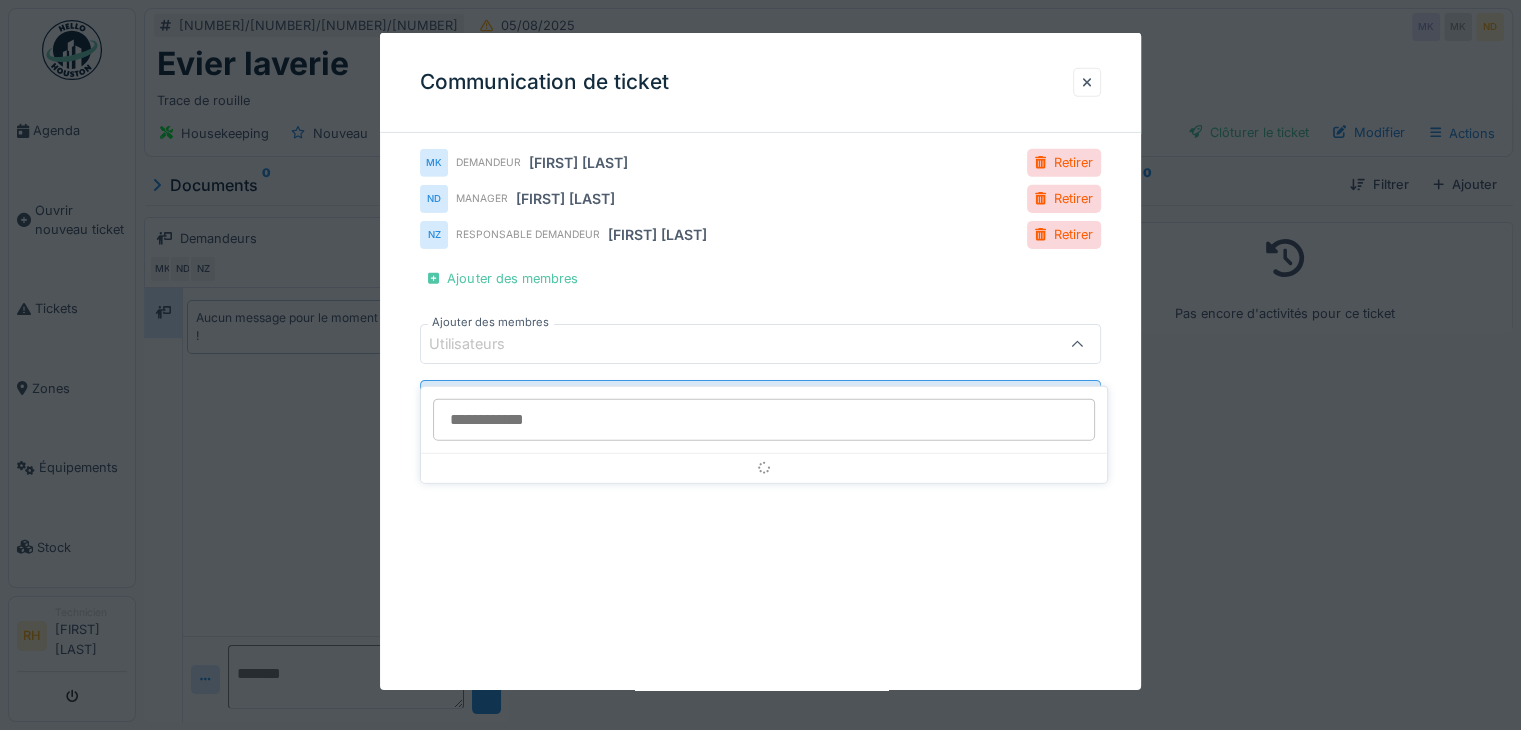 click on "**********" at bounding box center [760, 293] 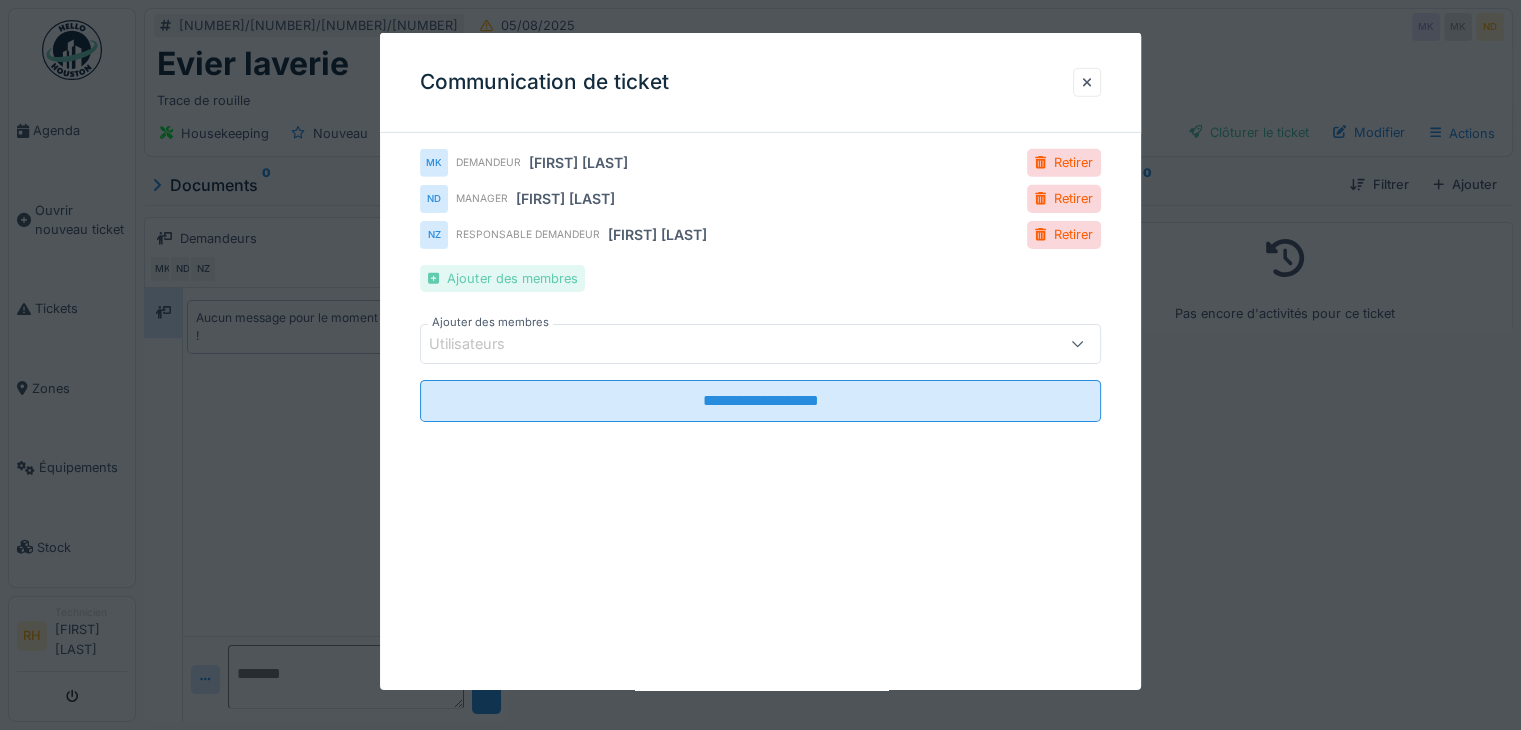 click on "Ajouter des membres" at bounding box center [502, 278] 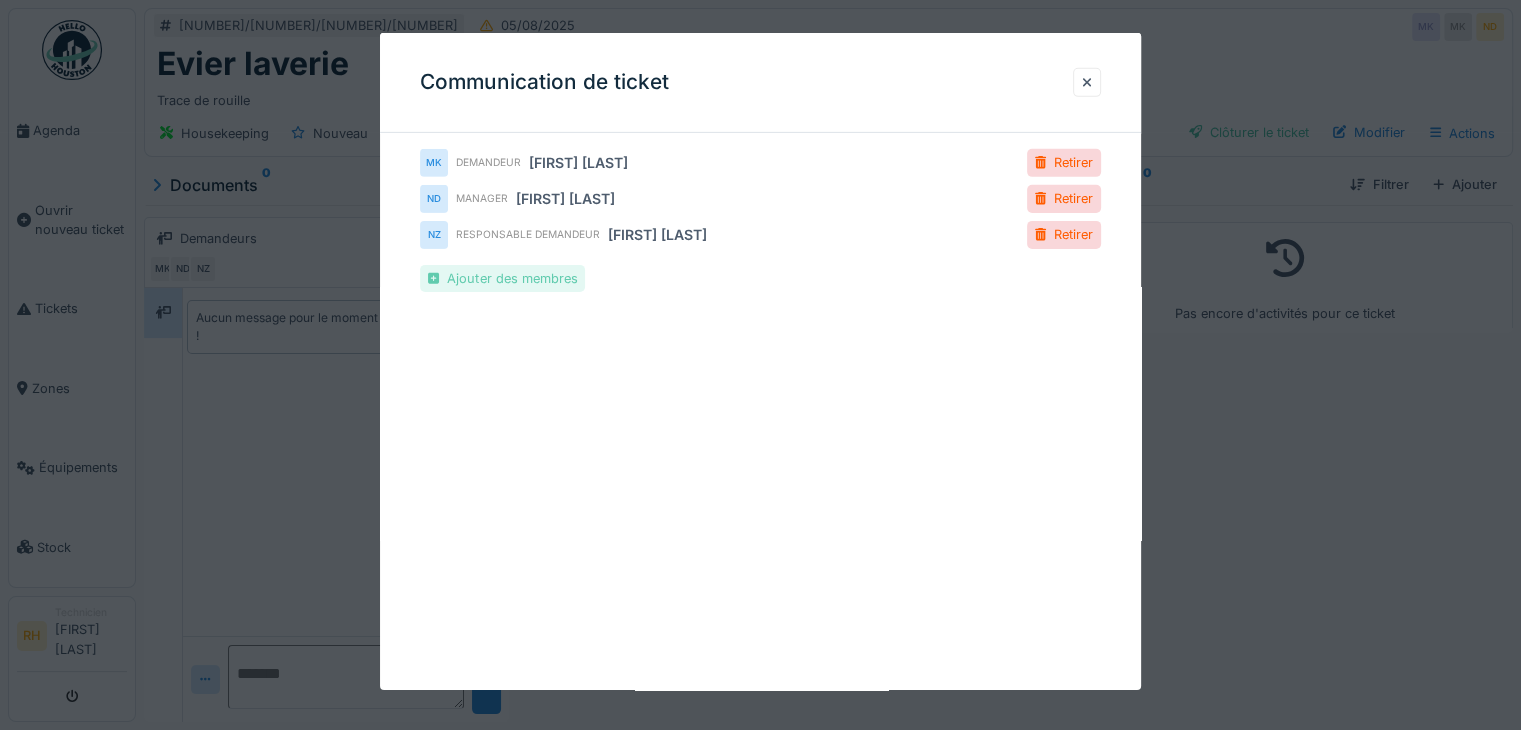 click on "Ajouter des membres" at bounding box center [502, 278] 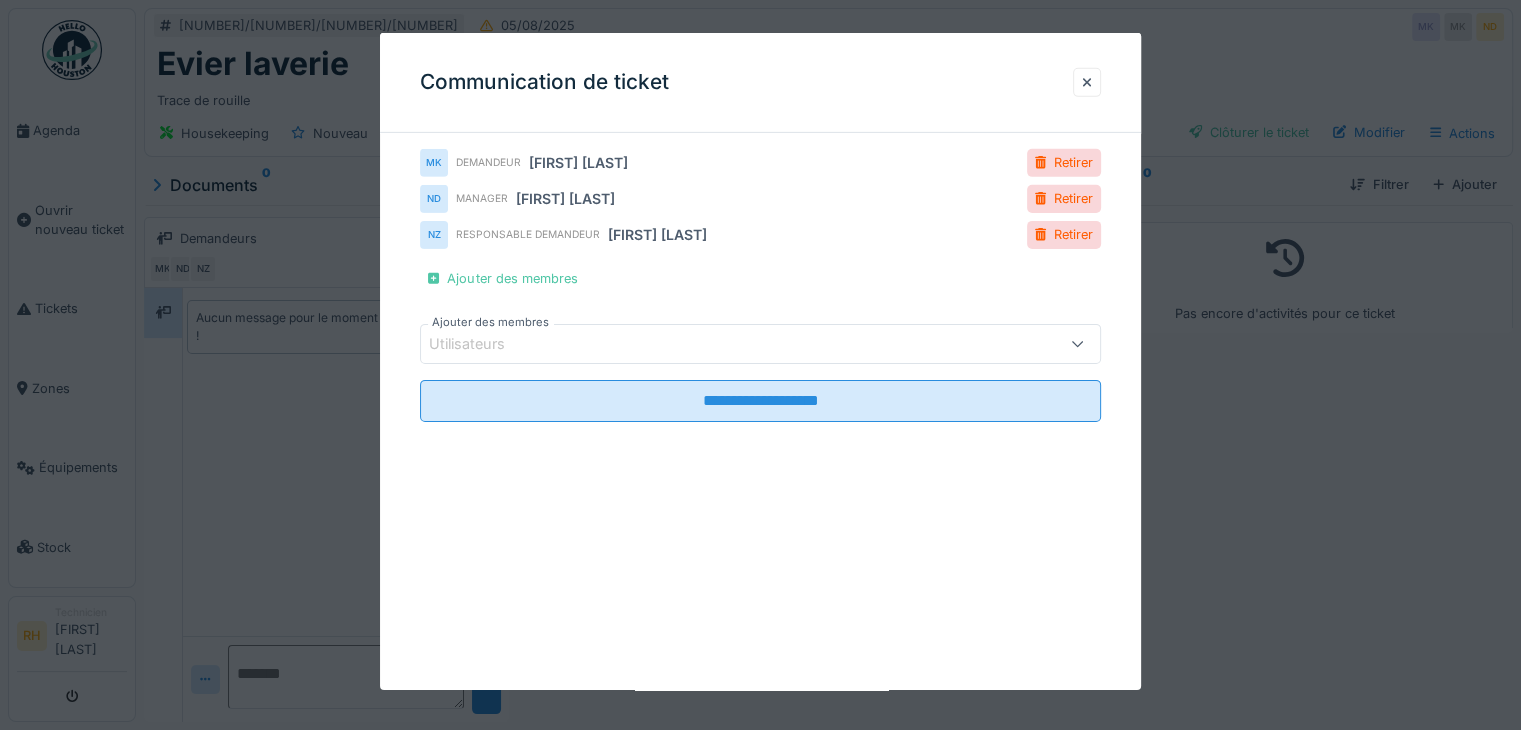 click on "Utilisateurs" at bounding box center (719, 344) 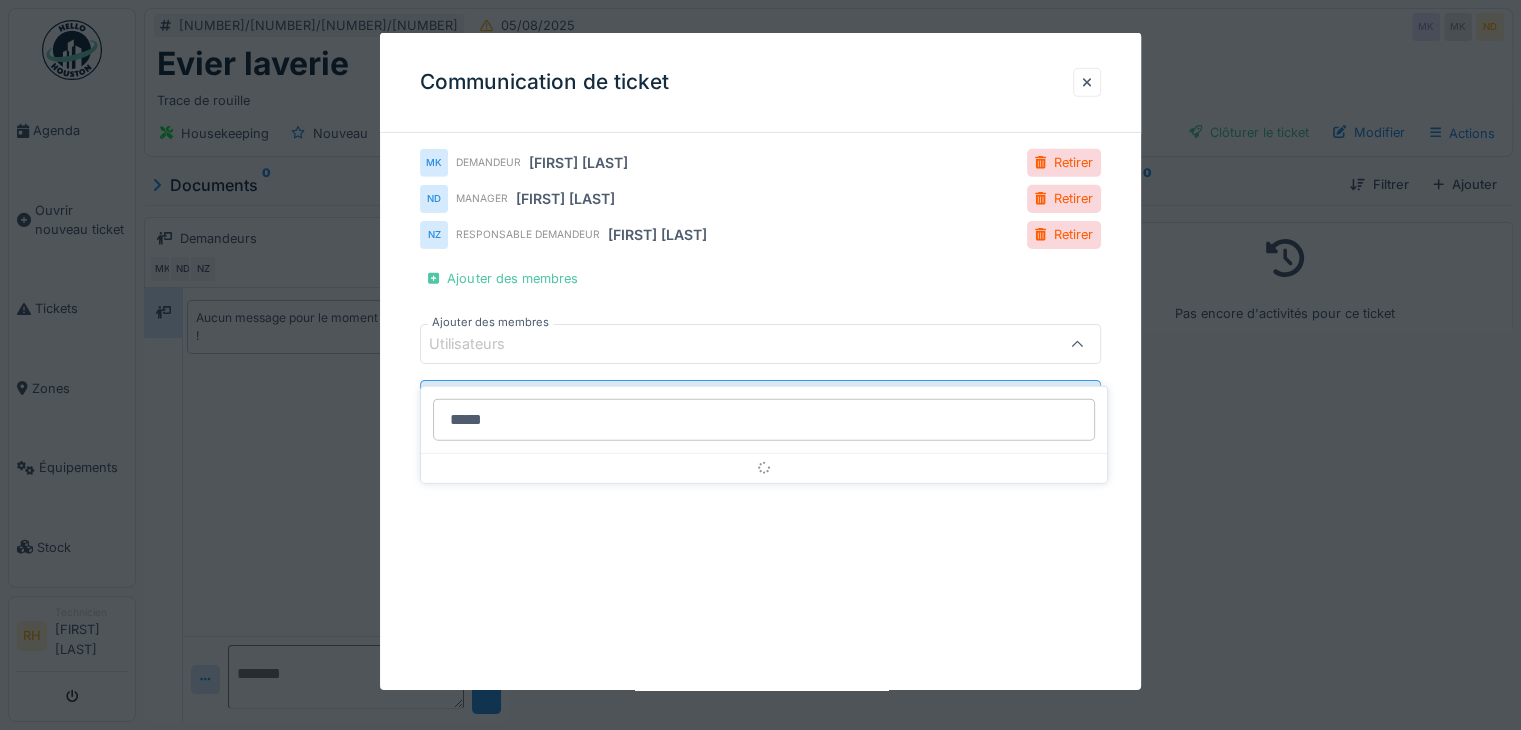 type on "******" 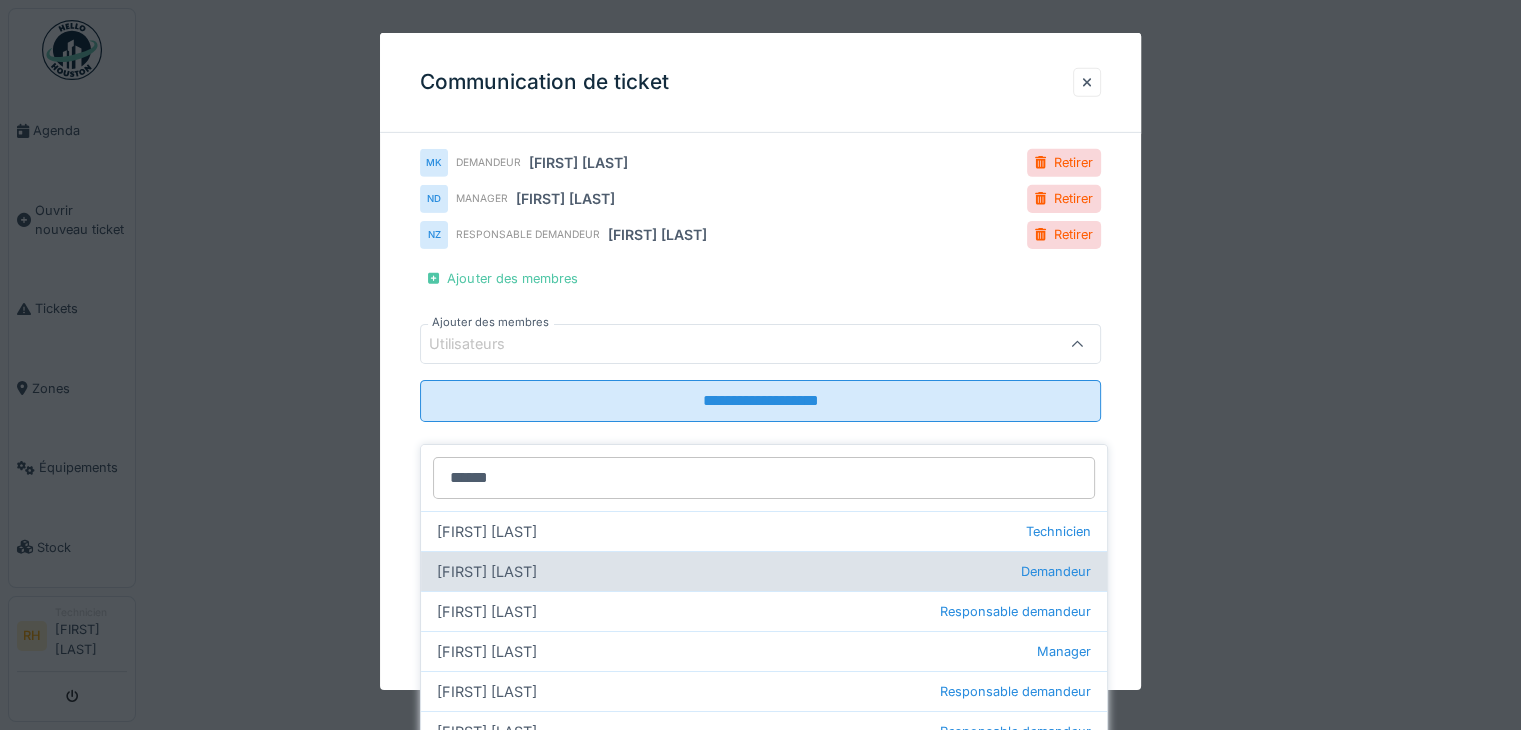 scroll, scrollTop: 7193, scrollLeft: 0, axis: vertical 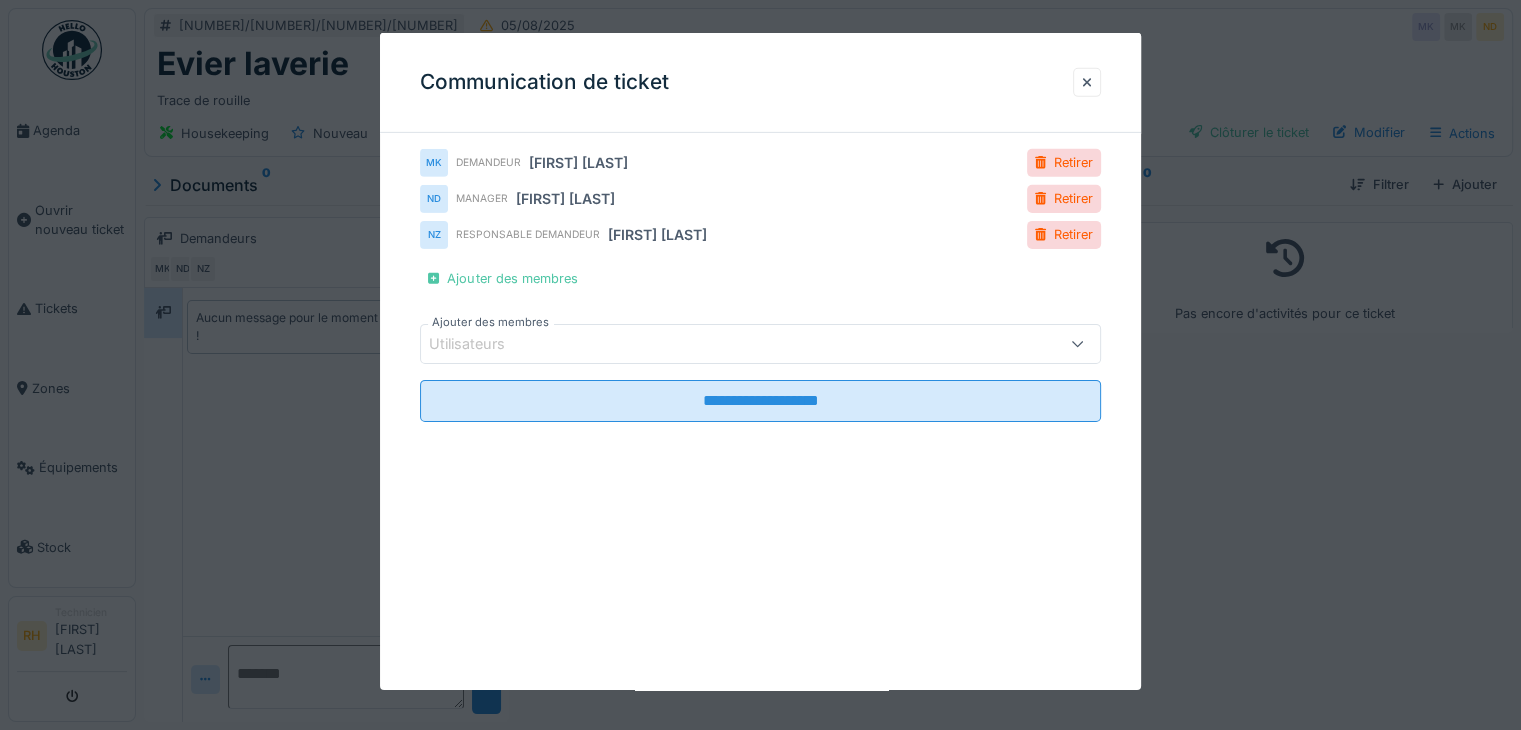 click at bounding box center [760, 365] 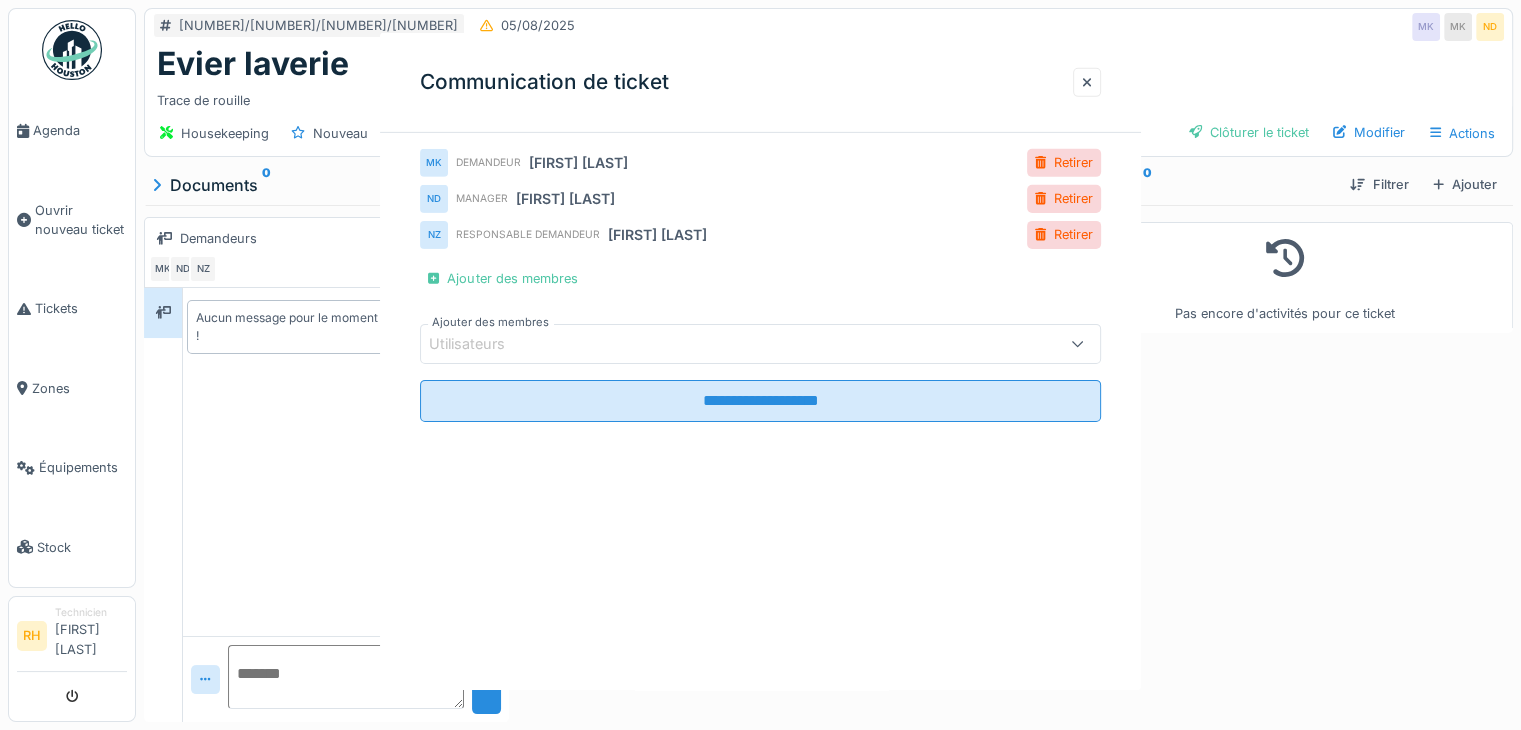 scroll, scrollTop: 15, scrollLeft: 0, axis: vertical 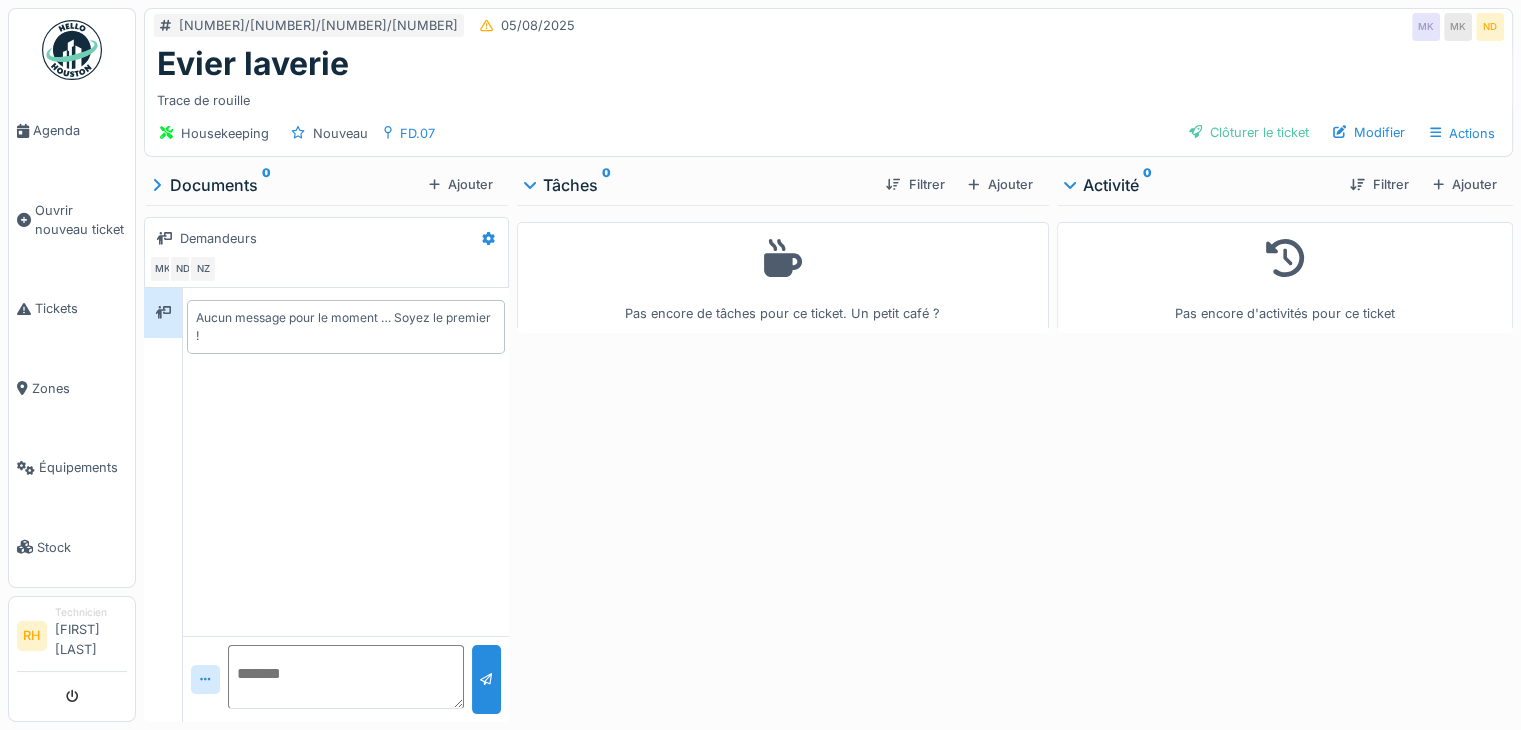 click on "Aucun message pour le moment … Soyez le premier !" at bounding box center (346, 462) 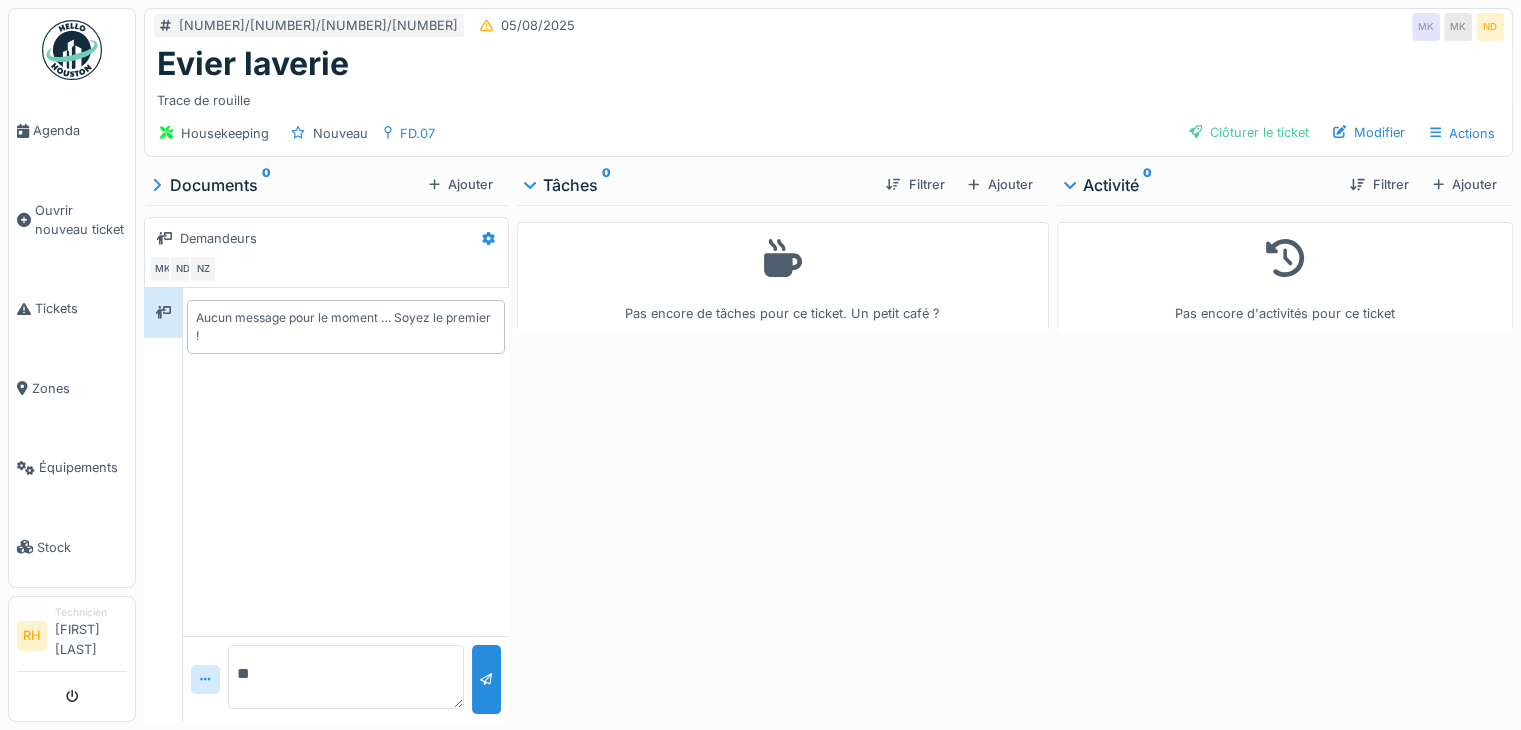 type on "*" 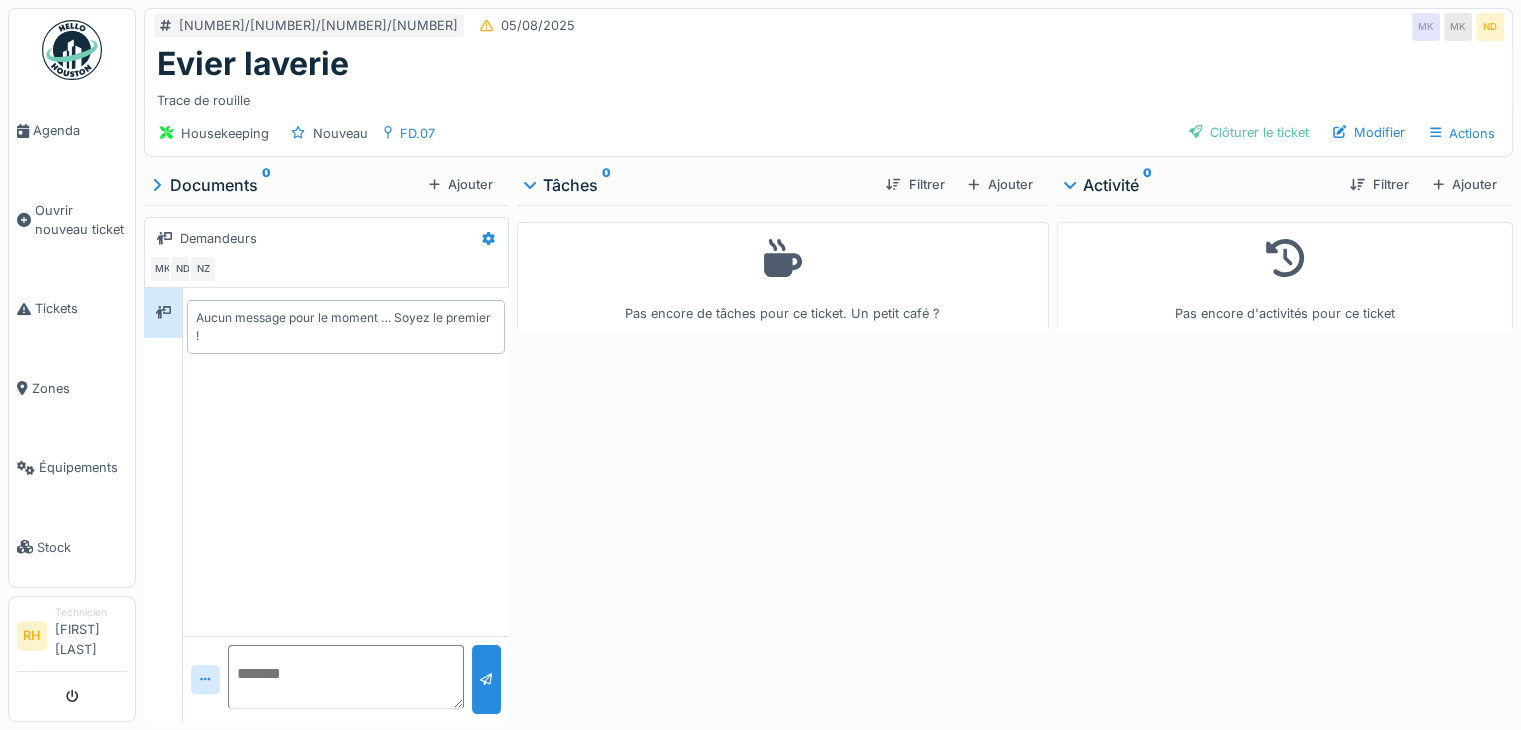 drag, startPoint x: 1017, startPoint y: 424, endPoint x: 1010, endPoint y: 405, distance: 20.248457 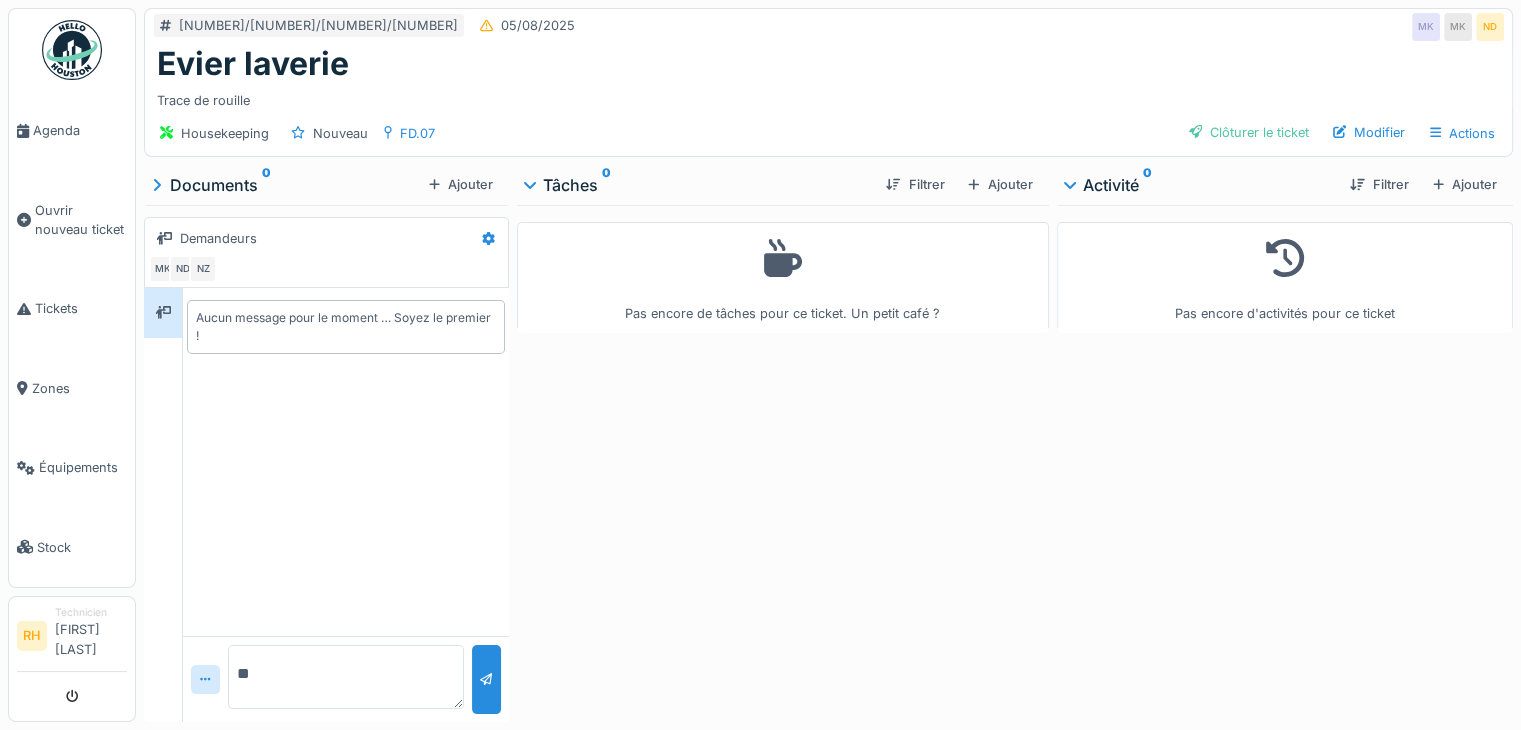 type on "*" 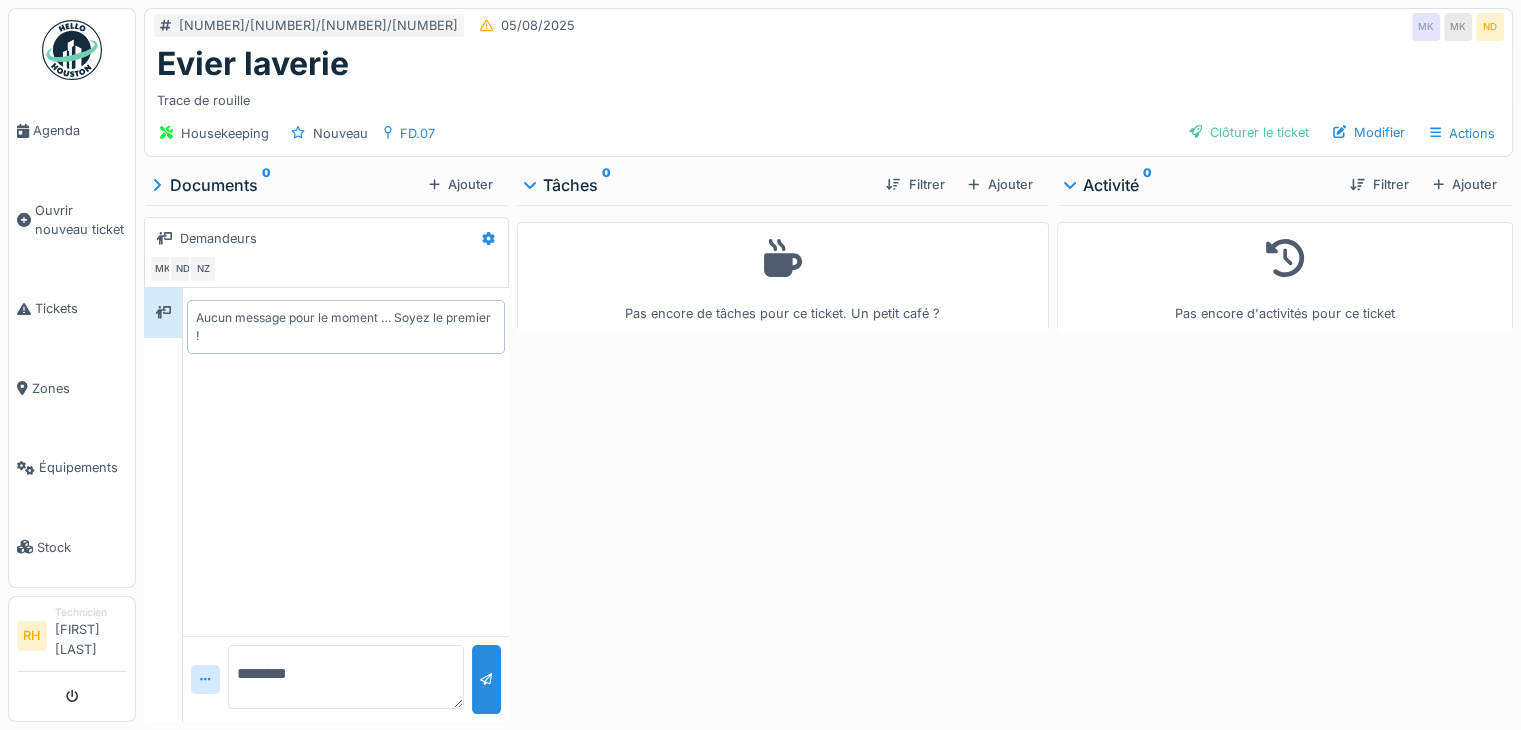type on "*******" 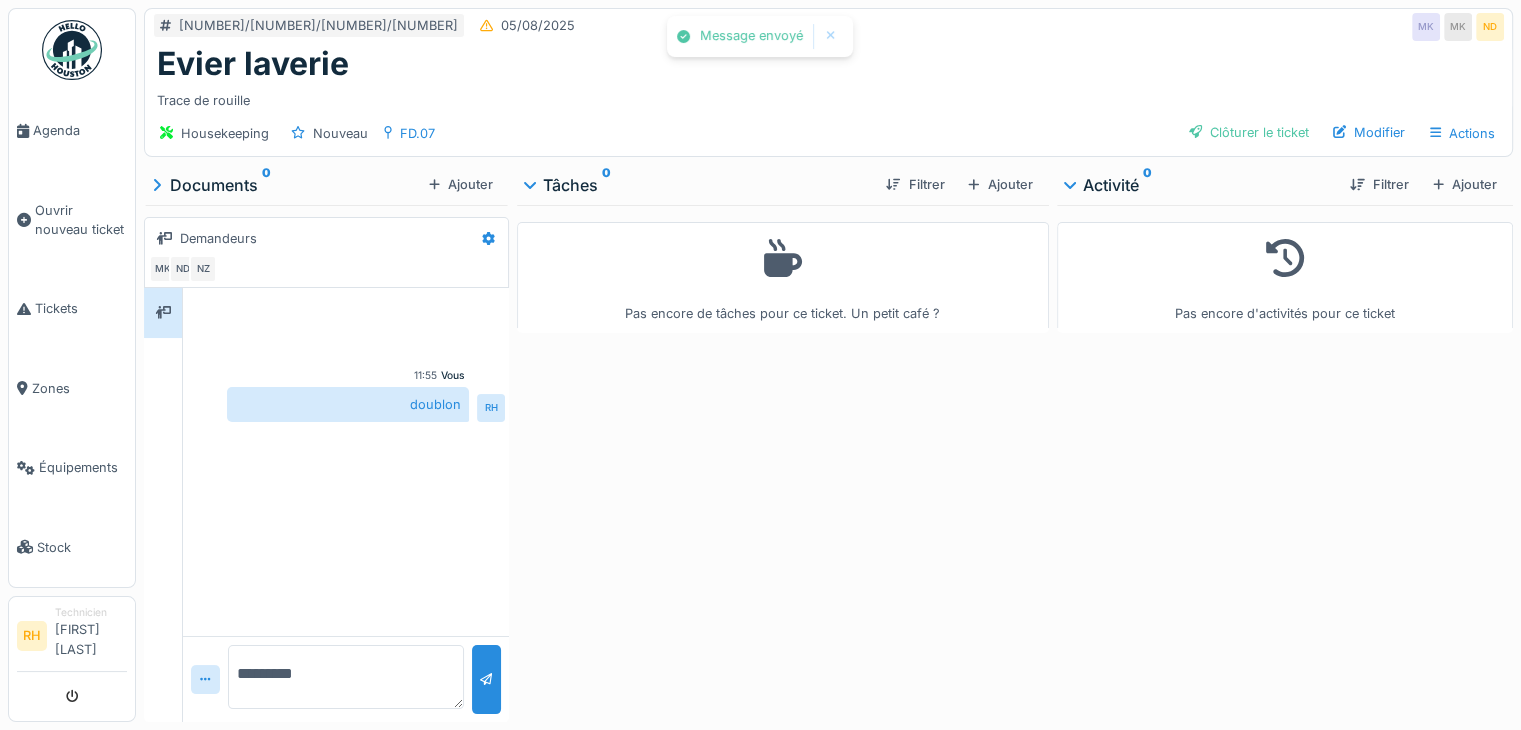 drag, startPoint x: 840, startPoint y: 524, endPoint x: 840, endPoint y: 499, distance: 25 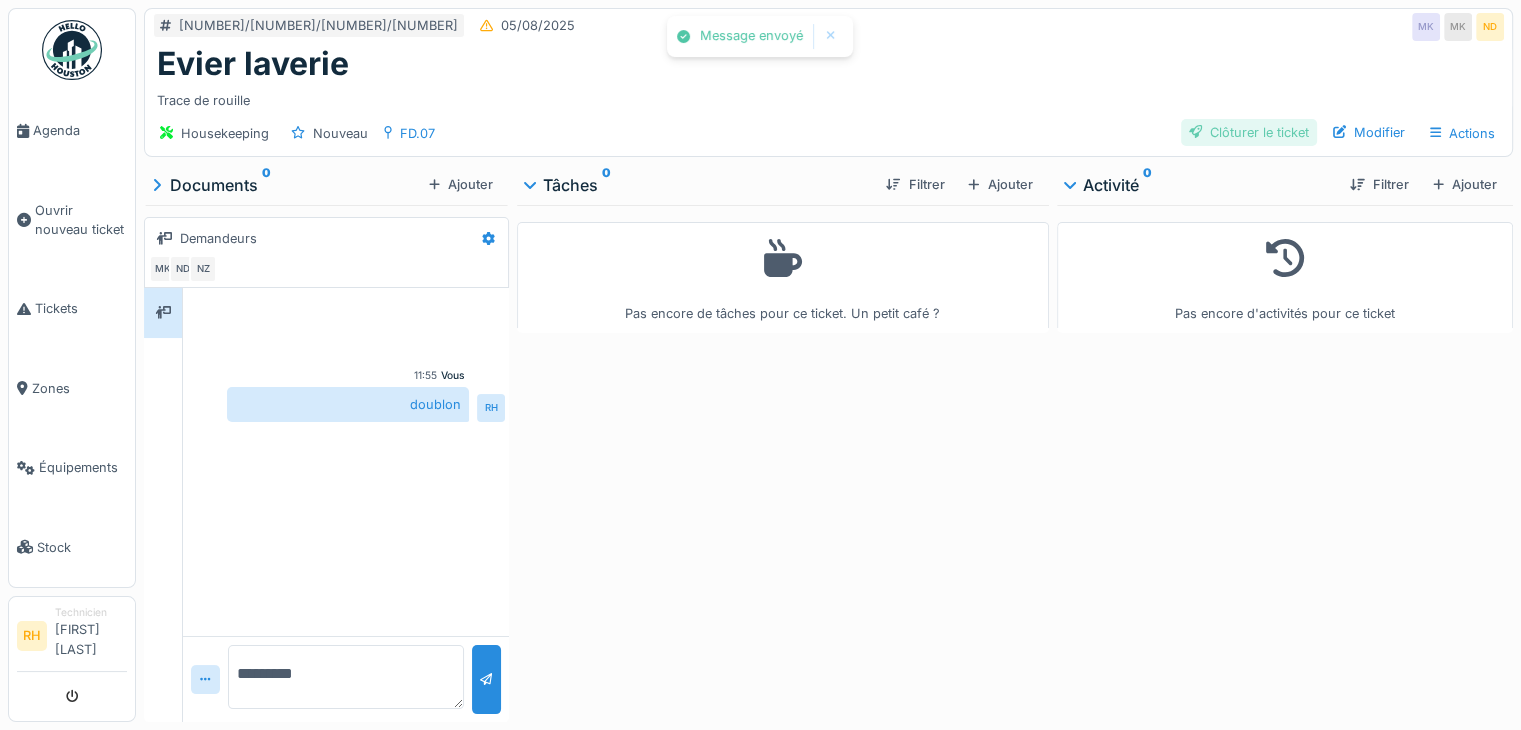click on "Clôturer le ticket" at bounding box center (1249, 132) 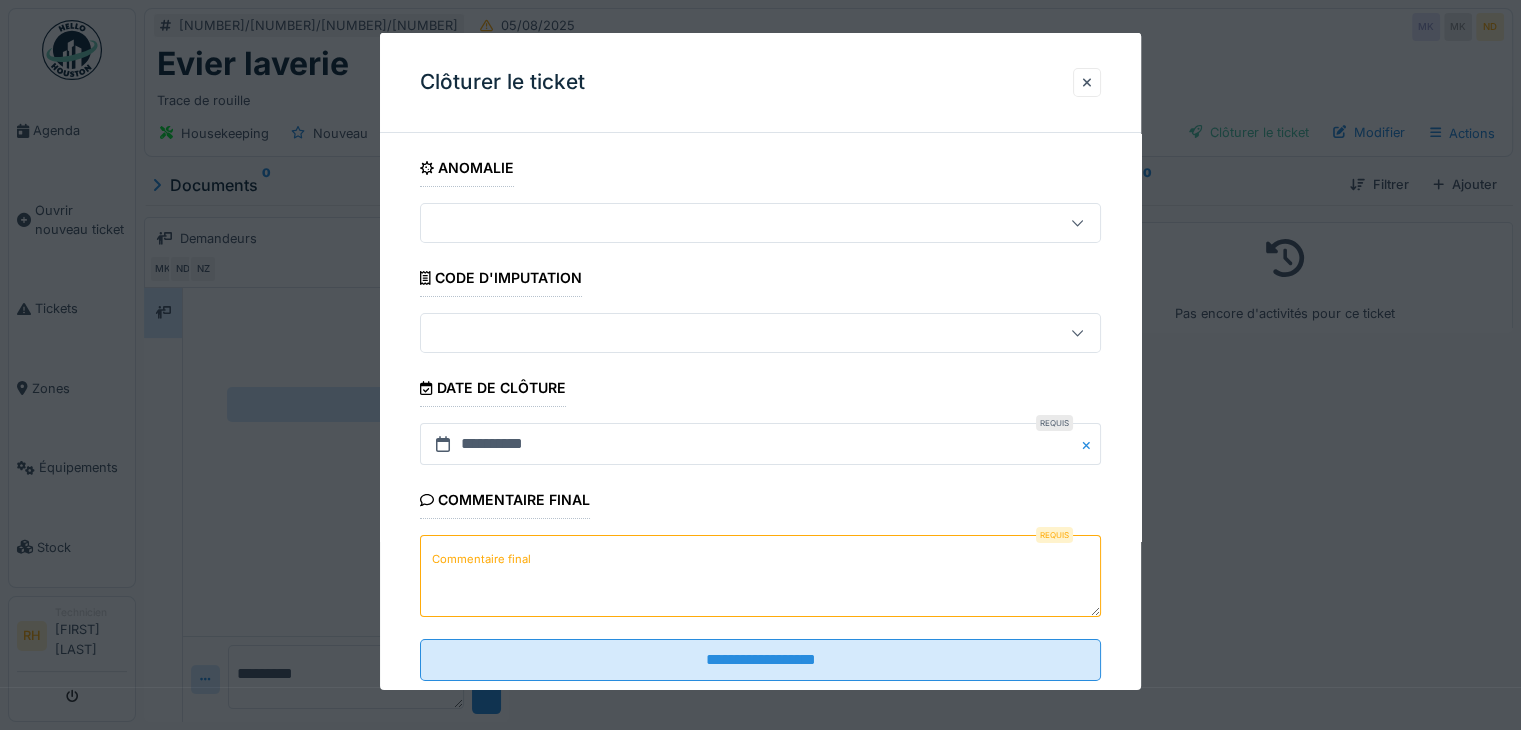 click on "Commentaire final" at bounding box center [760, 576] 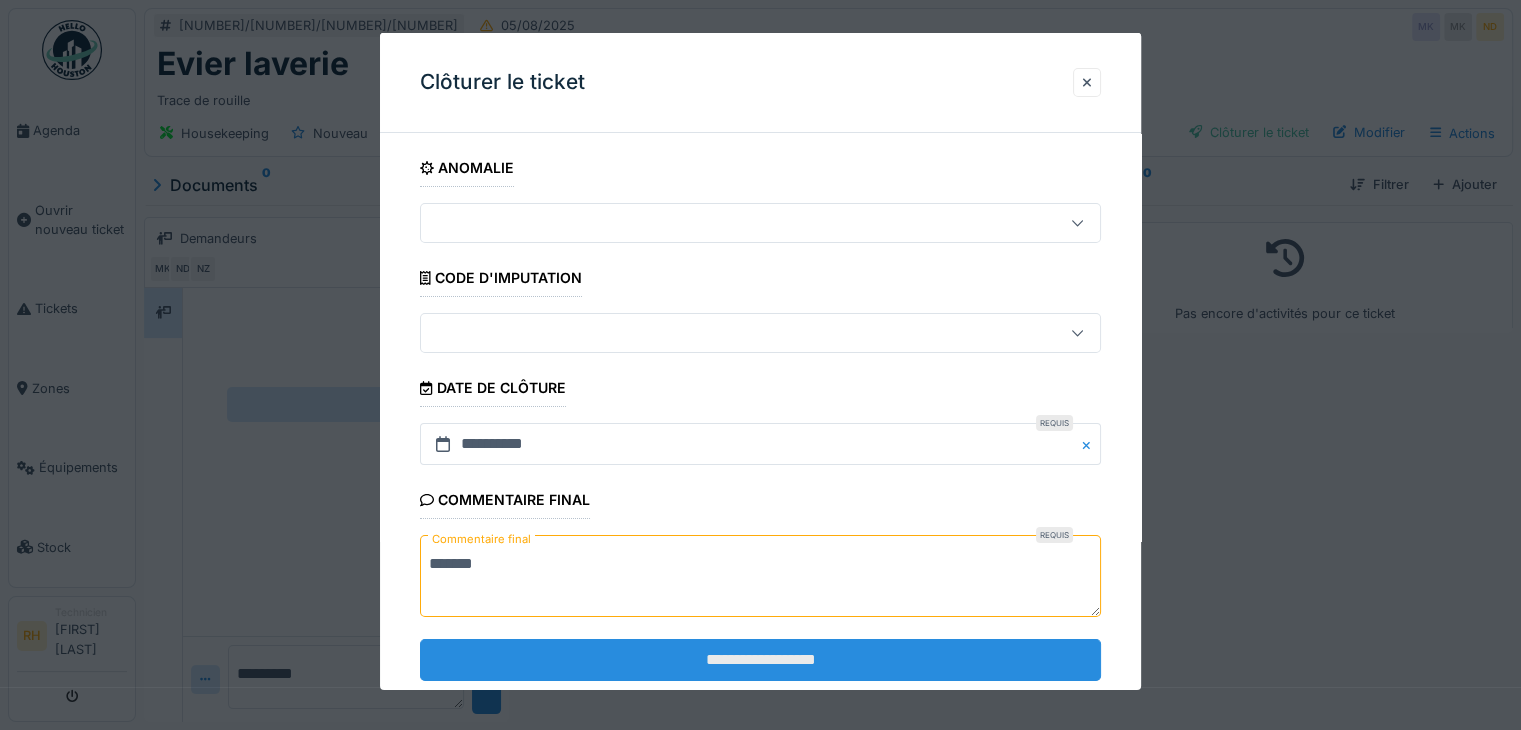 type on "*******" 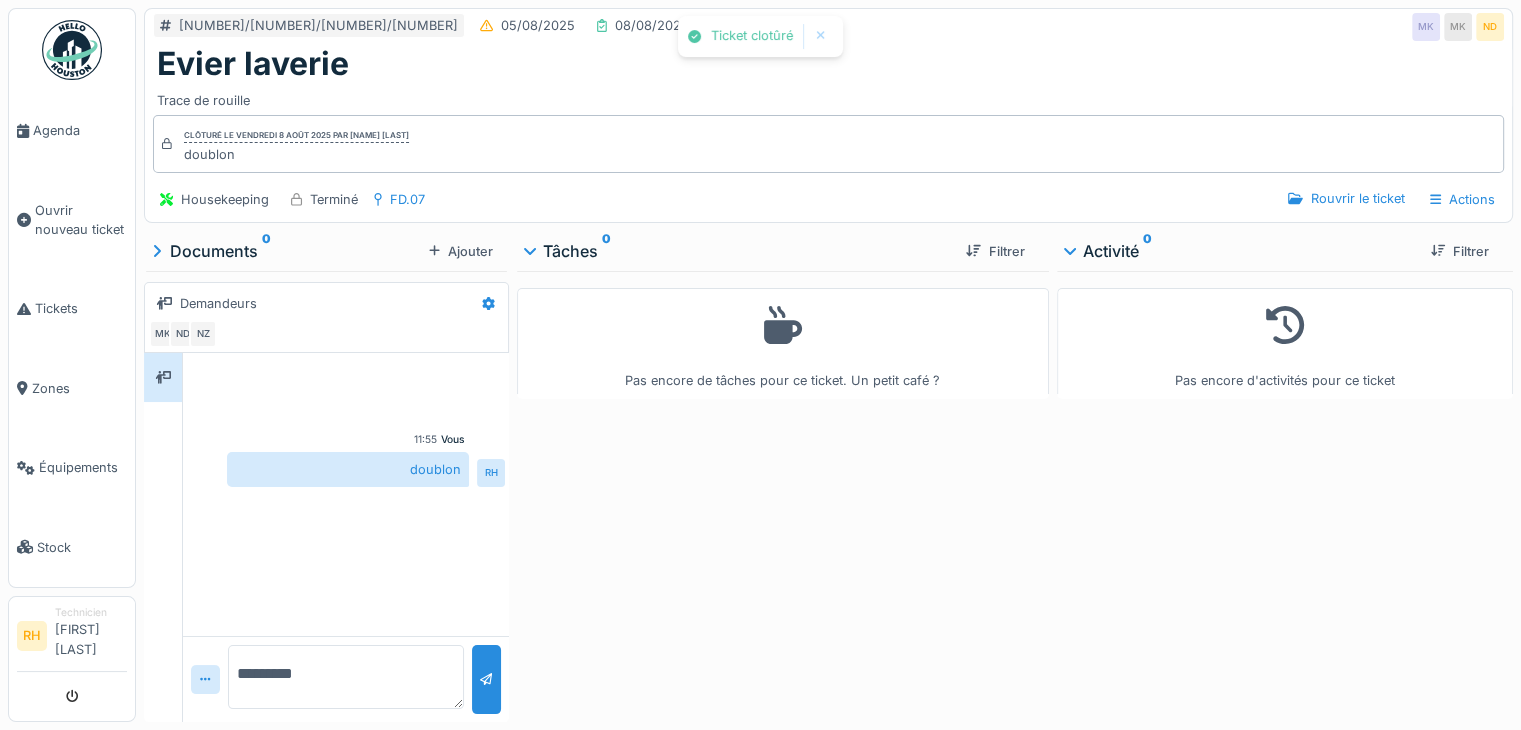 click on "Pas encore d'activités pour ce ticket" at bounding box center (1285, 492) 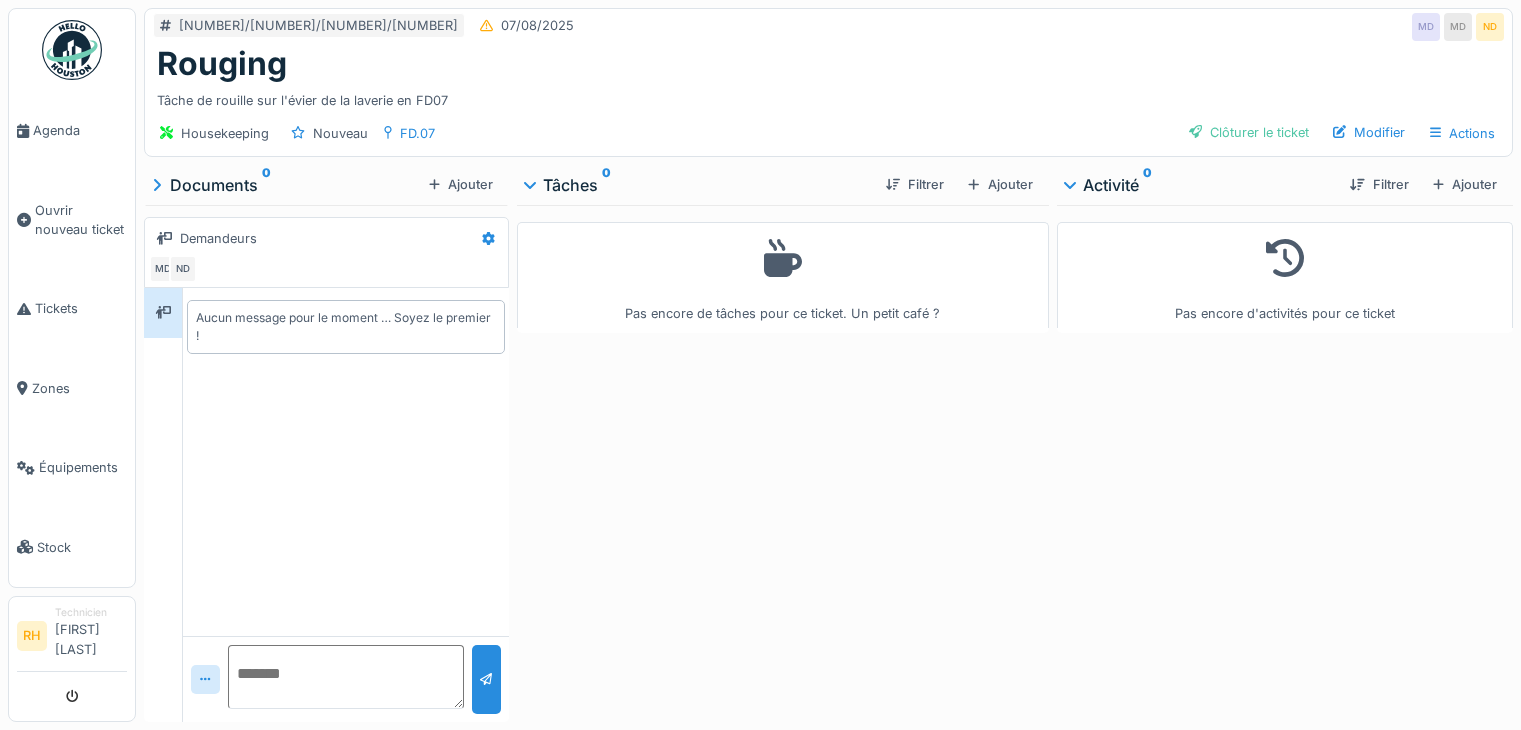 scroll, scrollTop: 0, scrollLeft: 0, axis: both 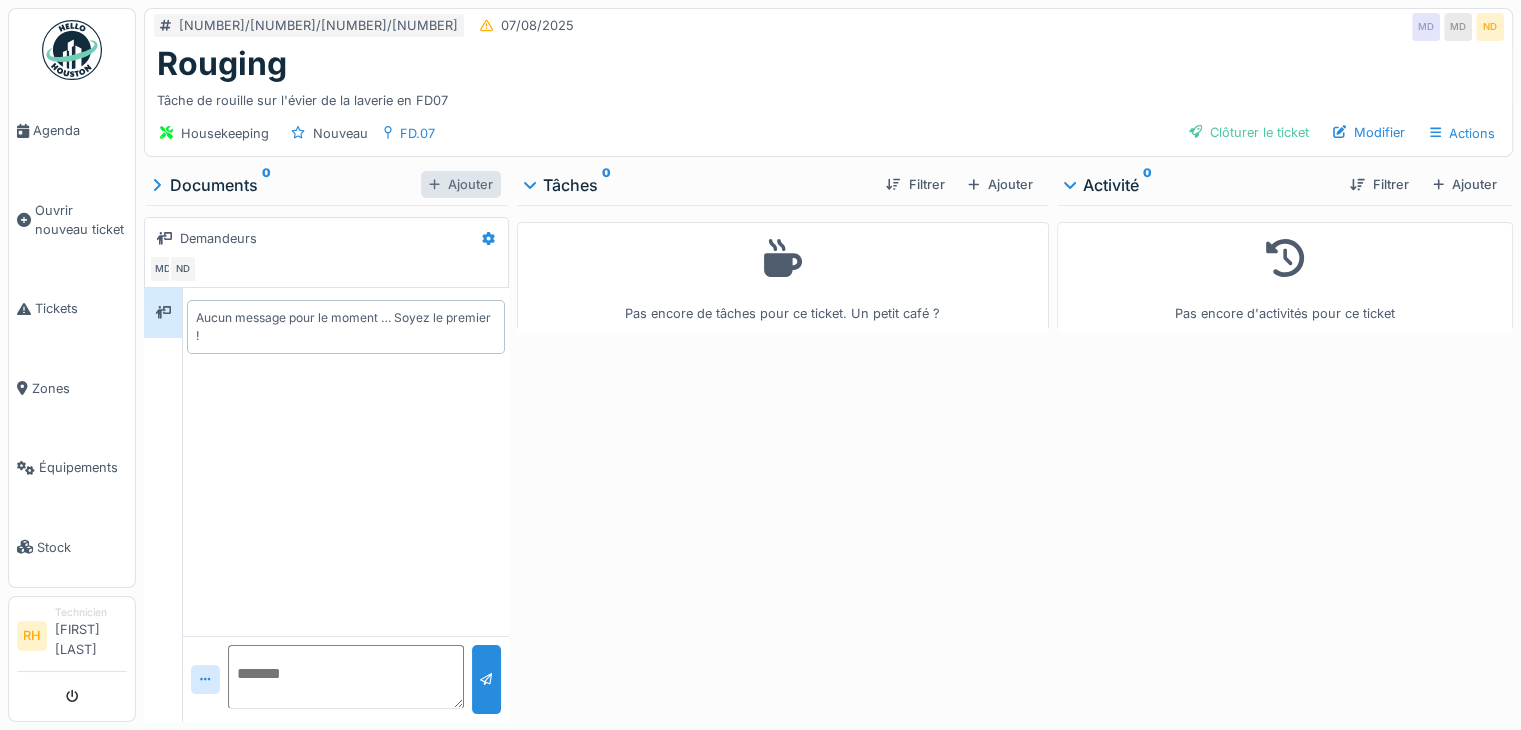 click on "Ajouter" at bounding box center (461, 184) 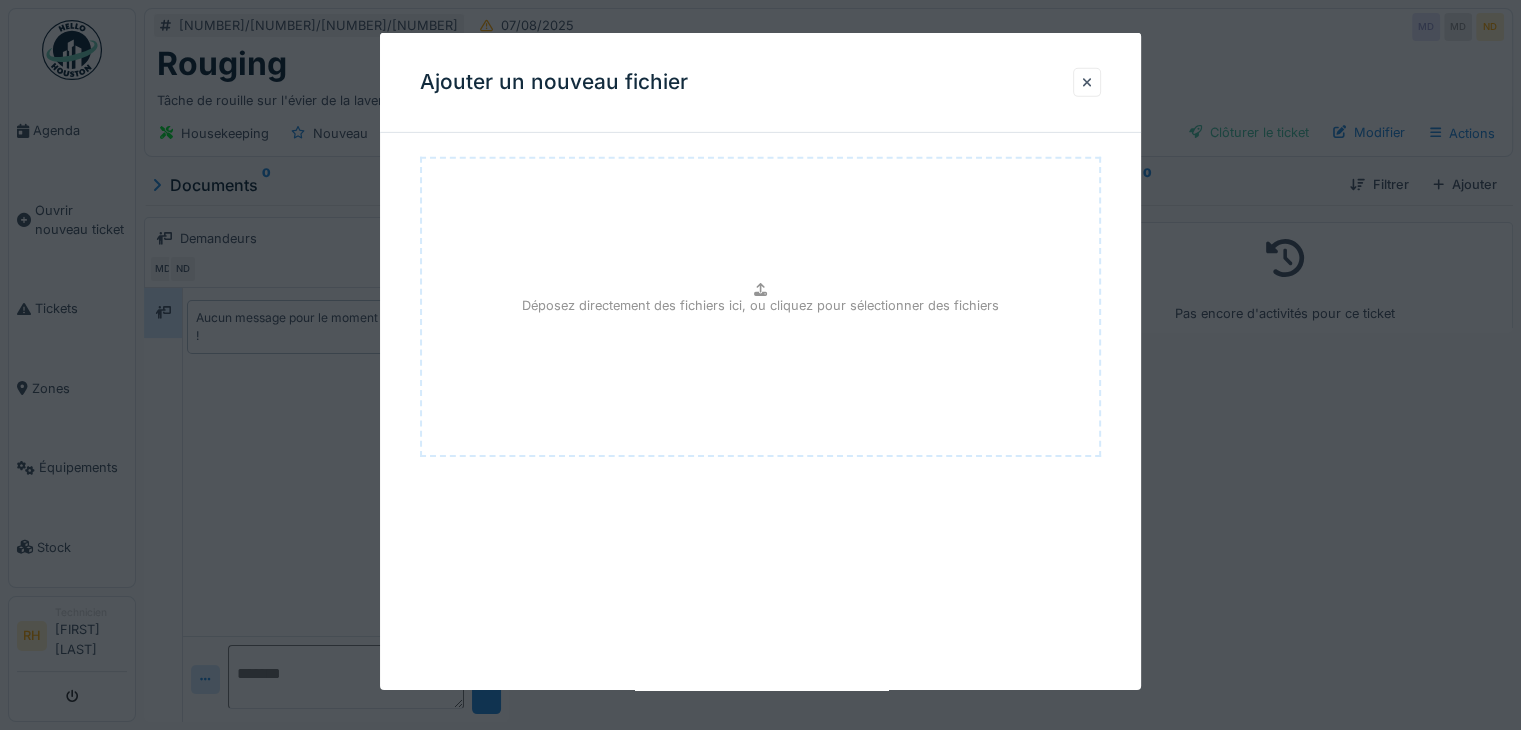drag, startPoint x: 1103, startPoint y: 82, endPoint x: 854, endPoint y: 154, distance: 259.20068 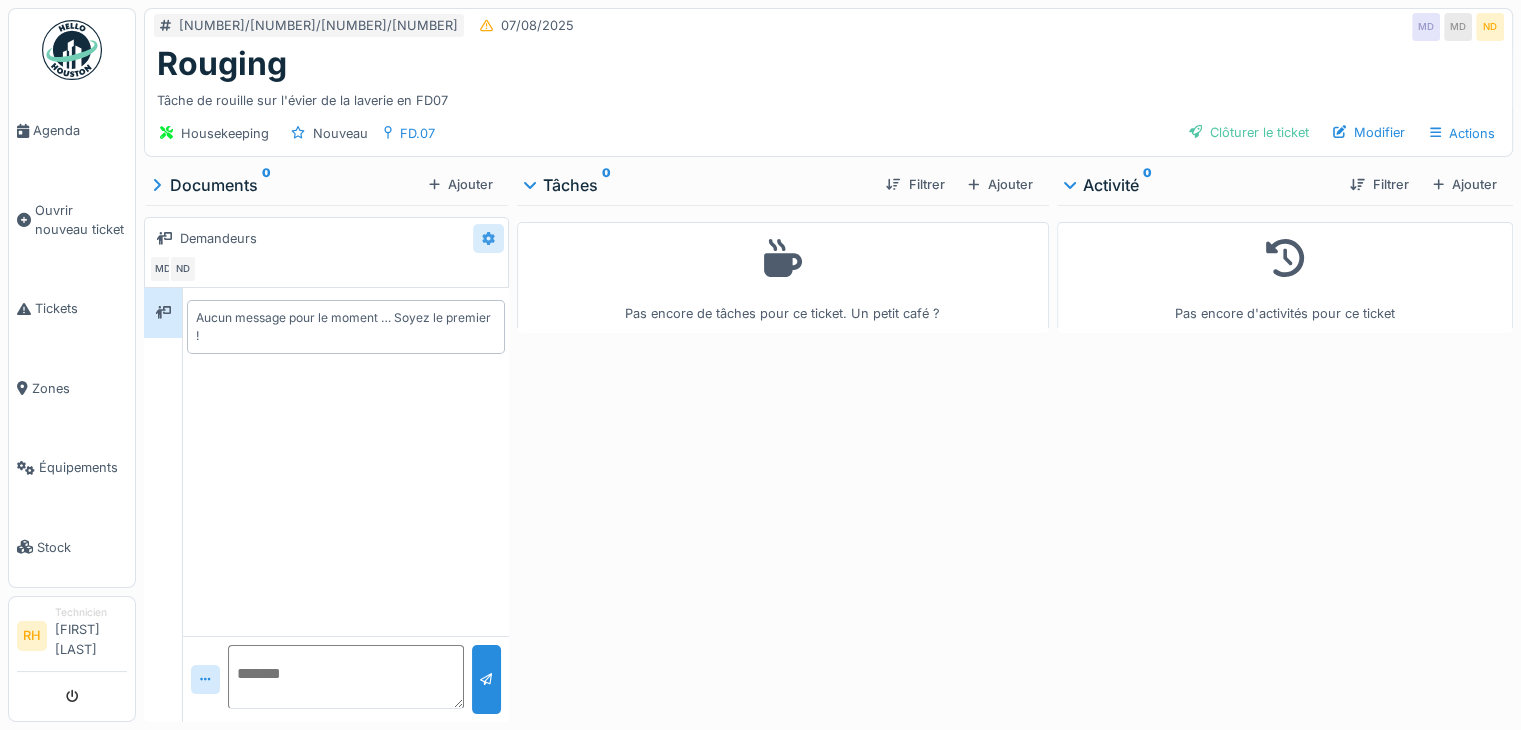 click 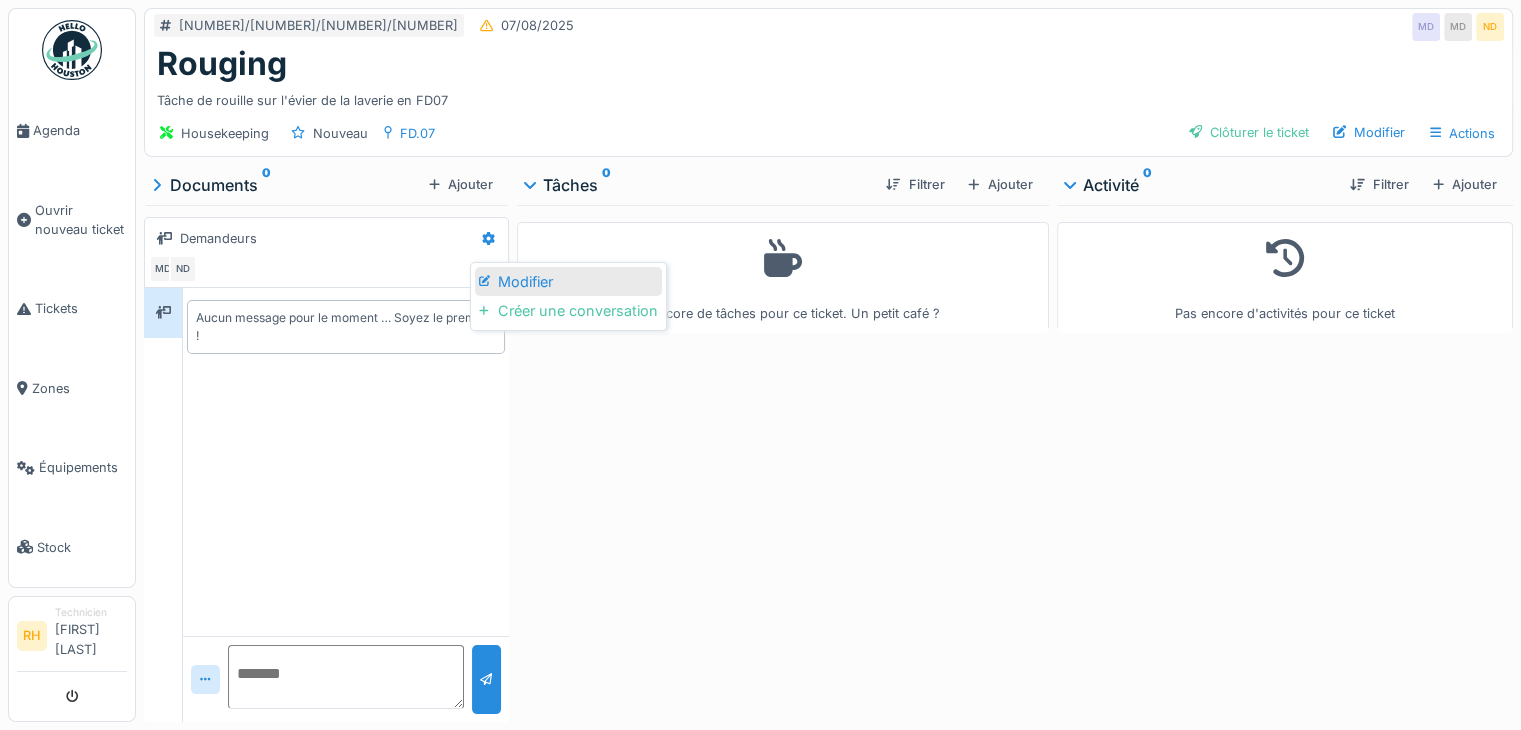 click on "Modifier" at bounding box center (568, 282) 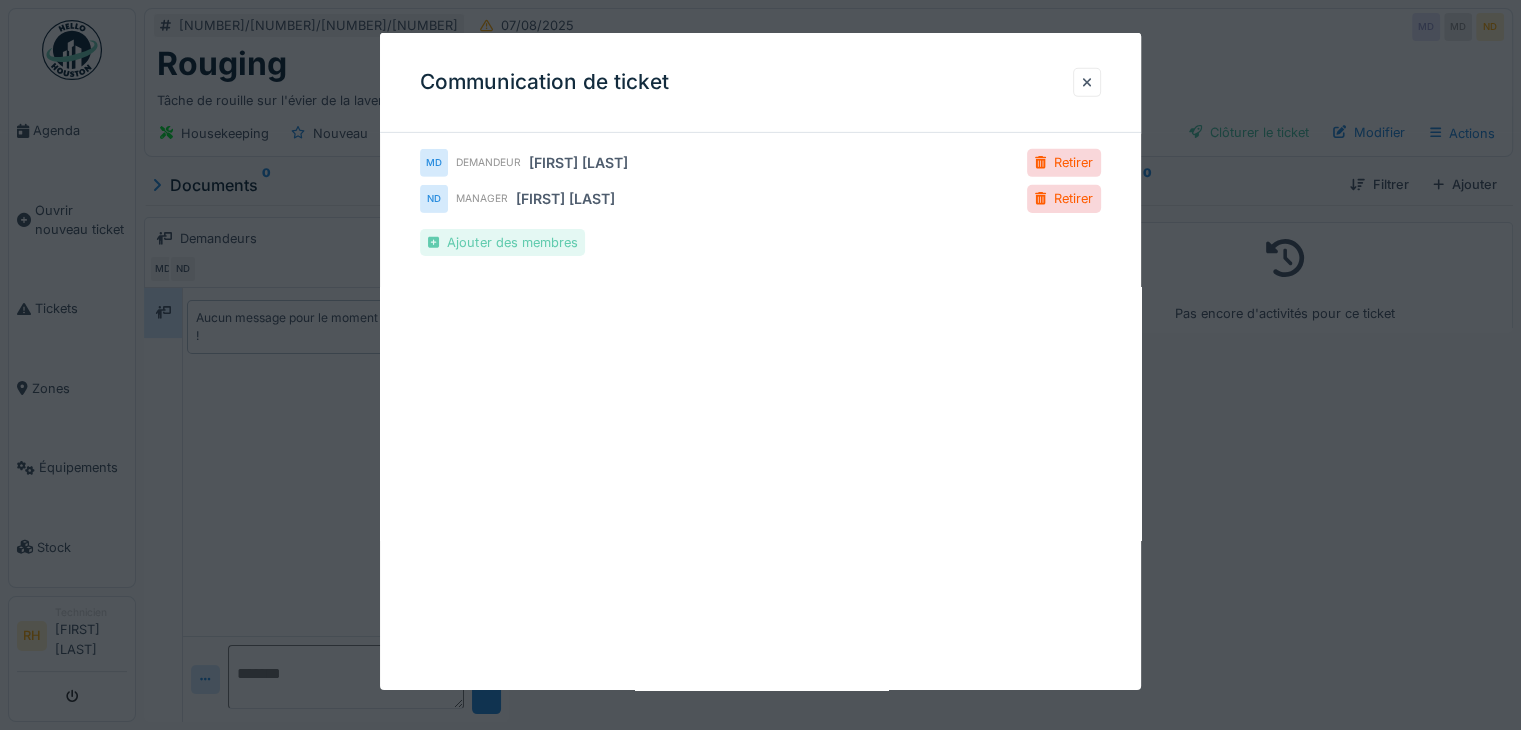 click on "Ajouter des membres" at bounding box center (502, 242) 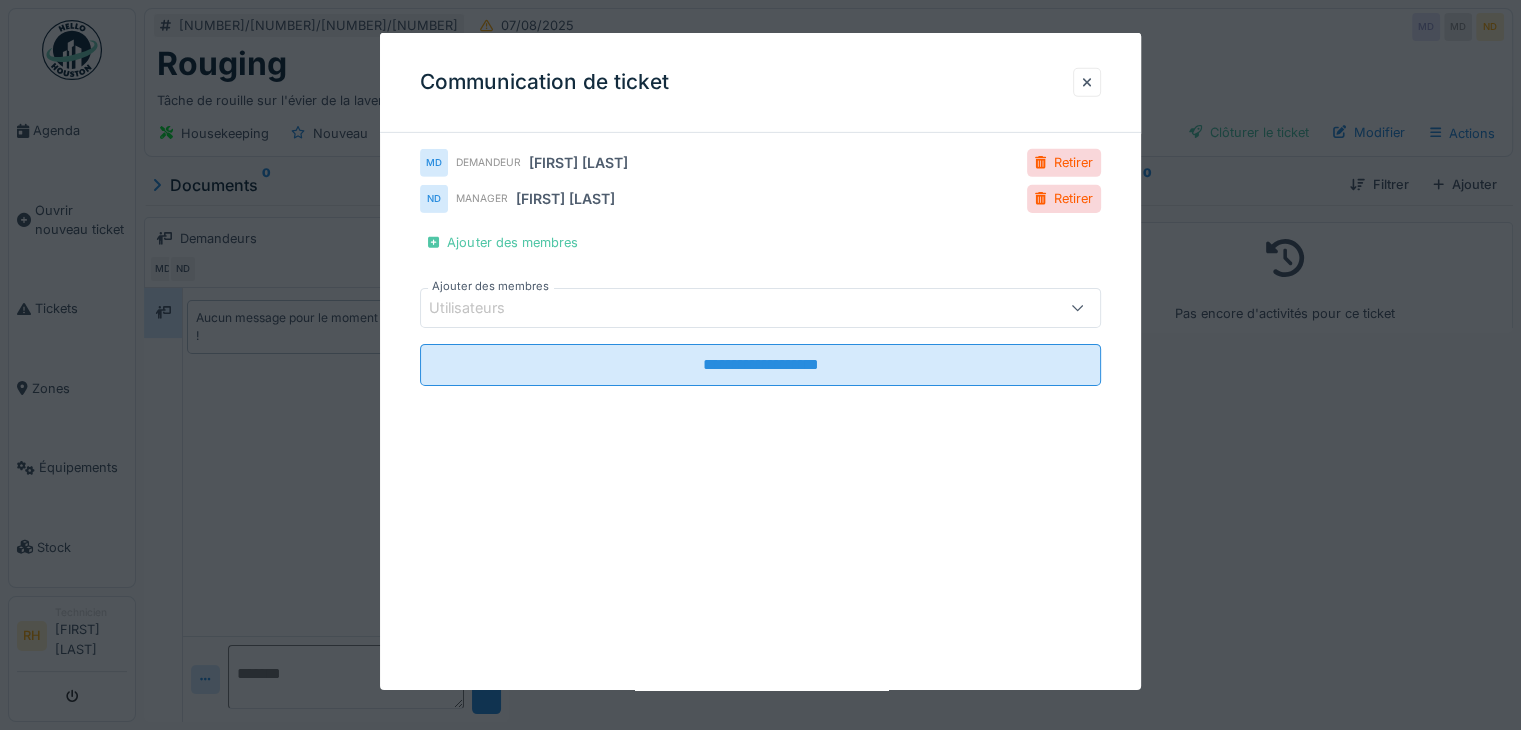 click on "Utilisateurs" at bounding box center (719, 308) 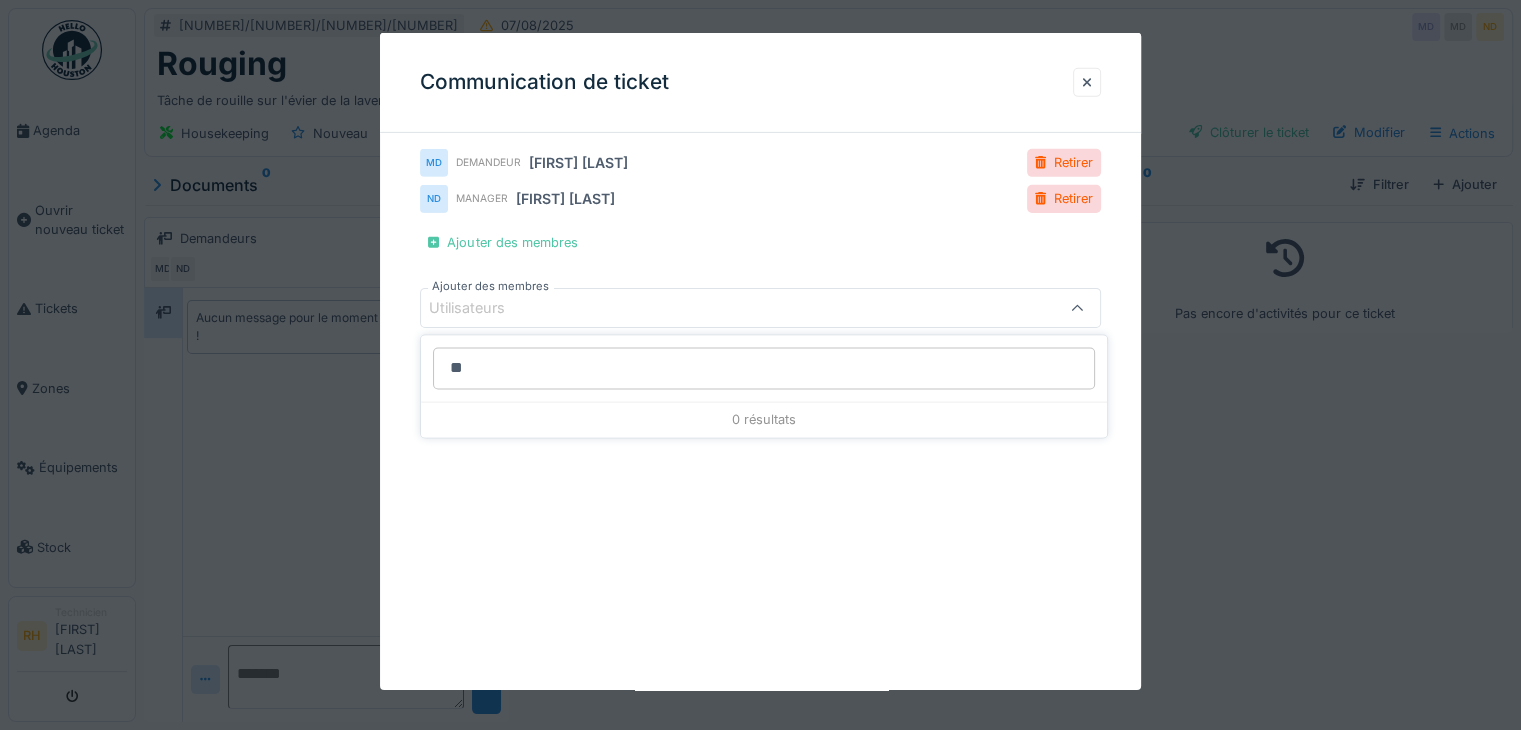 type on "*" 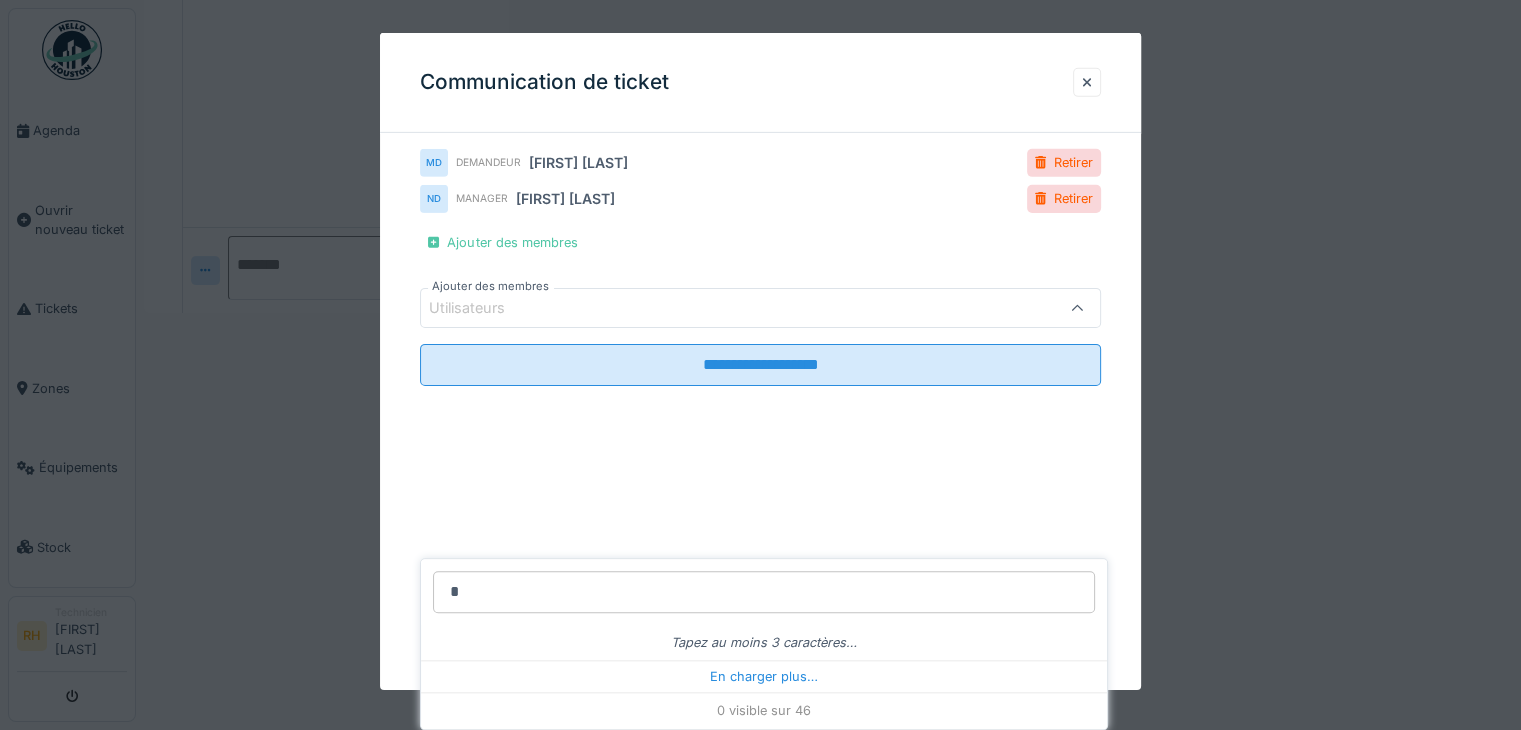 scroll, scrollTop: 15, scrollLeft: 0, axis: vertical 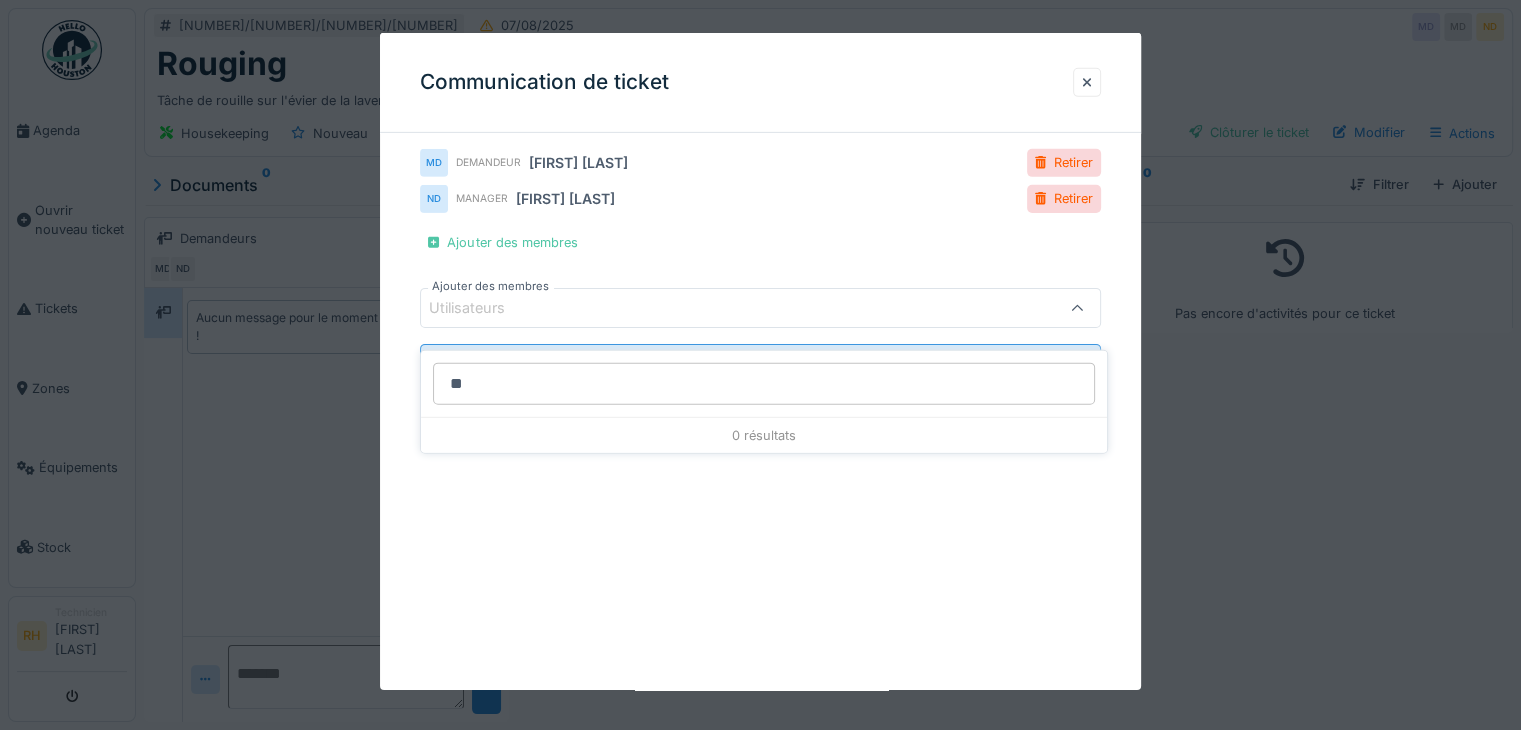 type on "*" 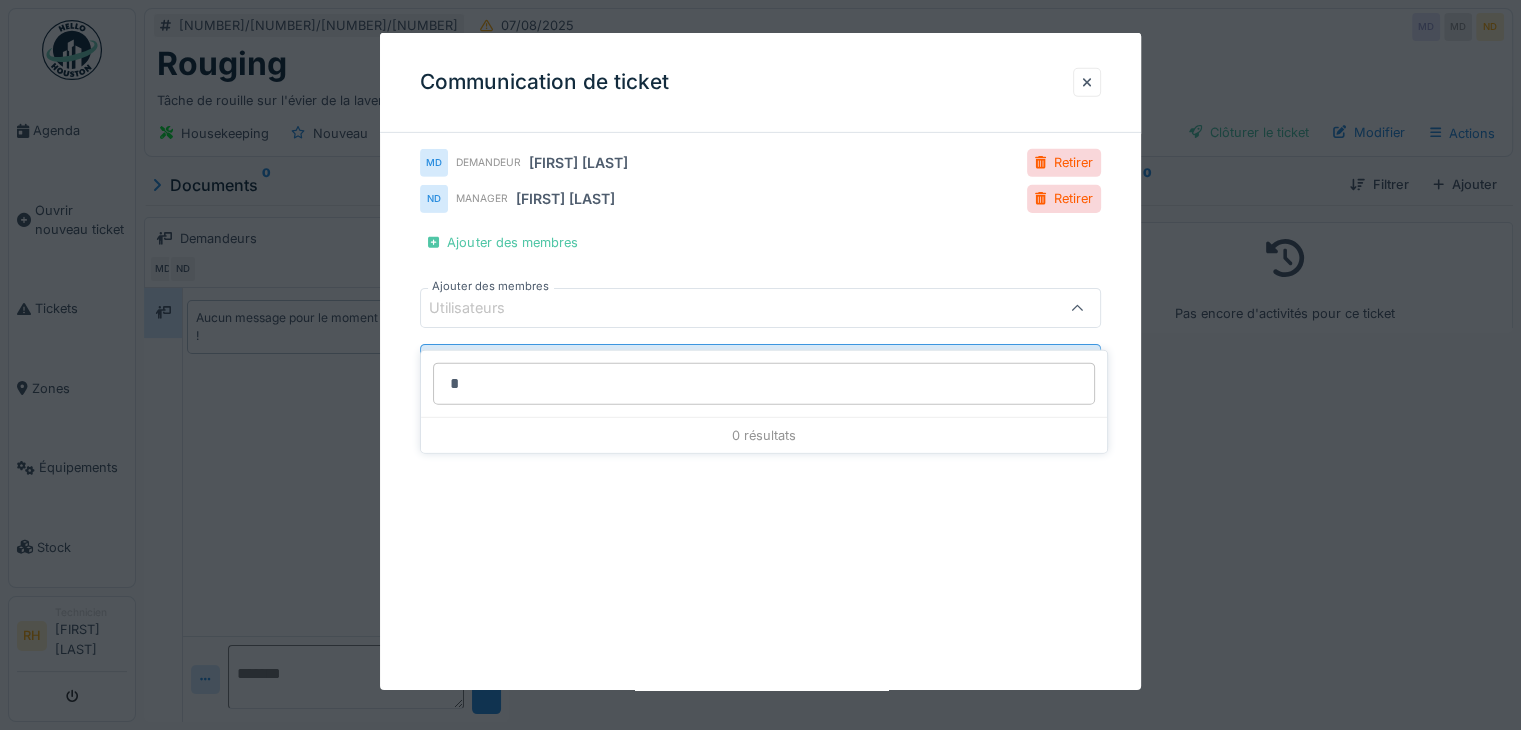 type 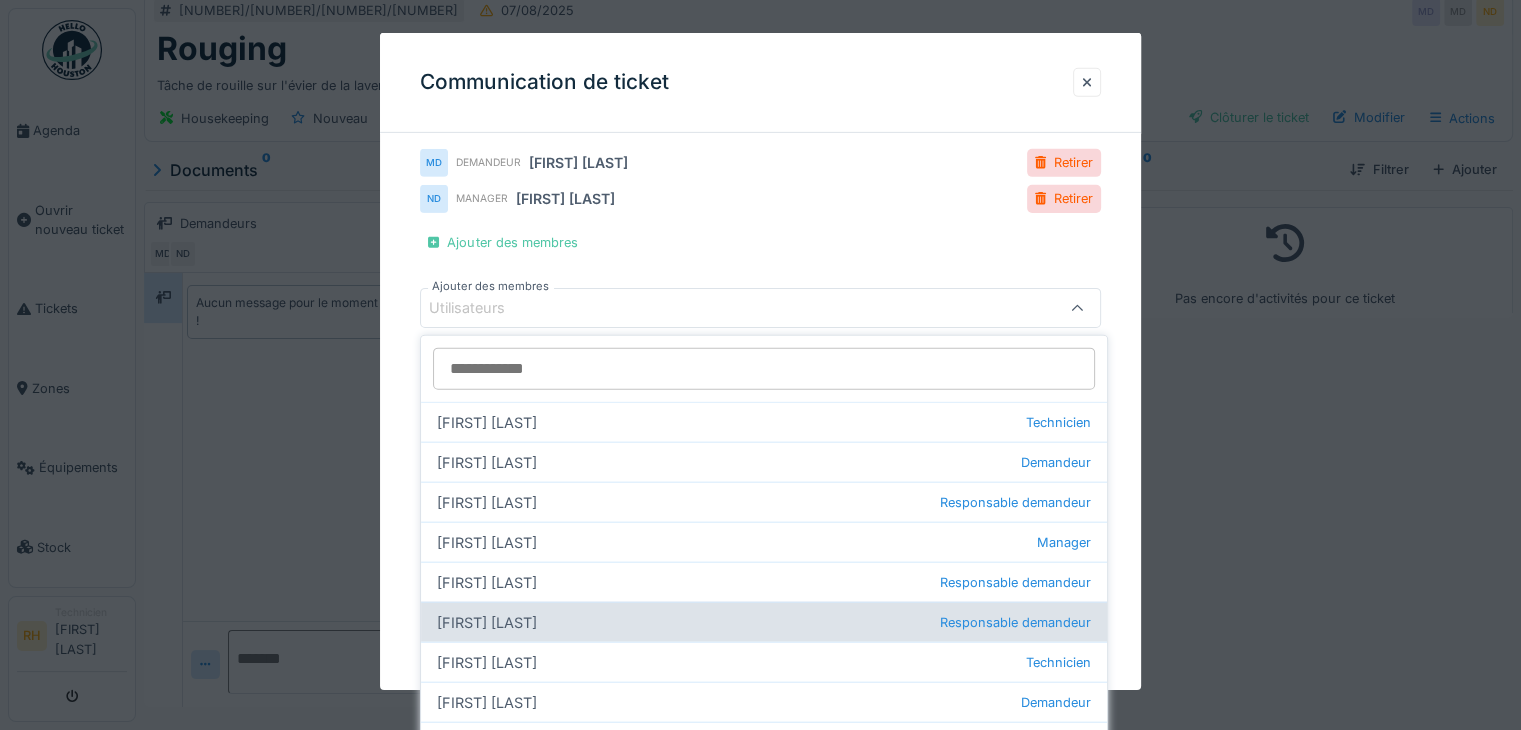 click on "Responsable demandeur" at bounding box center [1015, 622] 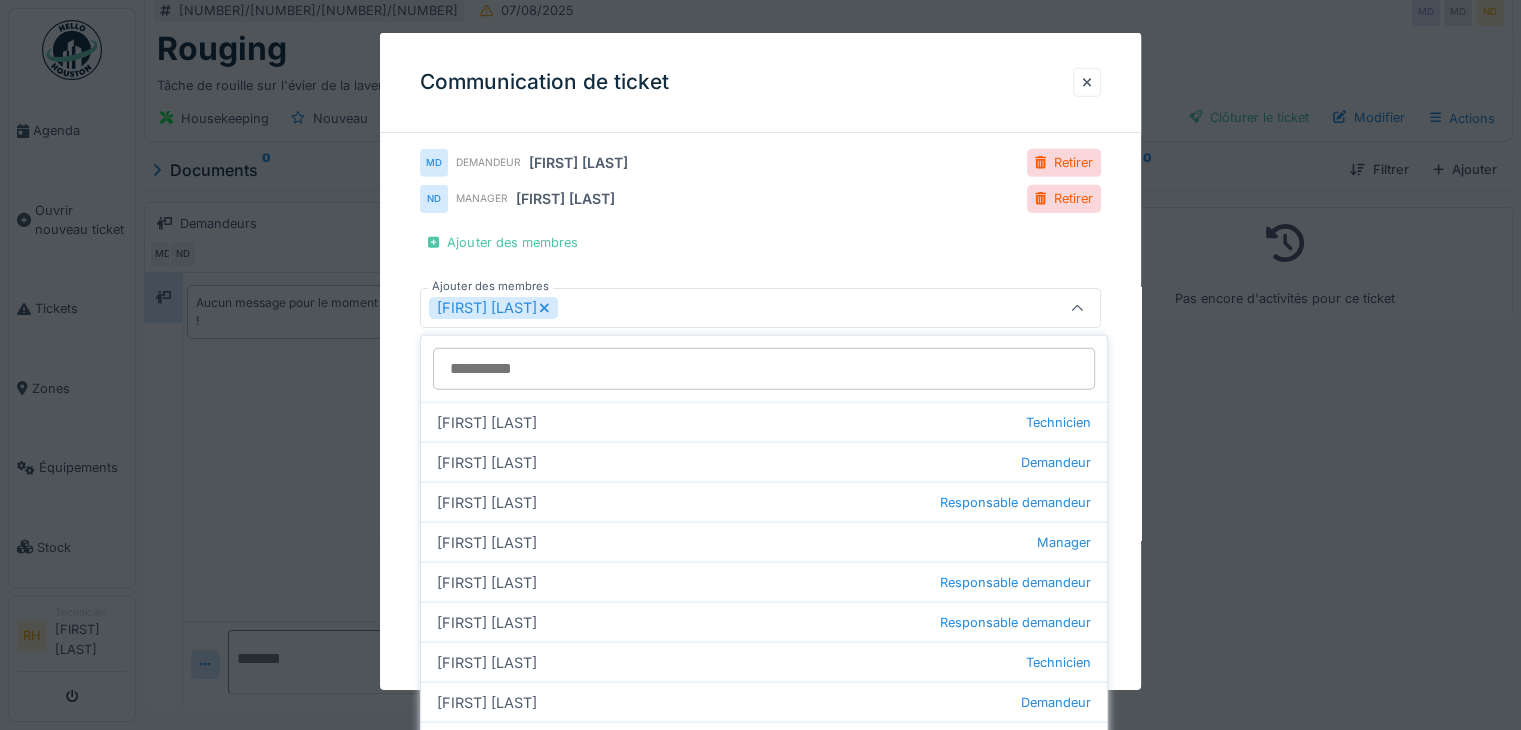 click at bounding box center (760, 365) 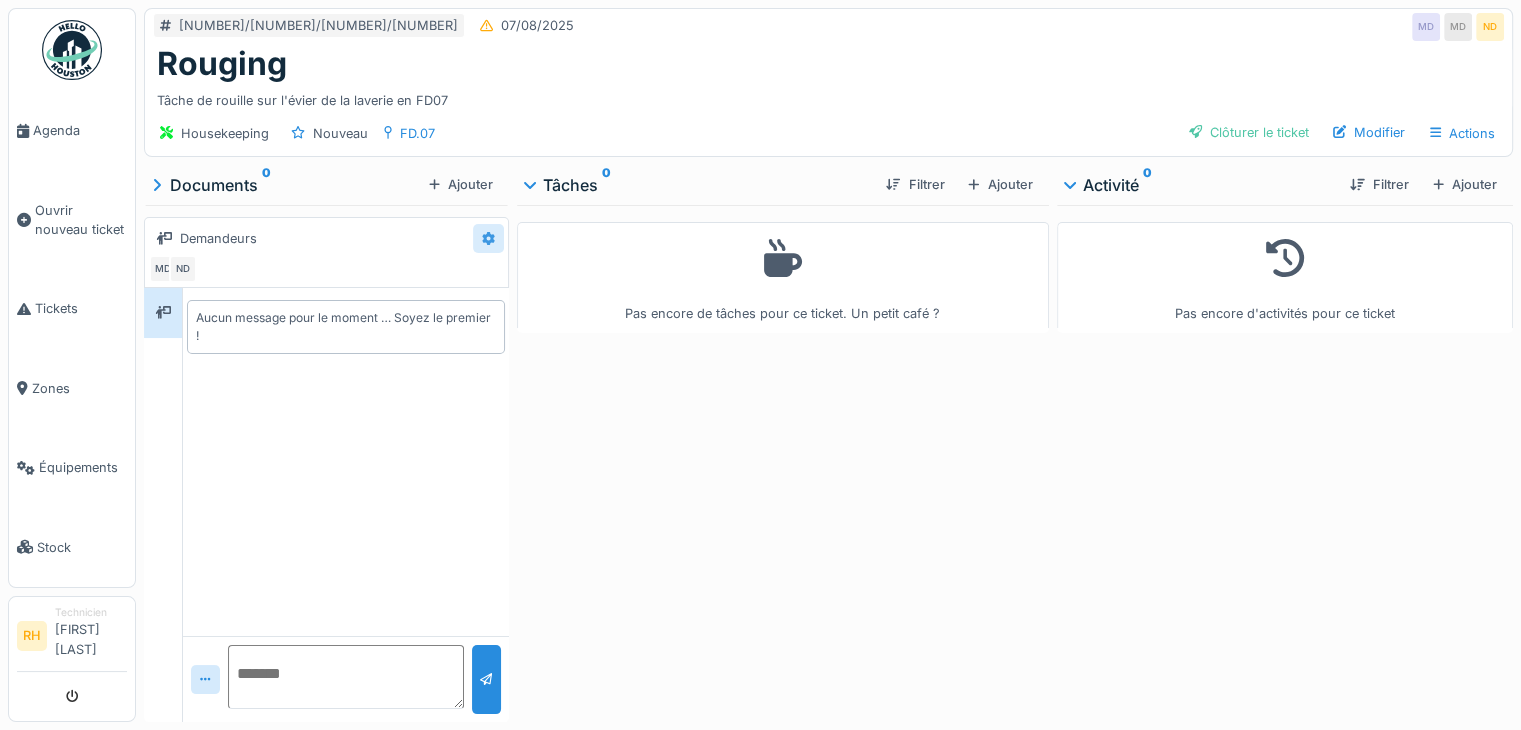 click 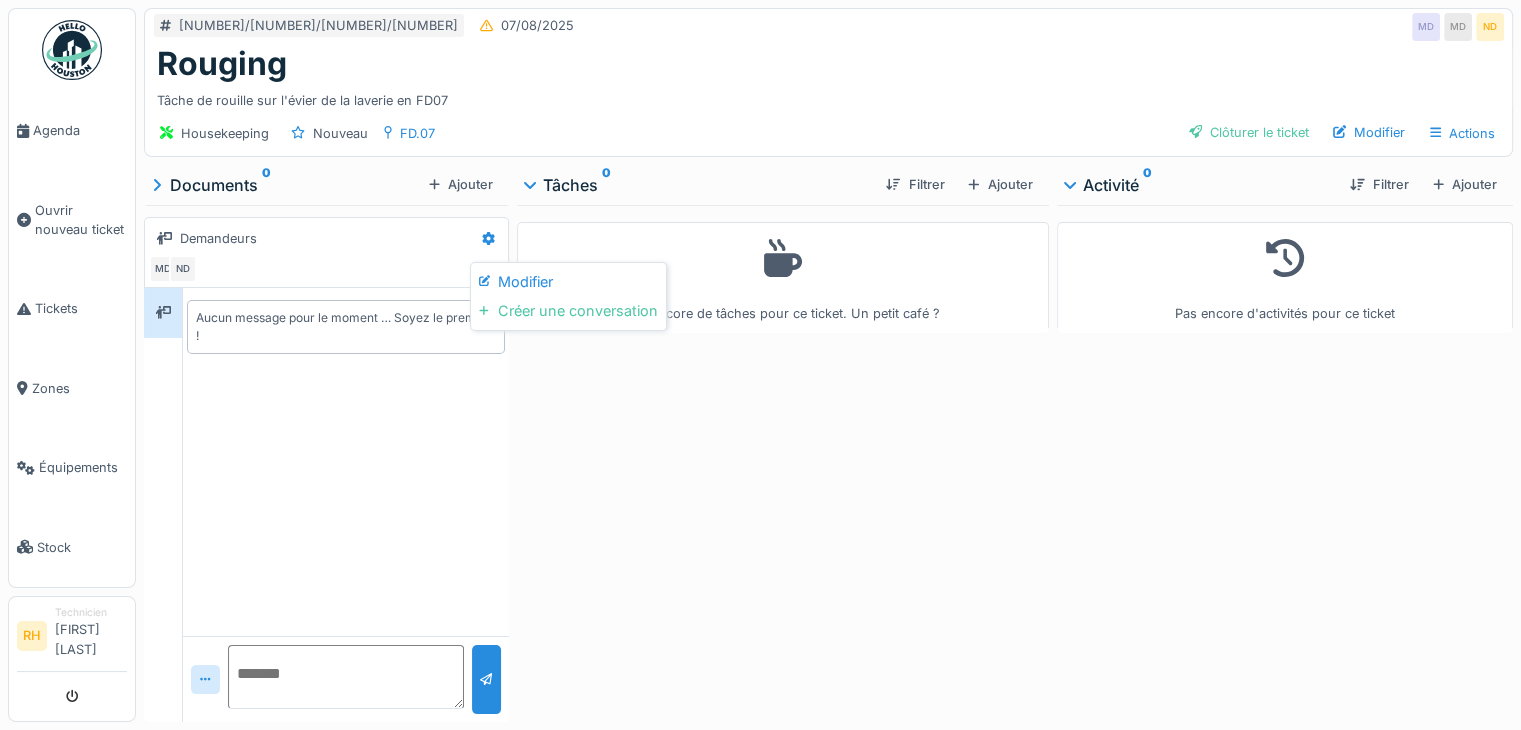 click on "Modifier" at bounding box center [568, 282] 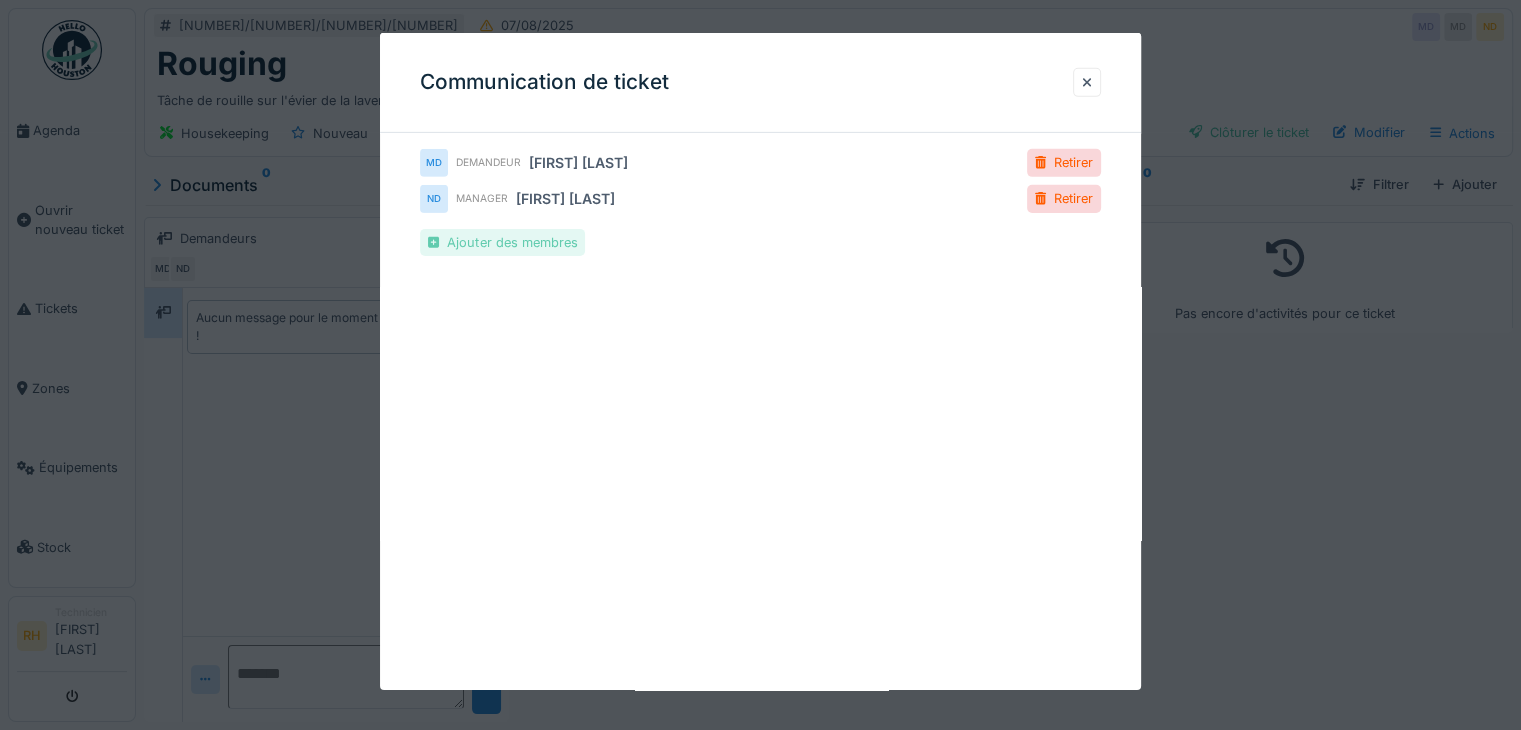 click on "Ajouter des membres" at bounding box center (502, 242) 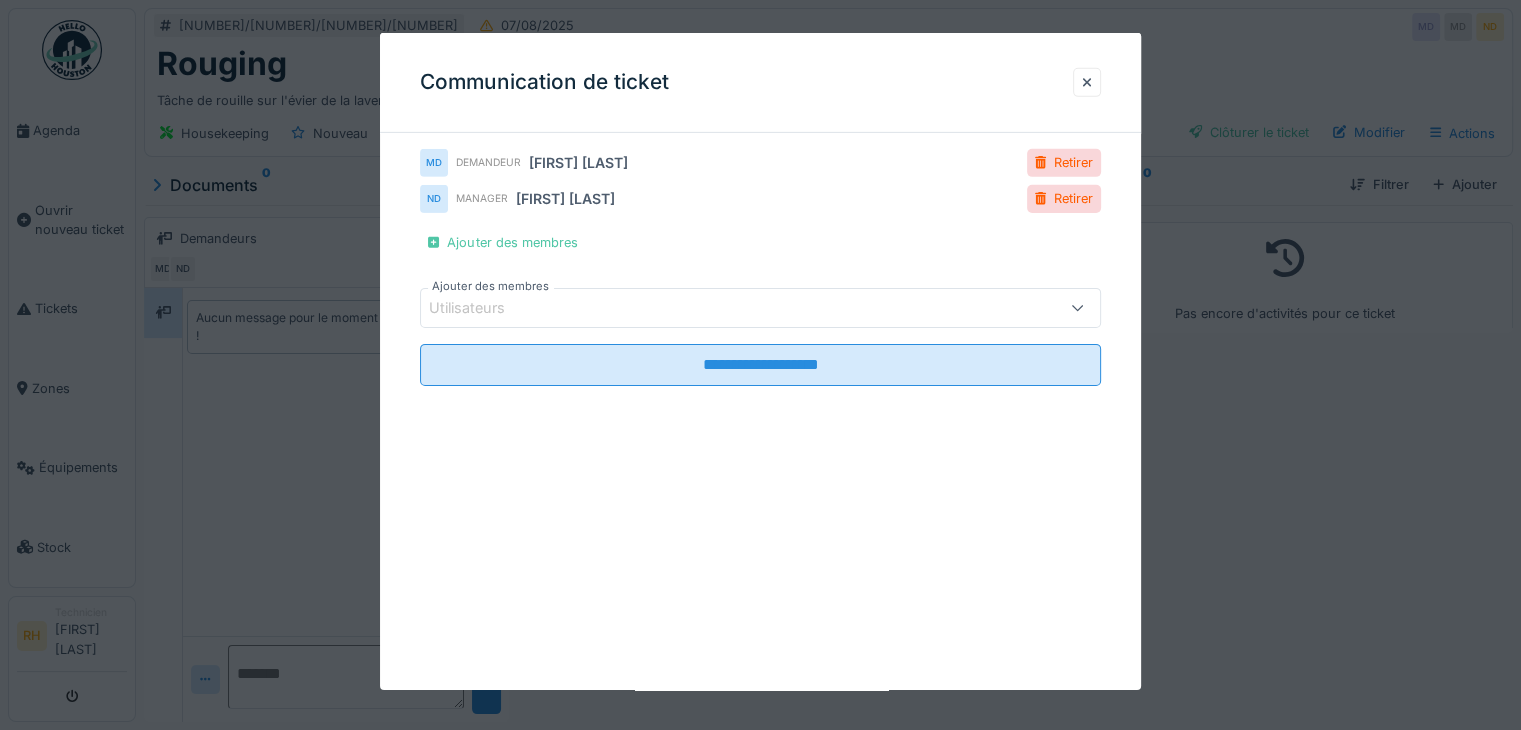 click on "Utilisateurs" at bounding box center [719, 308] 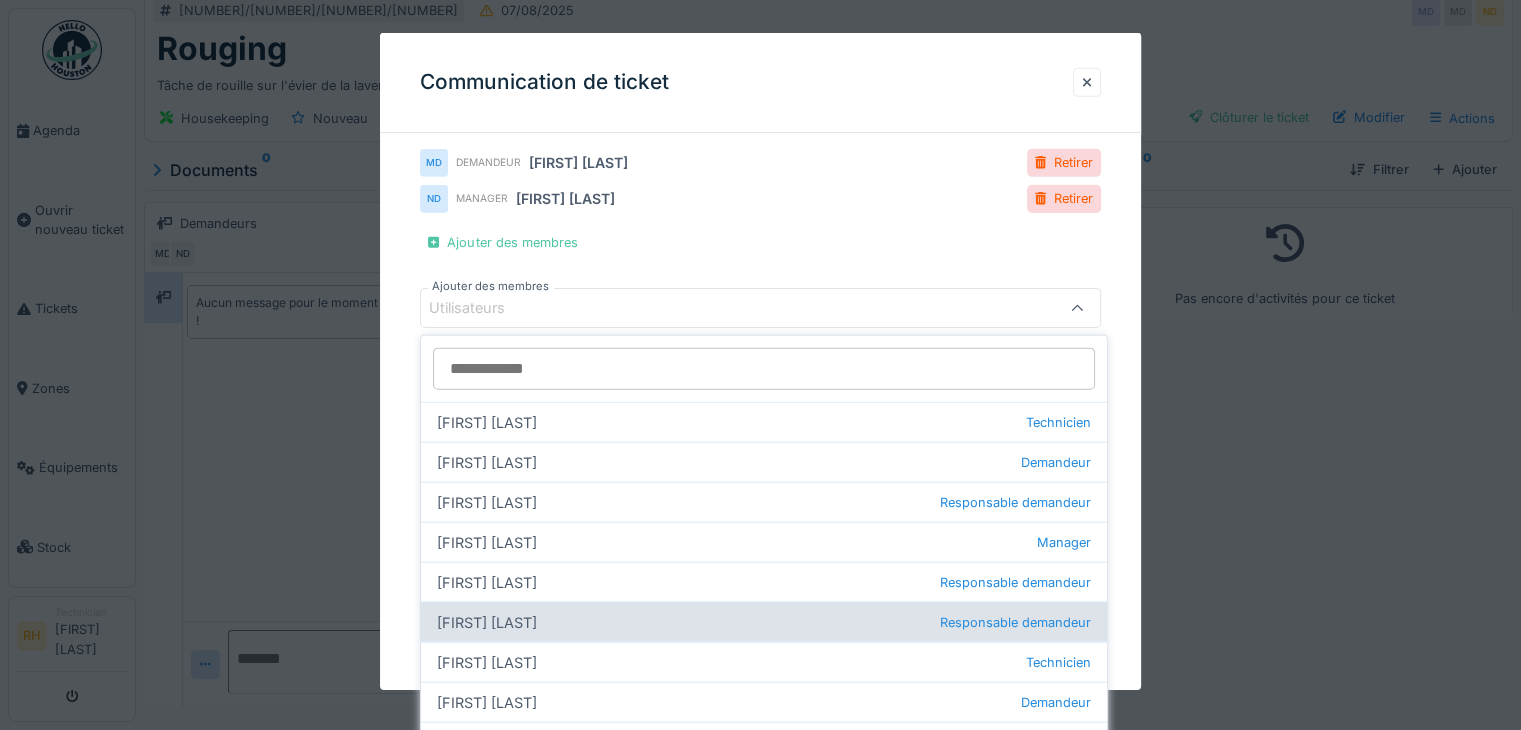 click on "Bruno Barbera Responsable demandeur" at bounding box center (764, 622) 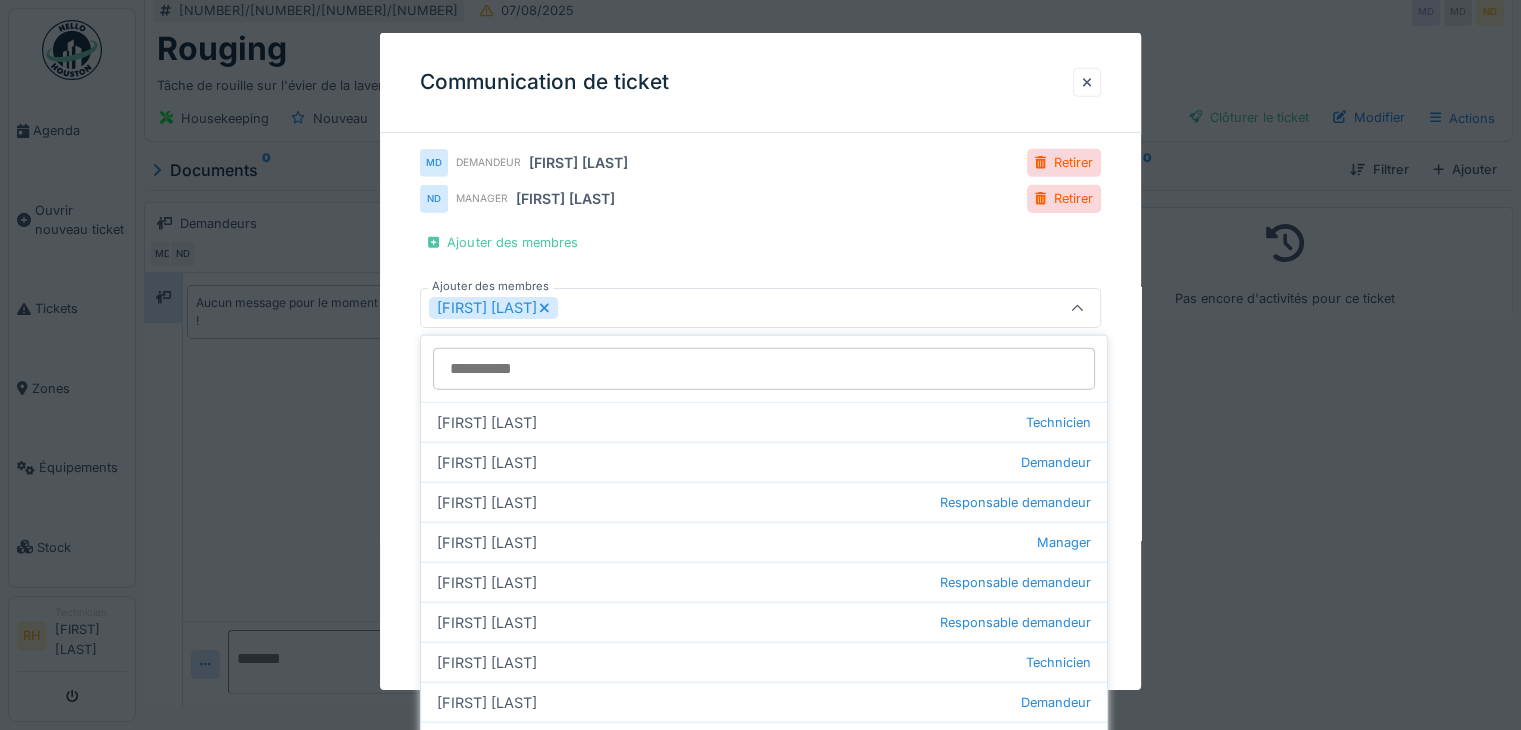 click on "**********" at bounding box center [760, 275] 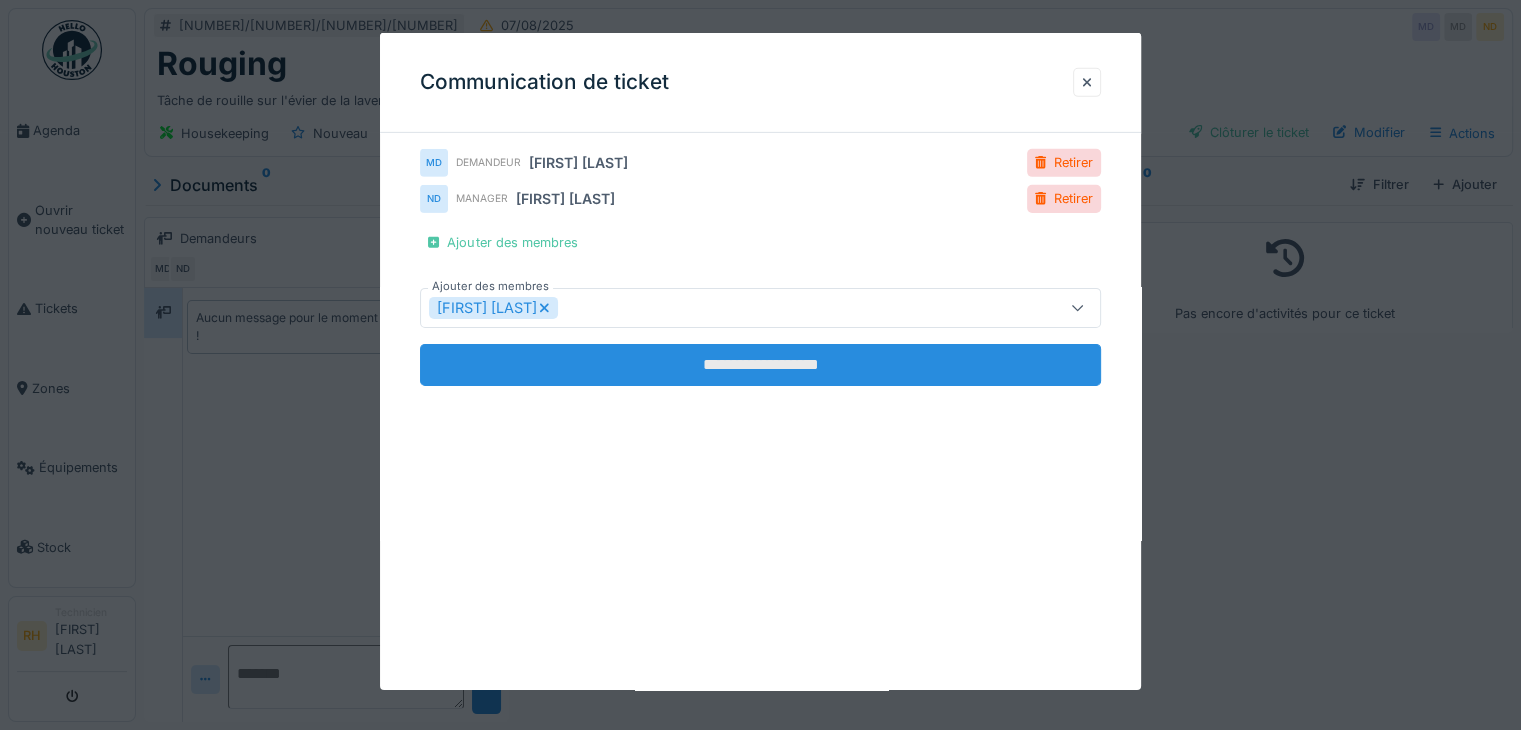 click on "**********" at bounding box center (760, 365) 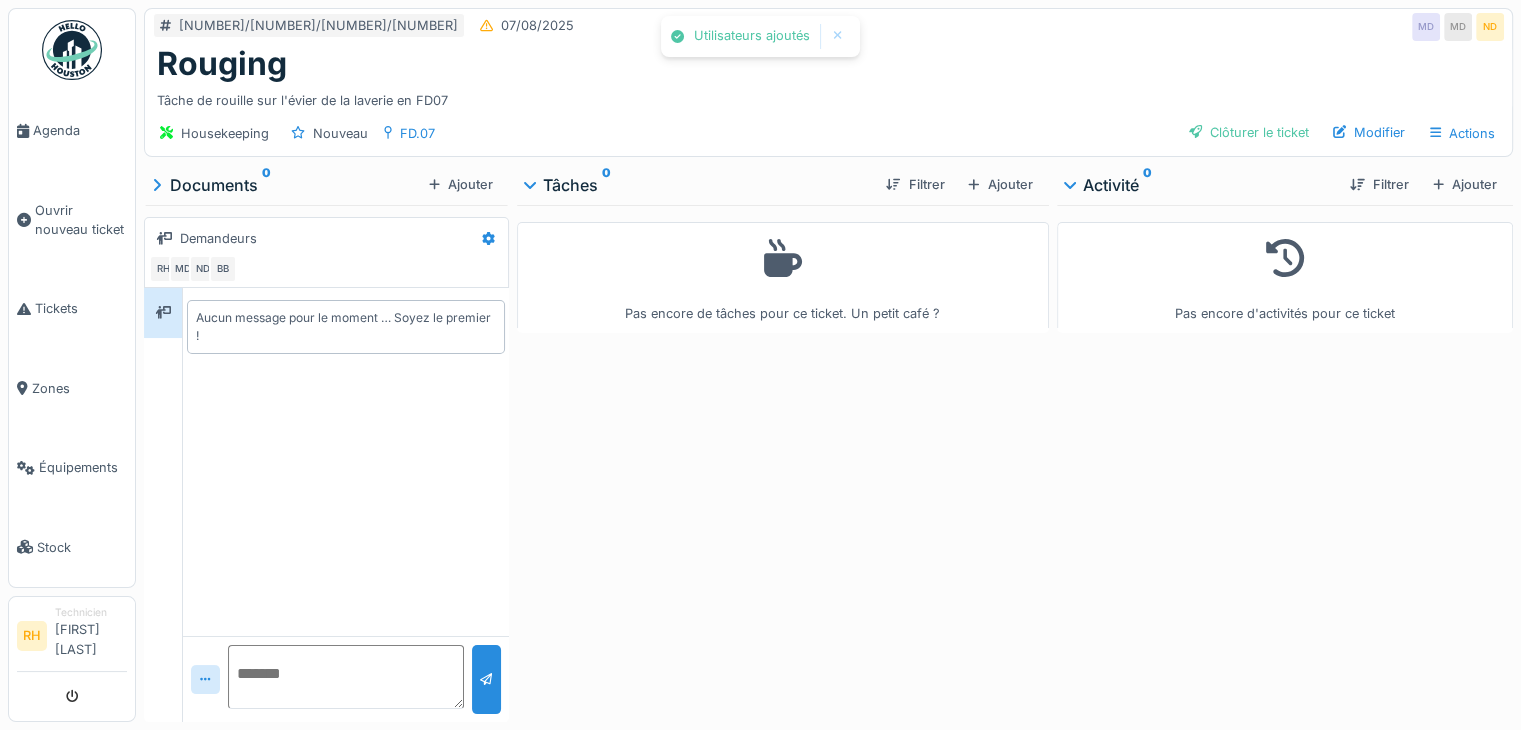 click at bounding box center [346, 677] 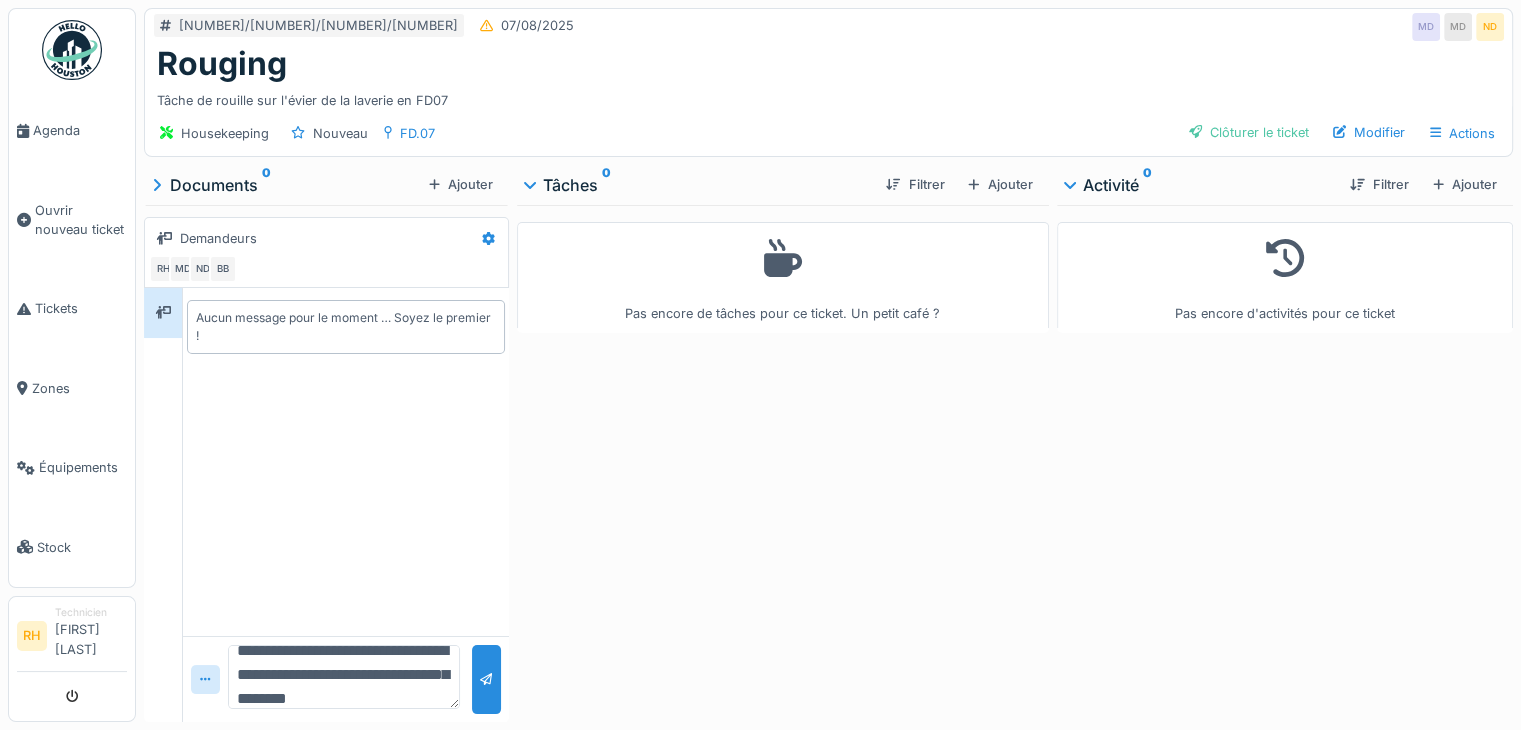 scroll, scrollTop: 47, scrollLeft: 0, axis: vertical 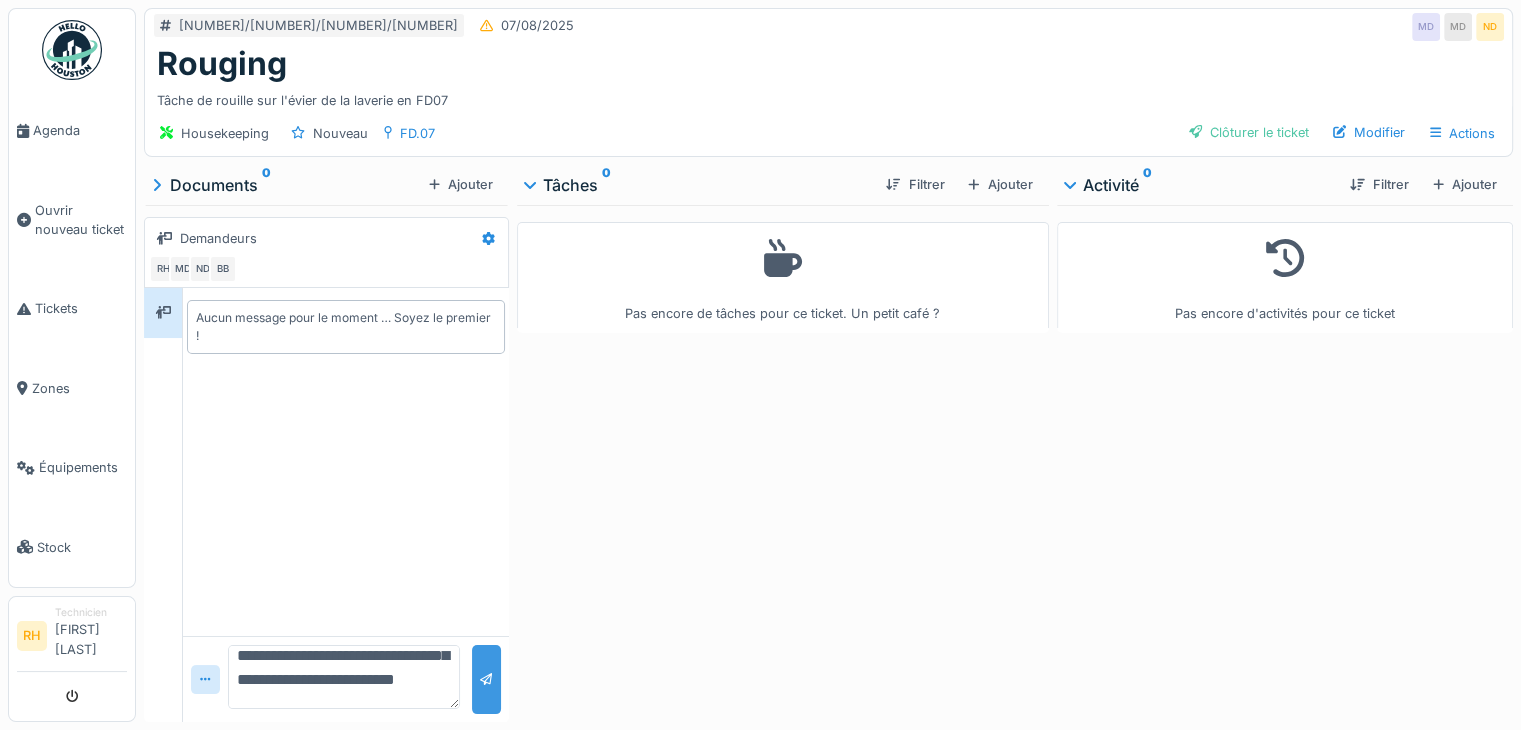 type on "**********" 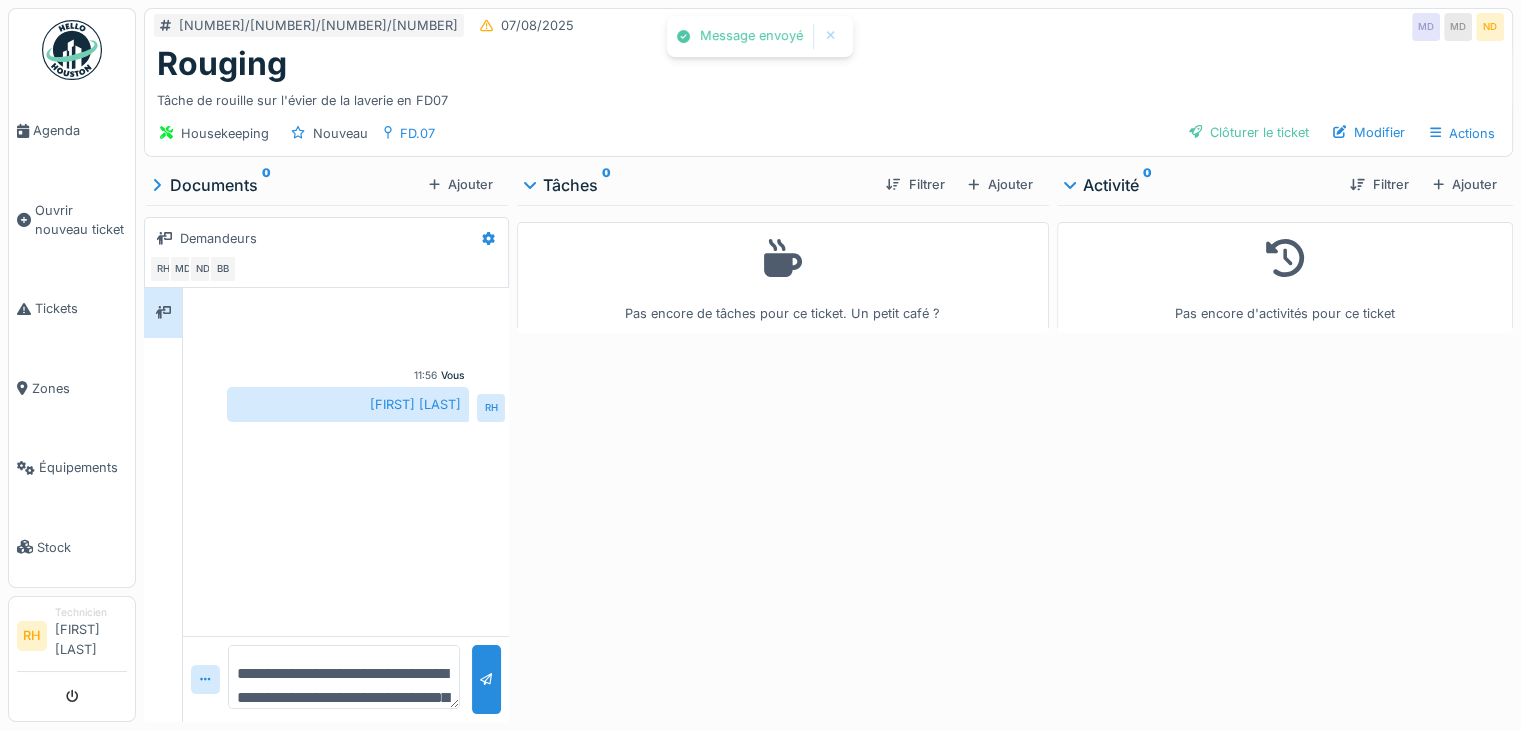 drag, startPoint x: 842, startPoint y: 504, endPoint x: 937, endPoint y: 314, distance: 212.42645 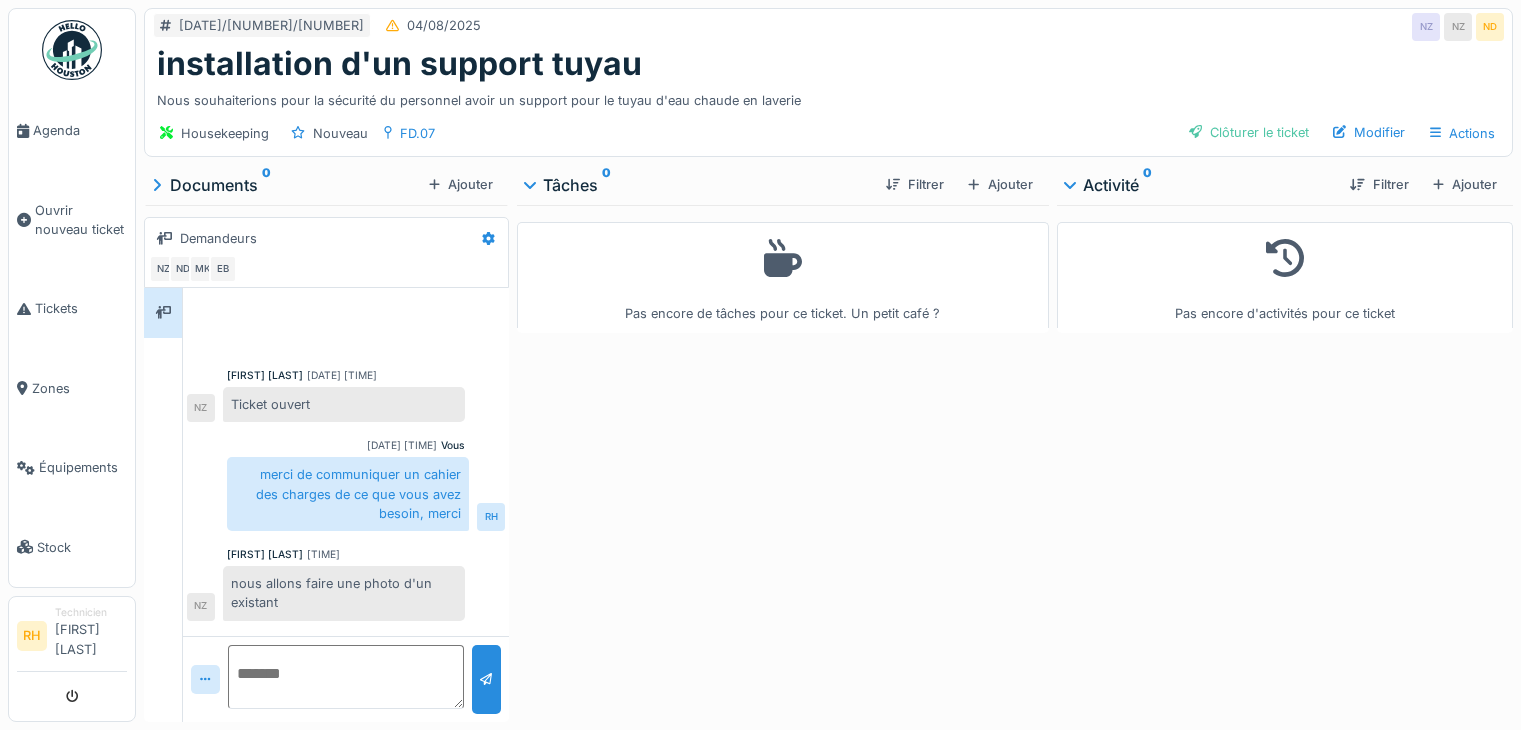 scroll, scrollTop: 0, scrollLeft: 0, axis: both 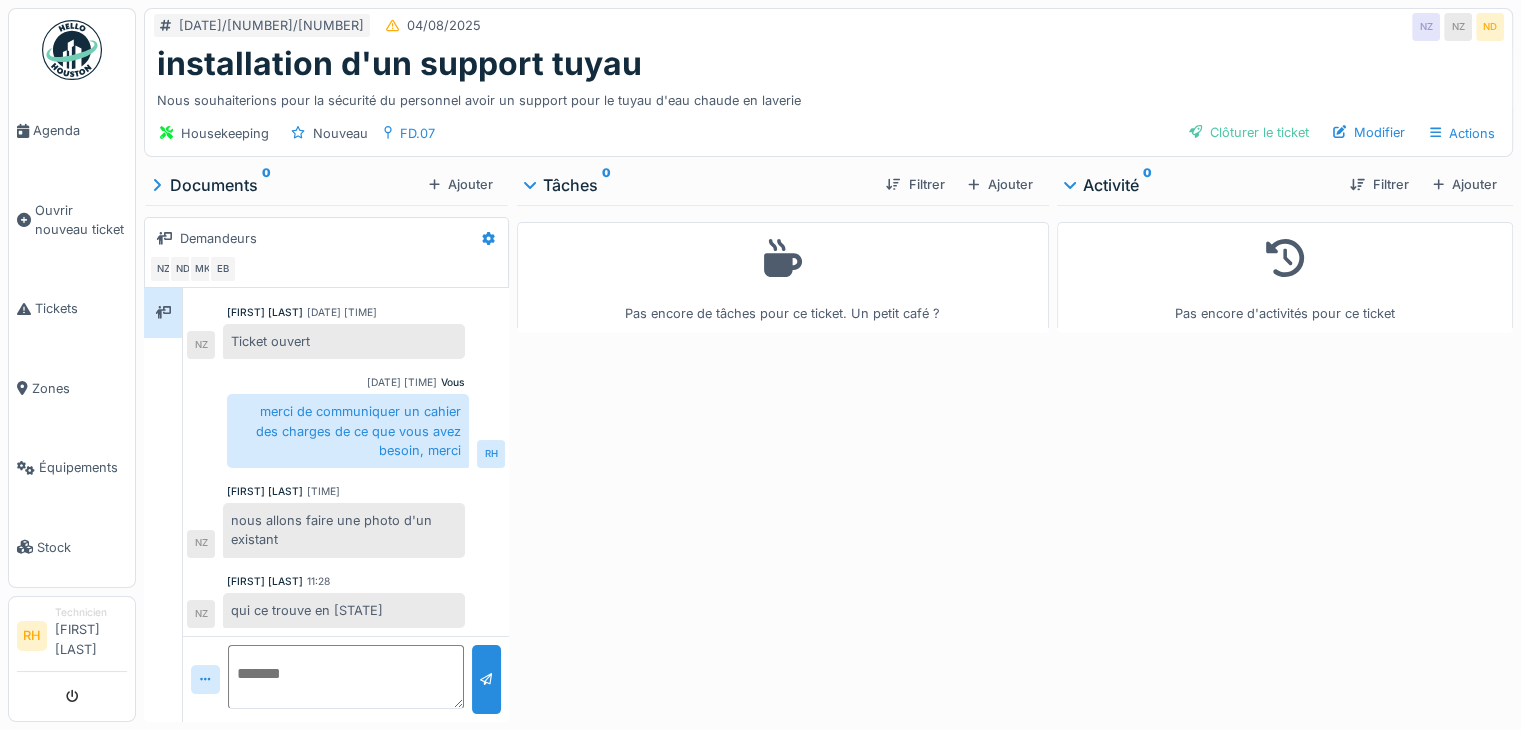 click at bounding box center (346, 677) 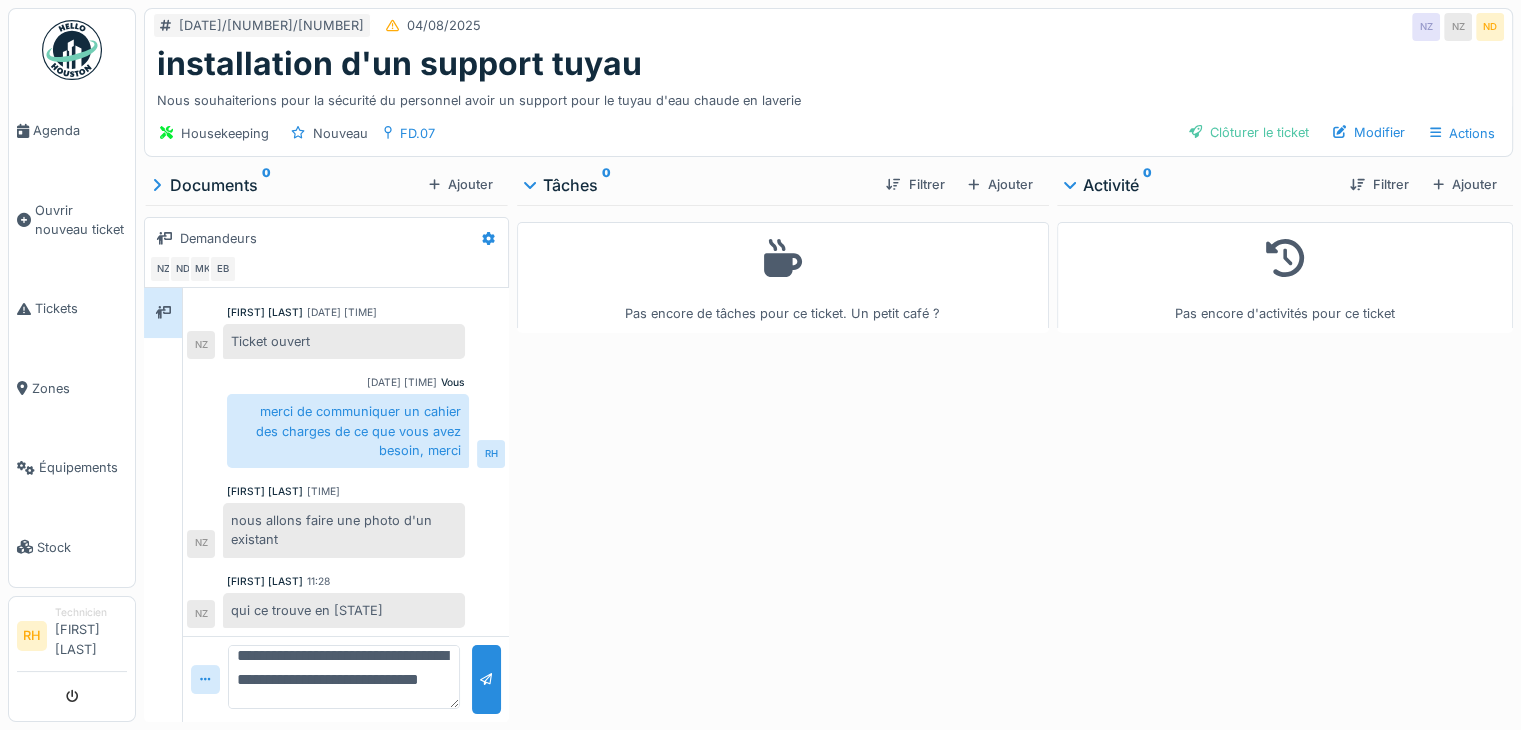 scroll, scrollTop: 47, scrollLeft: 0, axis: vertical 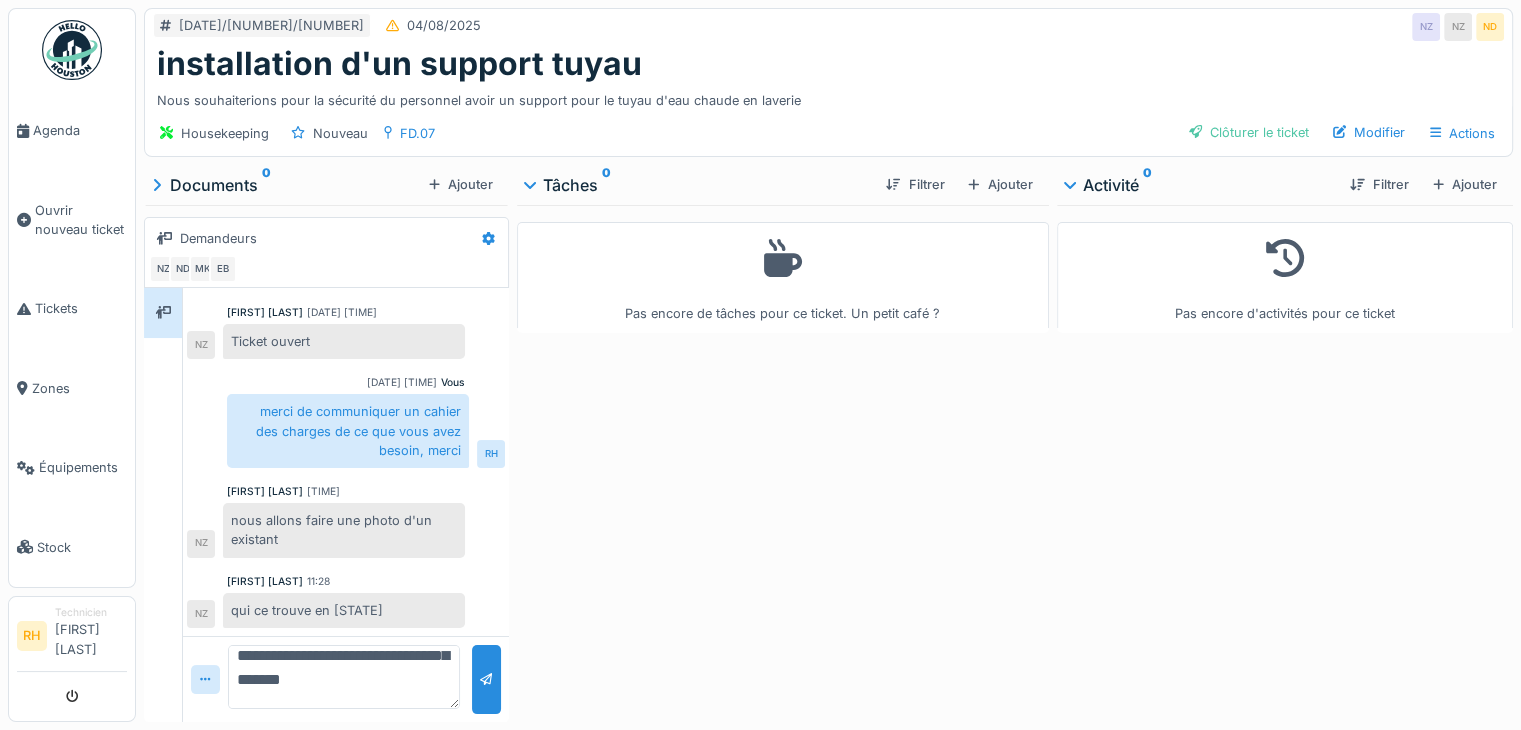 type on "**********" 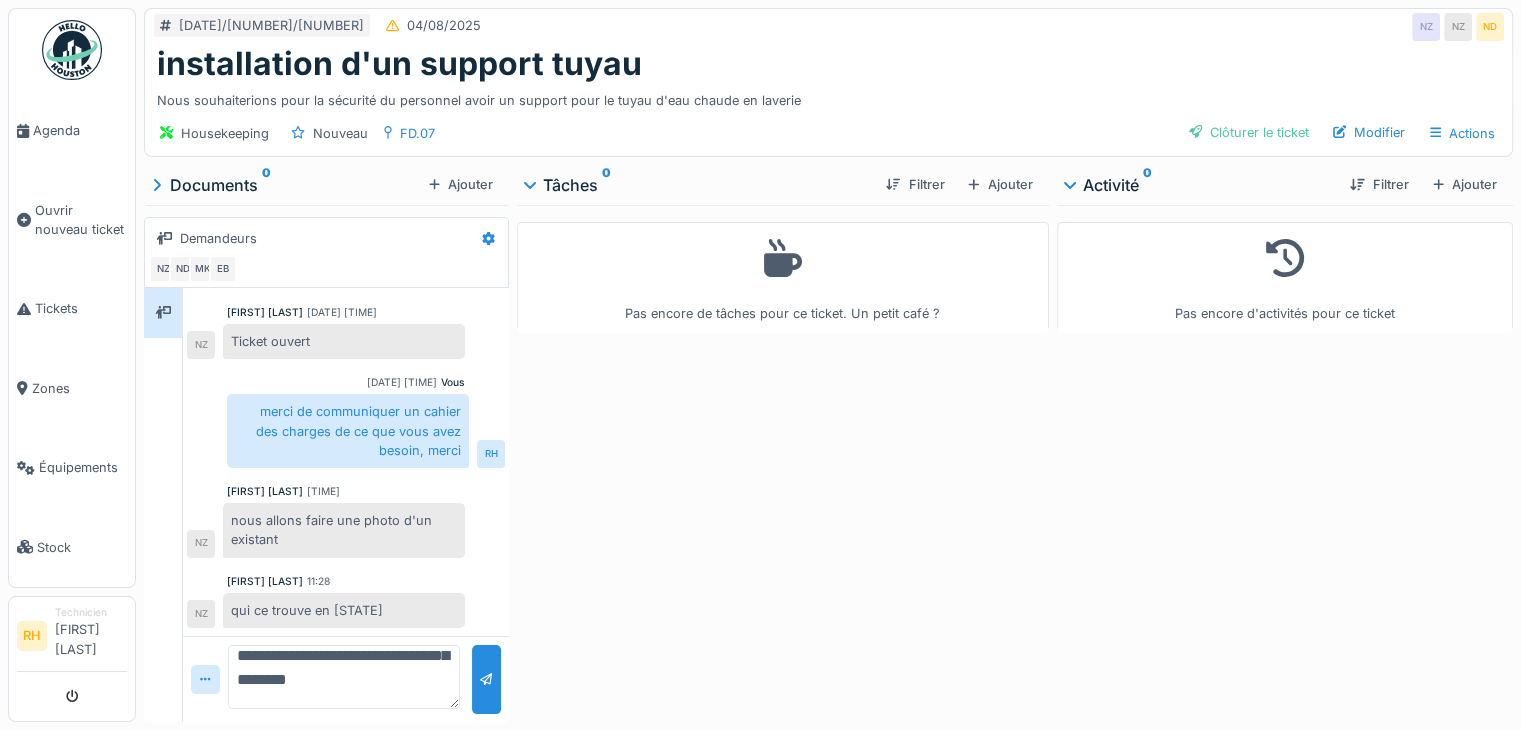 scroll, scrollTop: 0, scrollLeft: 0, axis: both 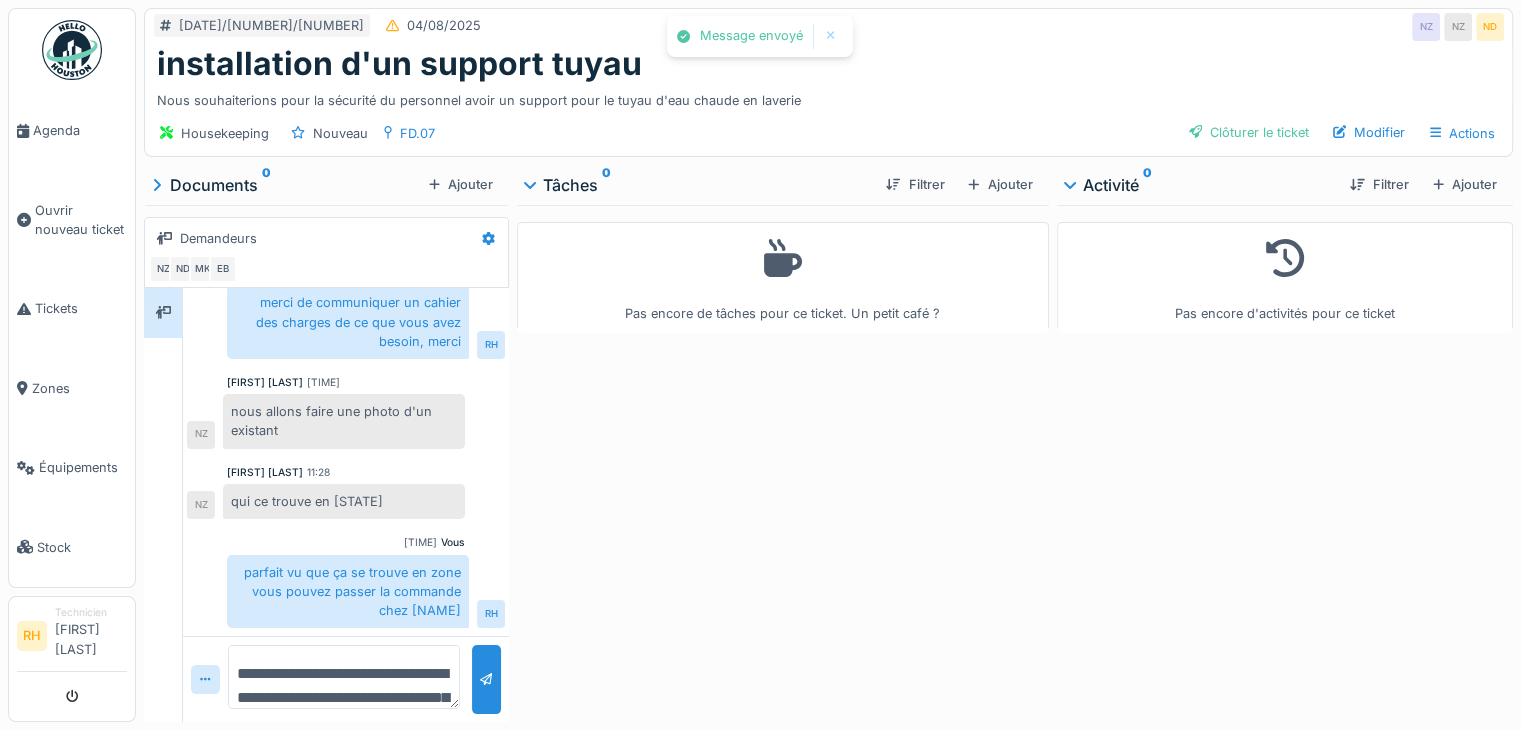 click on "Pas encore de tâches pour ce ticket. Un petit café ?" at bounding box center [783, 459] 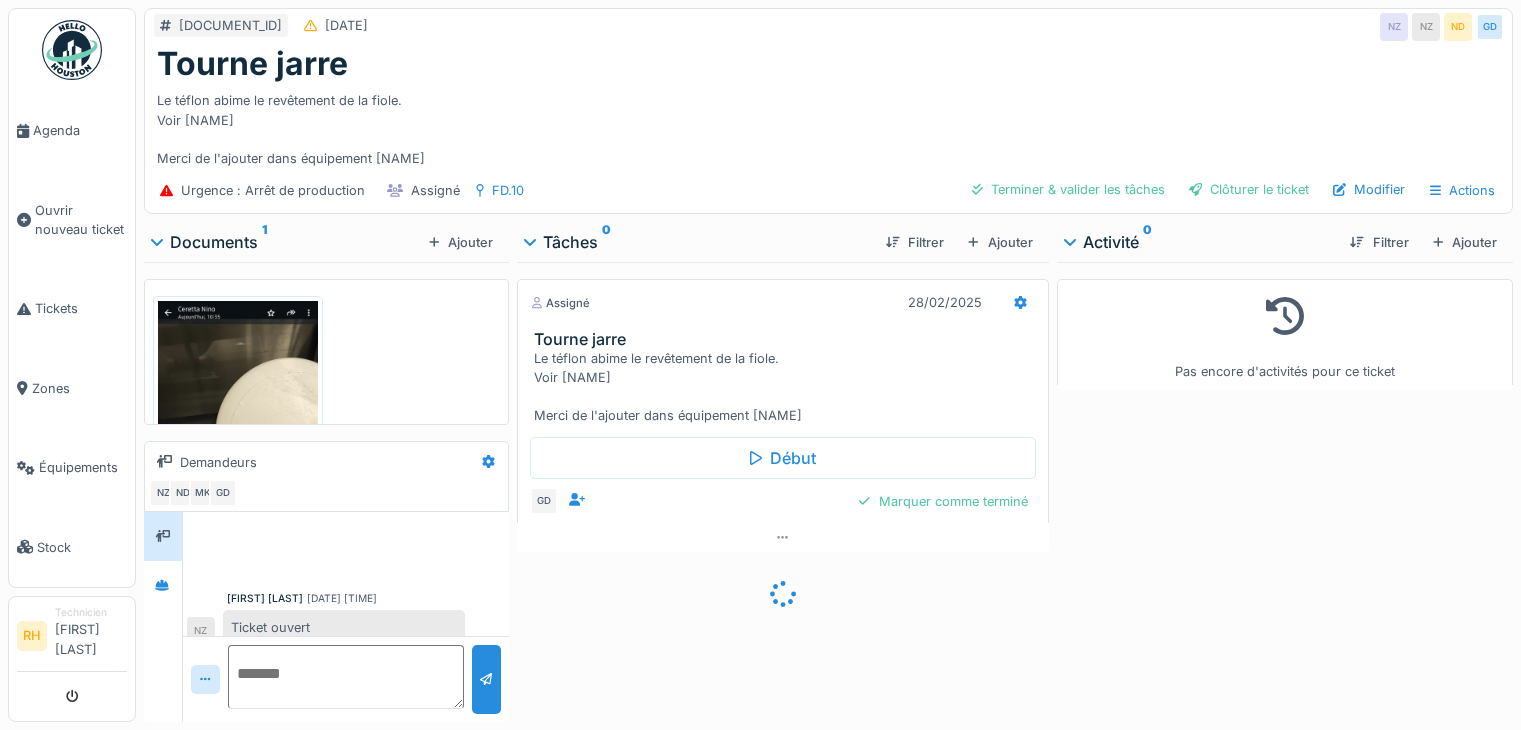 scroll, scrollTop: 0, scrollLeft: 0, axis: both 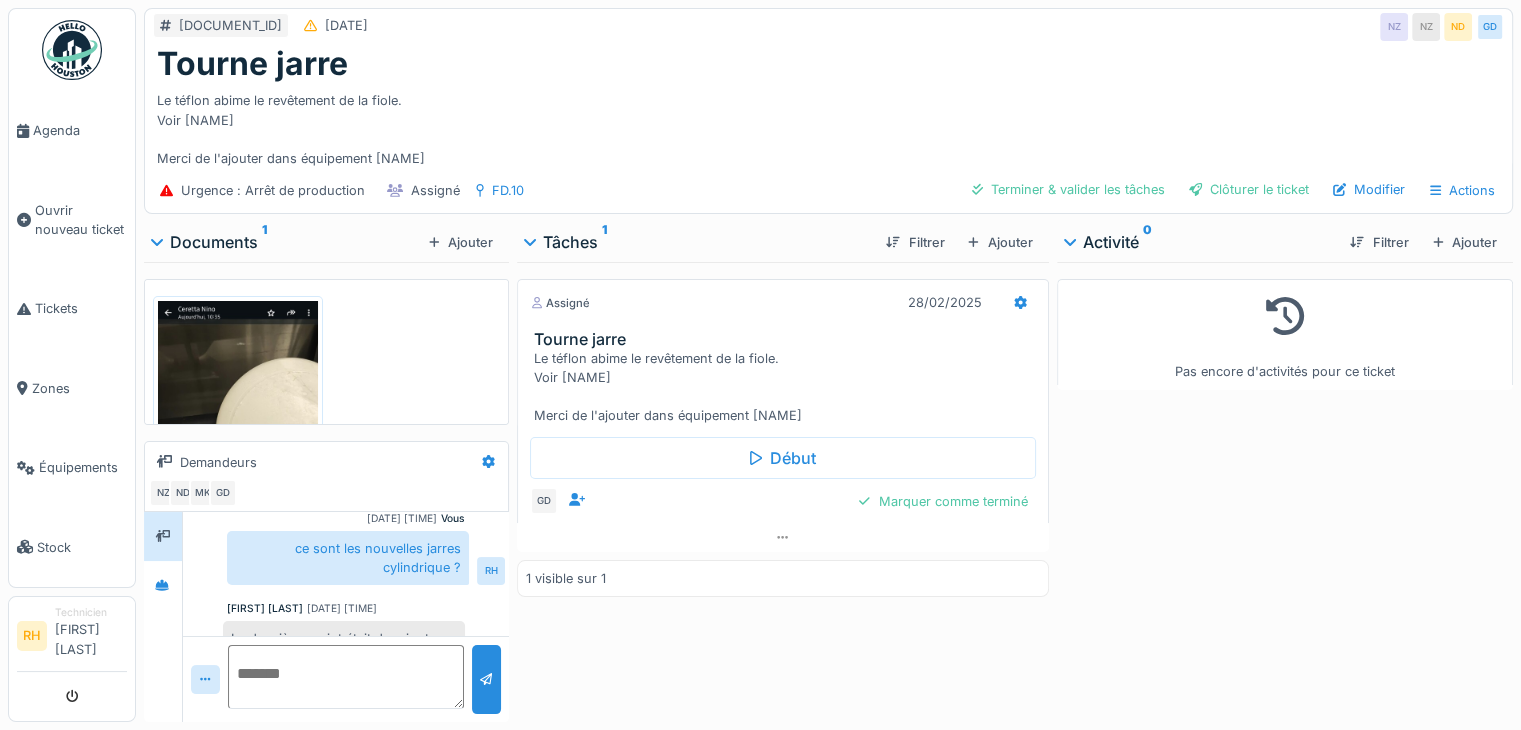 click on "Pas encore d'activités pour ce ticket" at bounding box center [1285, 488] 